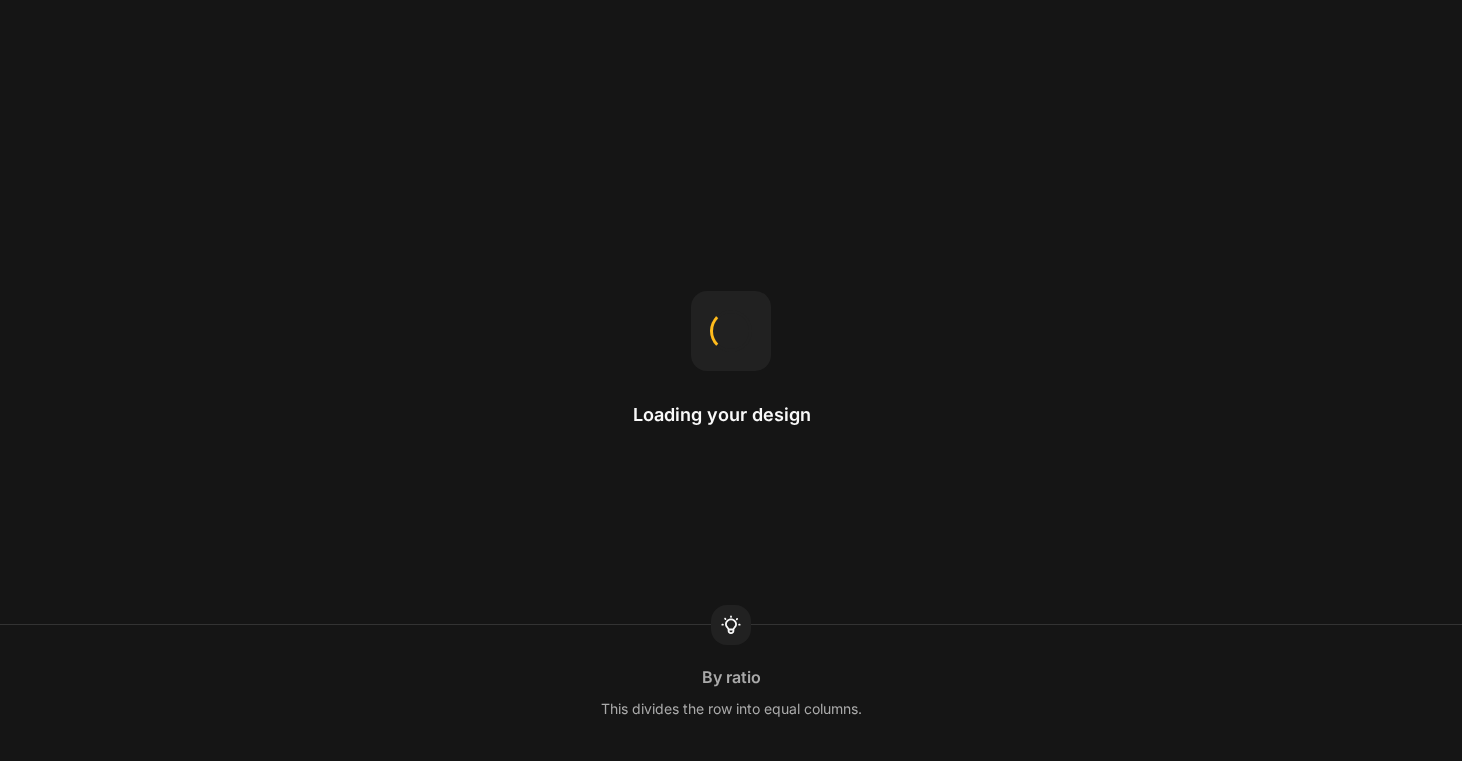 scroll, scrollTop: 0, scrollLeft: 0, axis: both 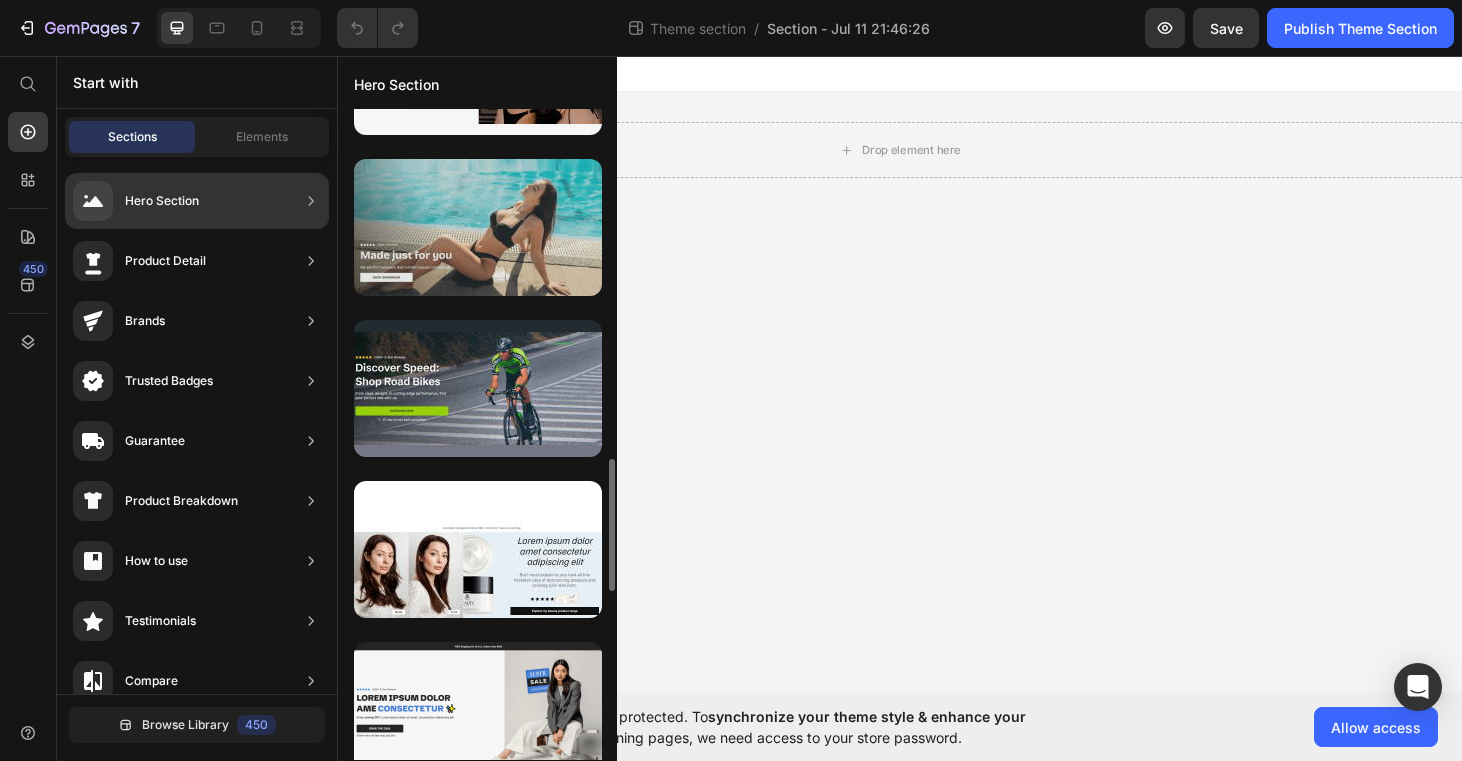 click at bounding box center (478, 227) 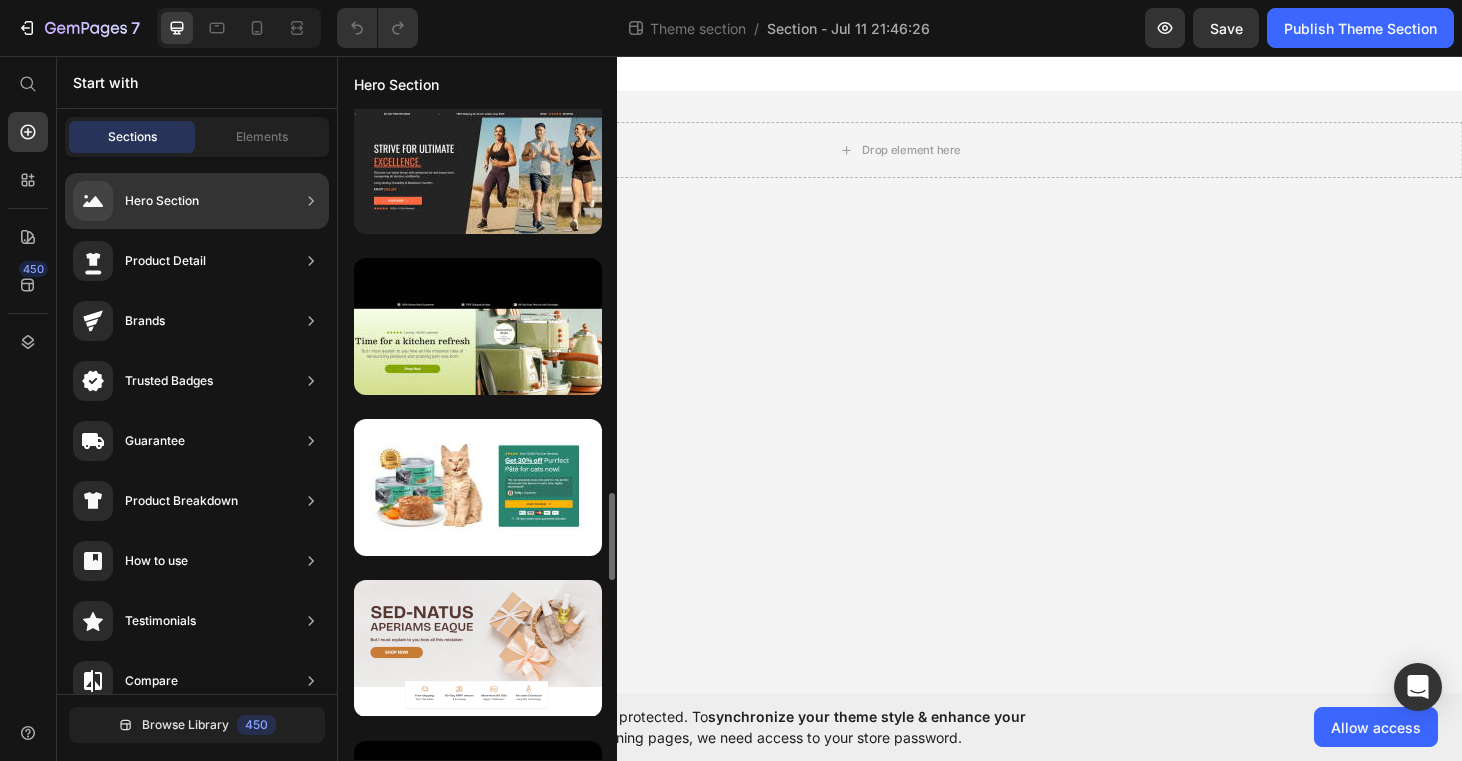 scroll, scrollTop: 2908, scrollLeft: 0, axis: vertical 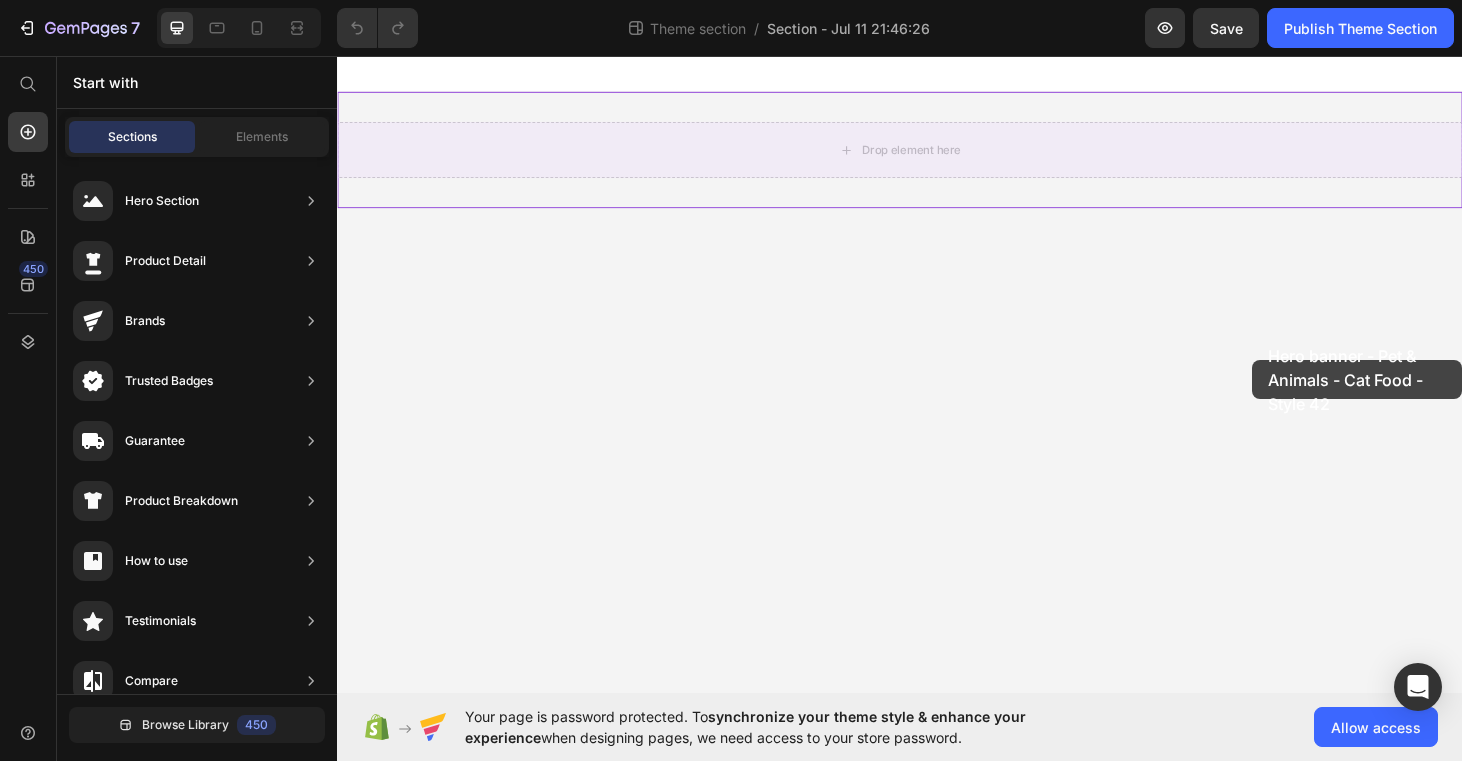 drag, startPoint x: 823, startPoint y: 355, endPoint x: 1196, endPoint y: 286, distance: 379.32834 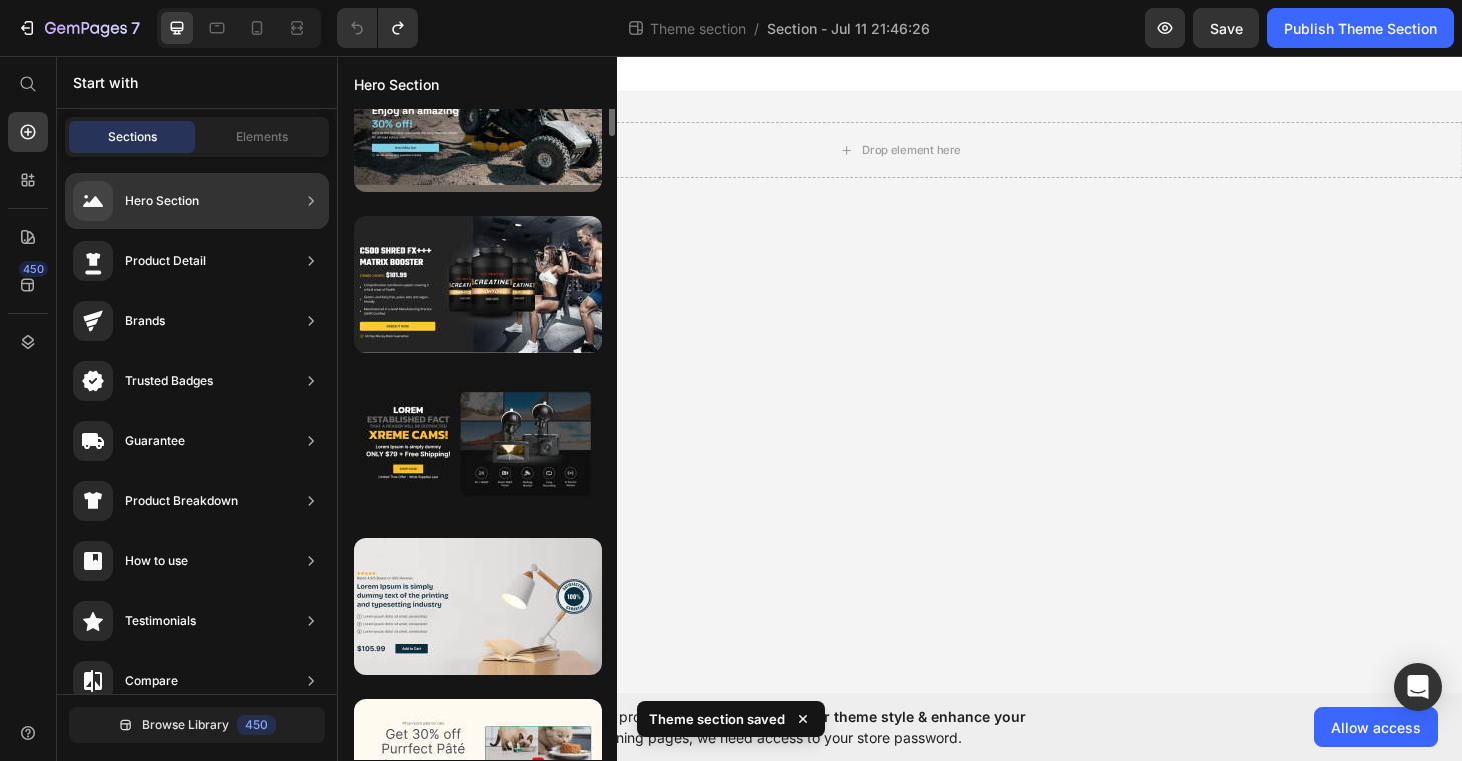 scroll, scrollTop: 0, scrollLeft: 0, axis: both 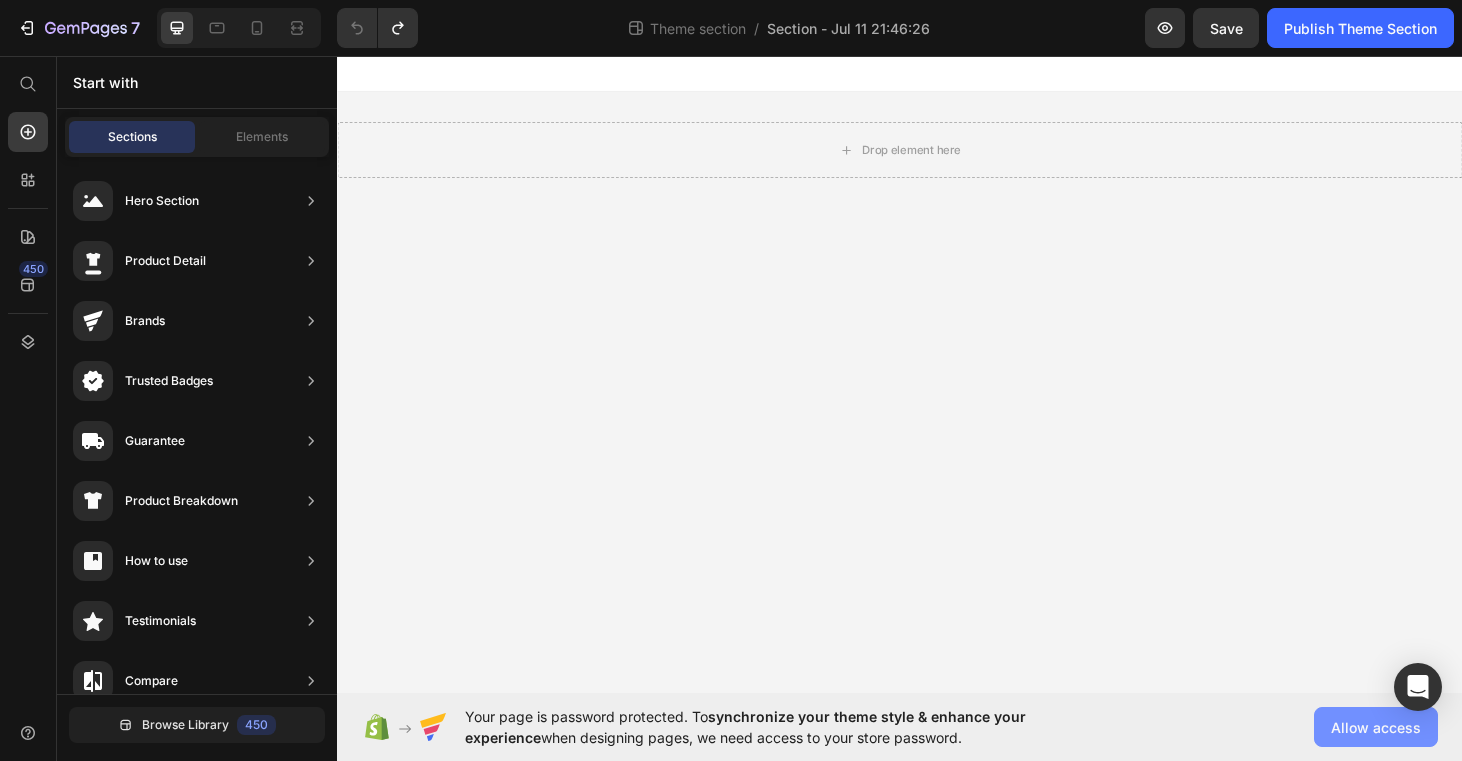 click on "Allow access" at bounding box center (1376, 727) 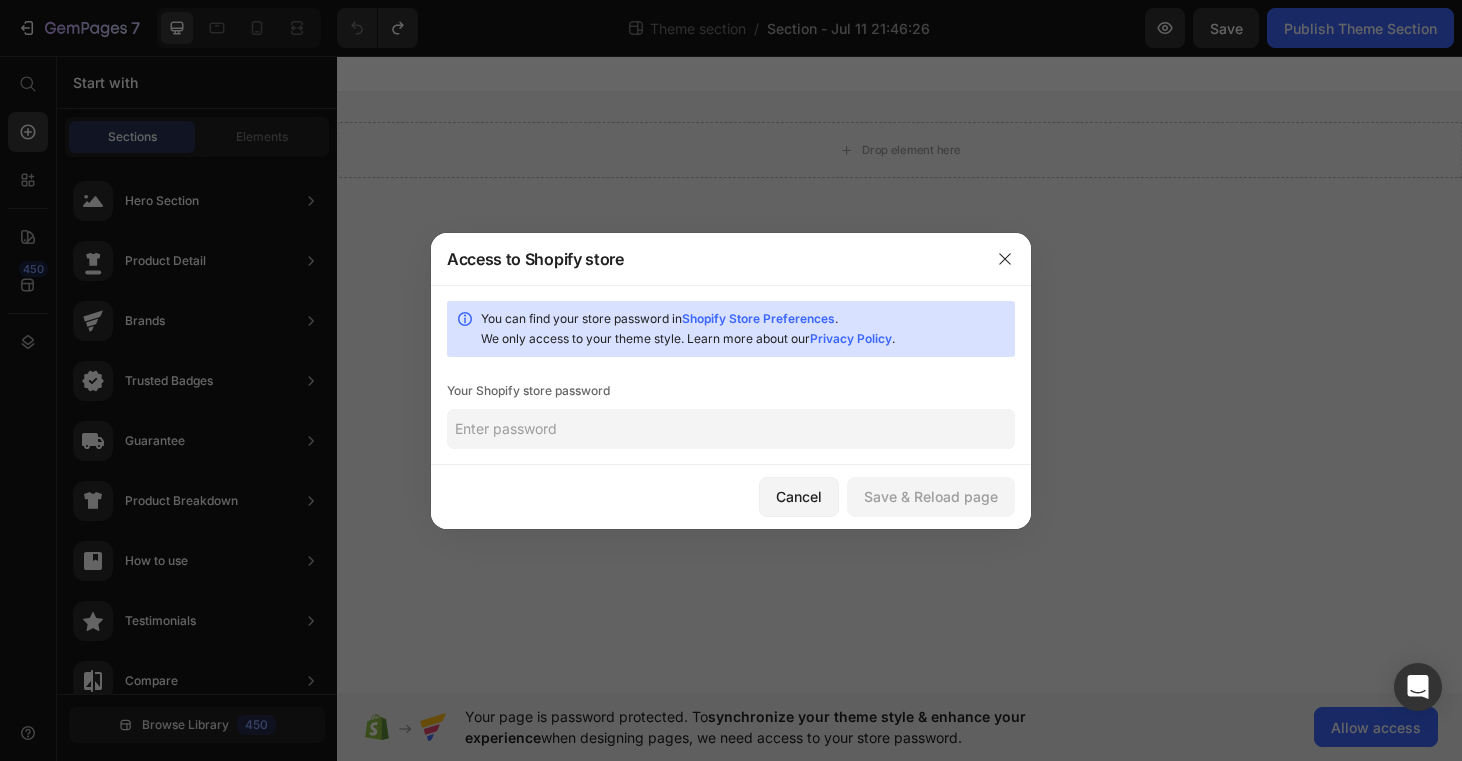 click 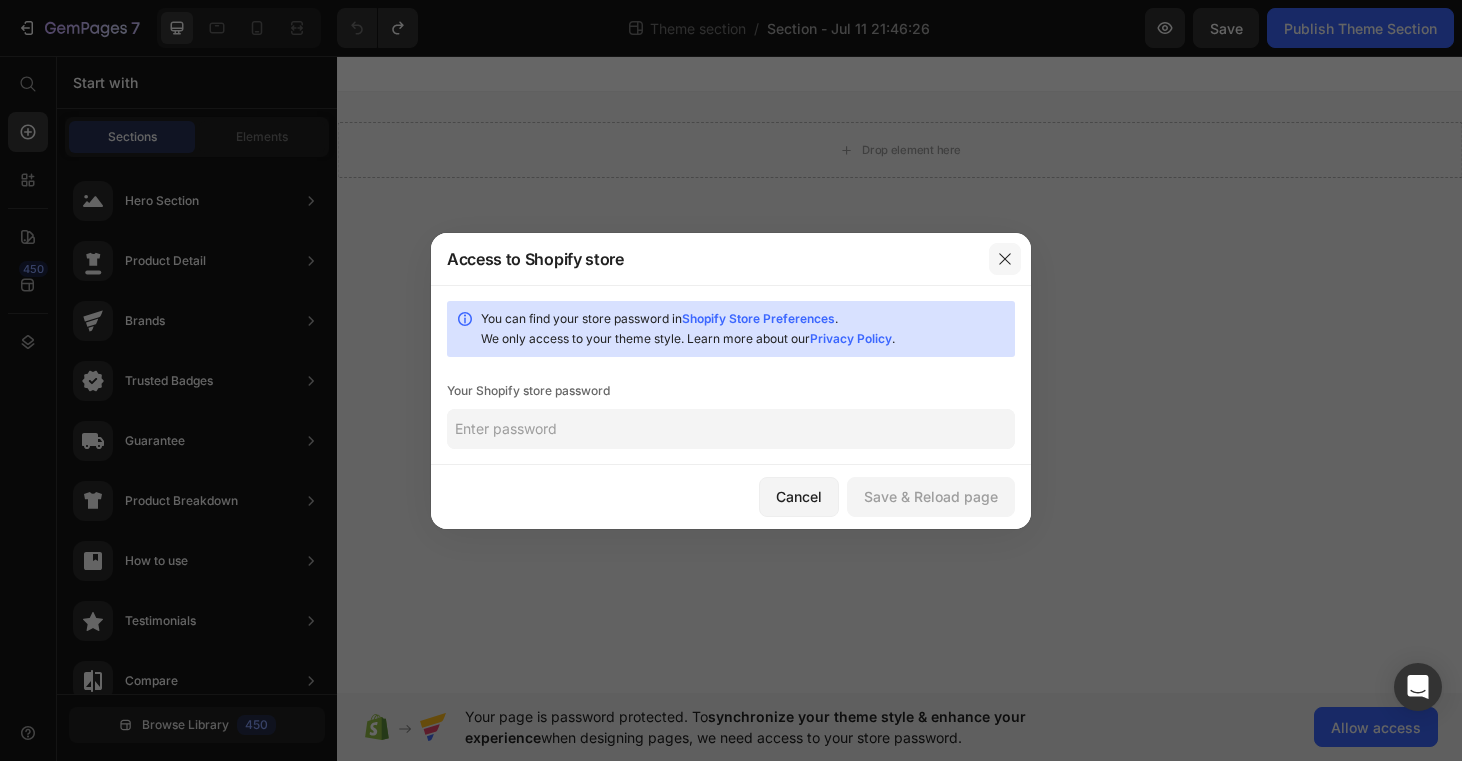 click 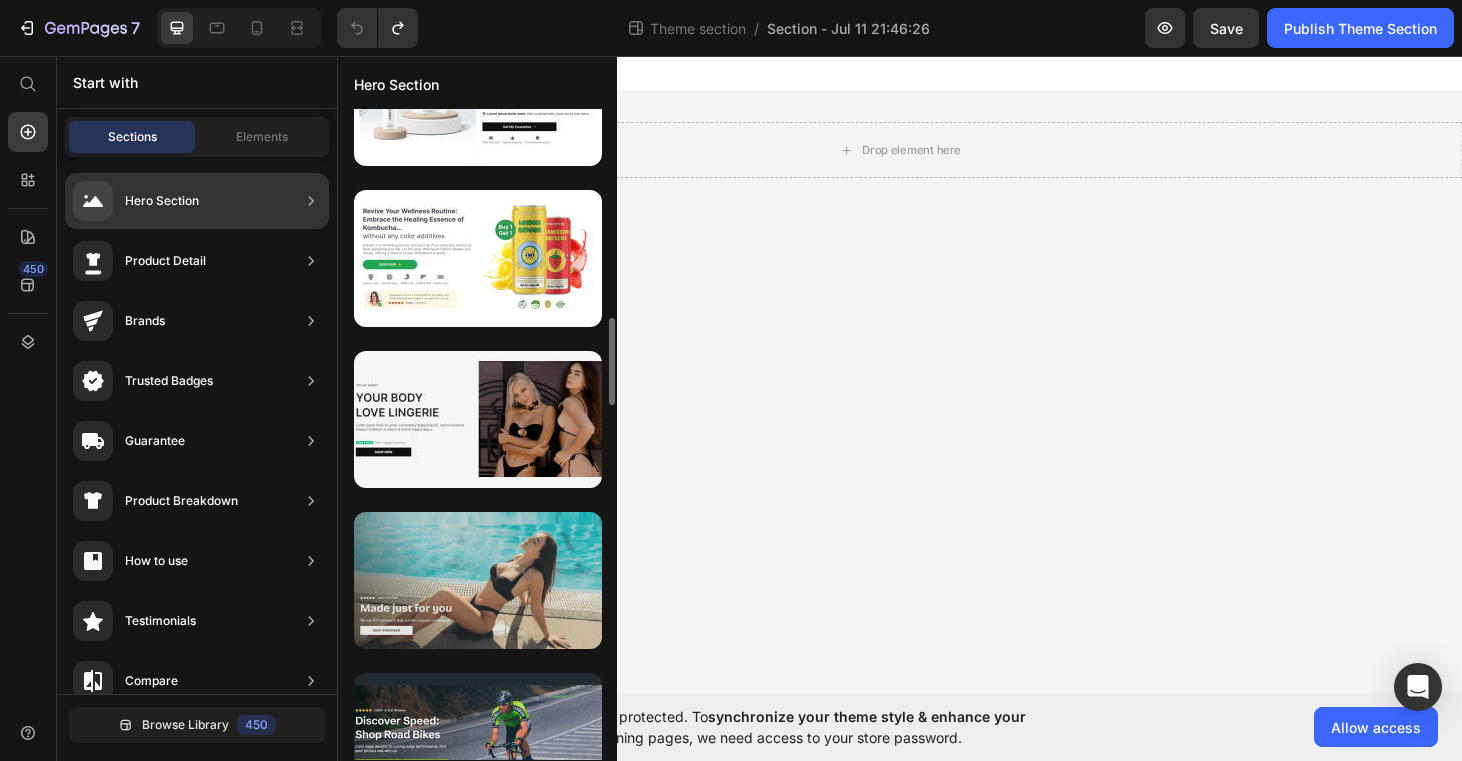 scroll, scrollTop: 1397, scrollLeft: 0, axis: vertical 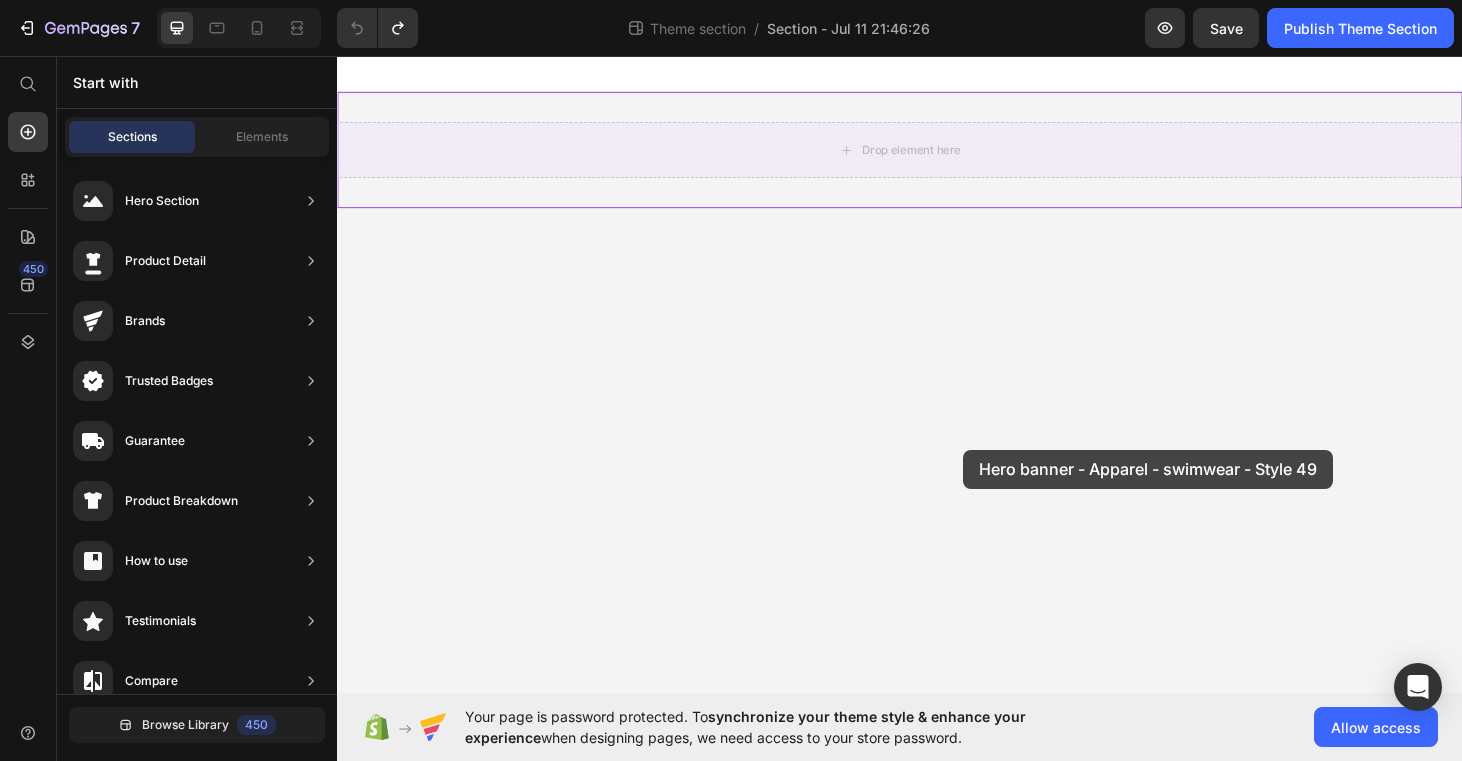 drag, startPoint x: 853, startPoint y: 664, endPoint x: 1006, endPoint y: 431, distance: 278.74362 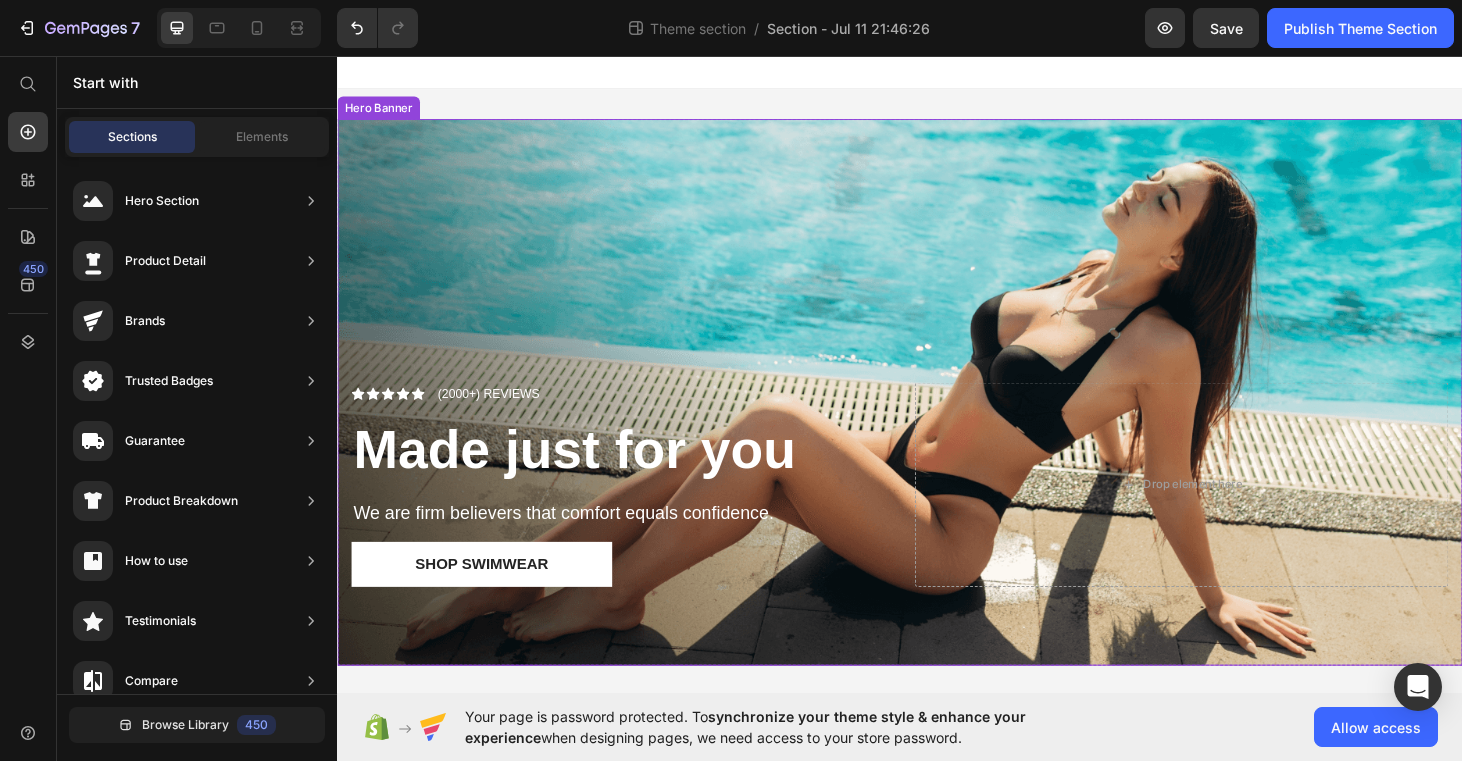 scroll, scrollTop: 0, scrollLeft: 0, axis: both 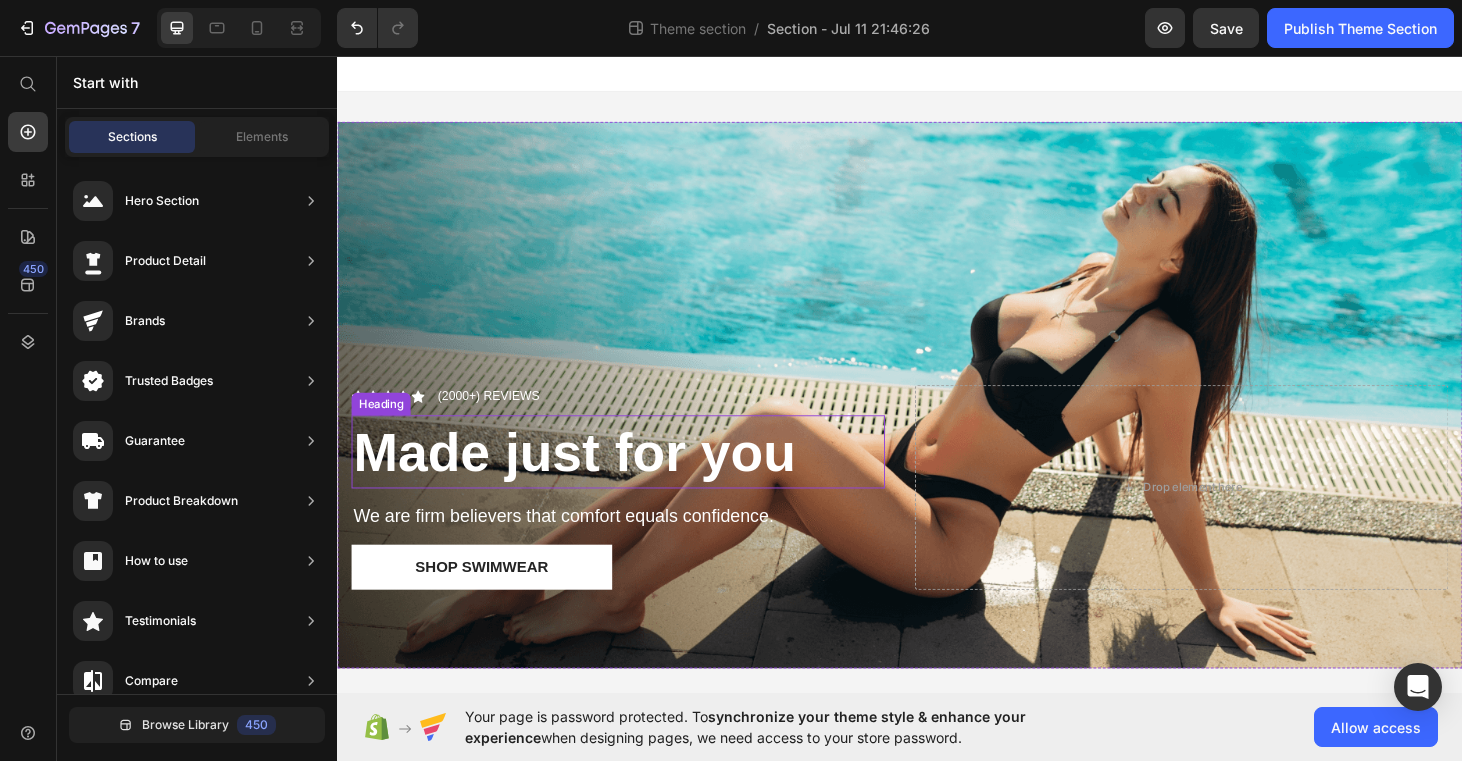 click on "Made just for you" at bounding box center (636, 477) 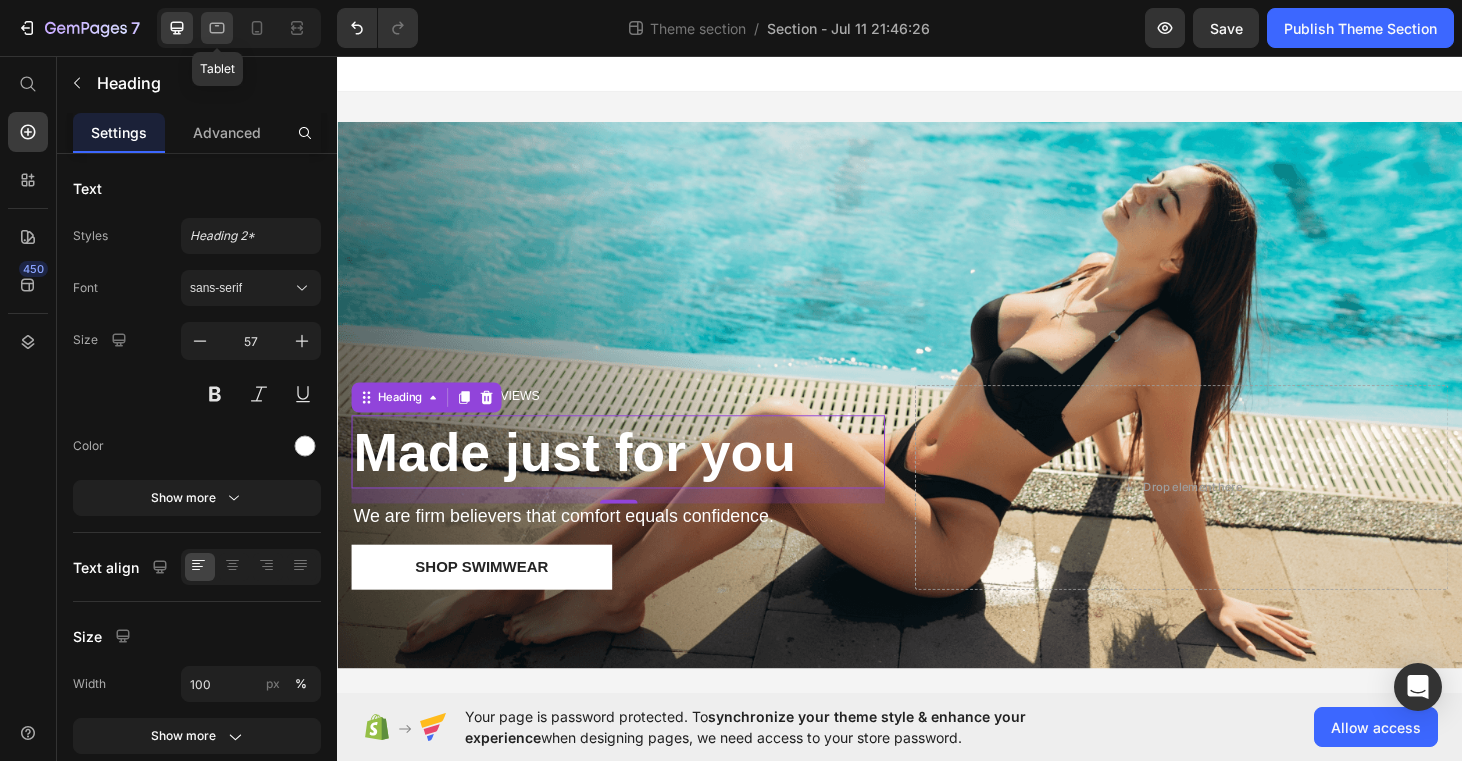 click 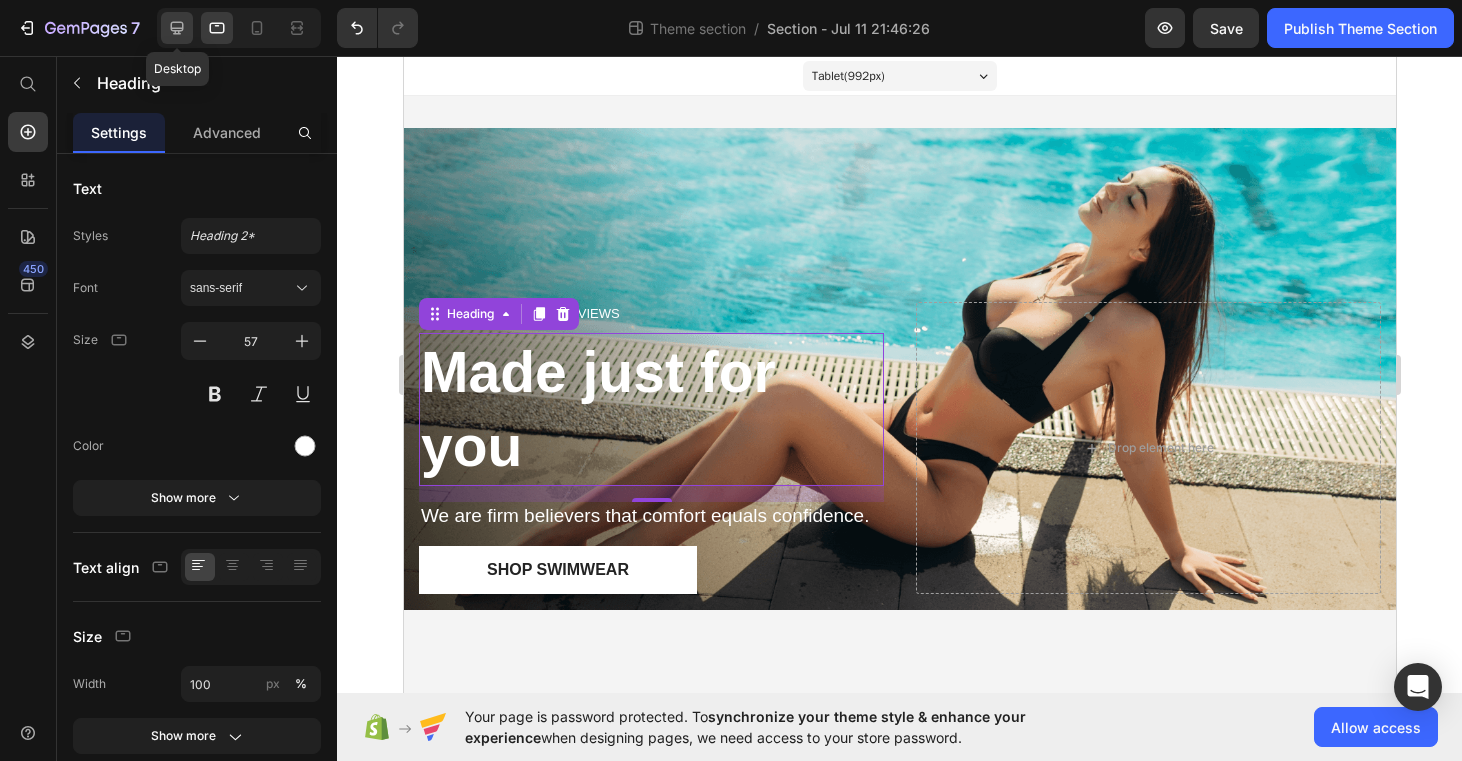 click 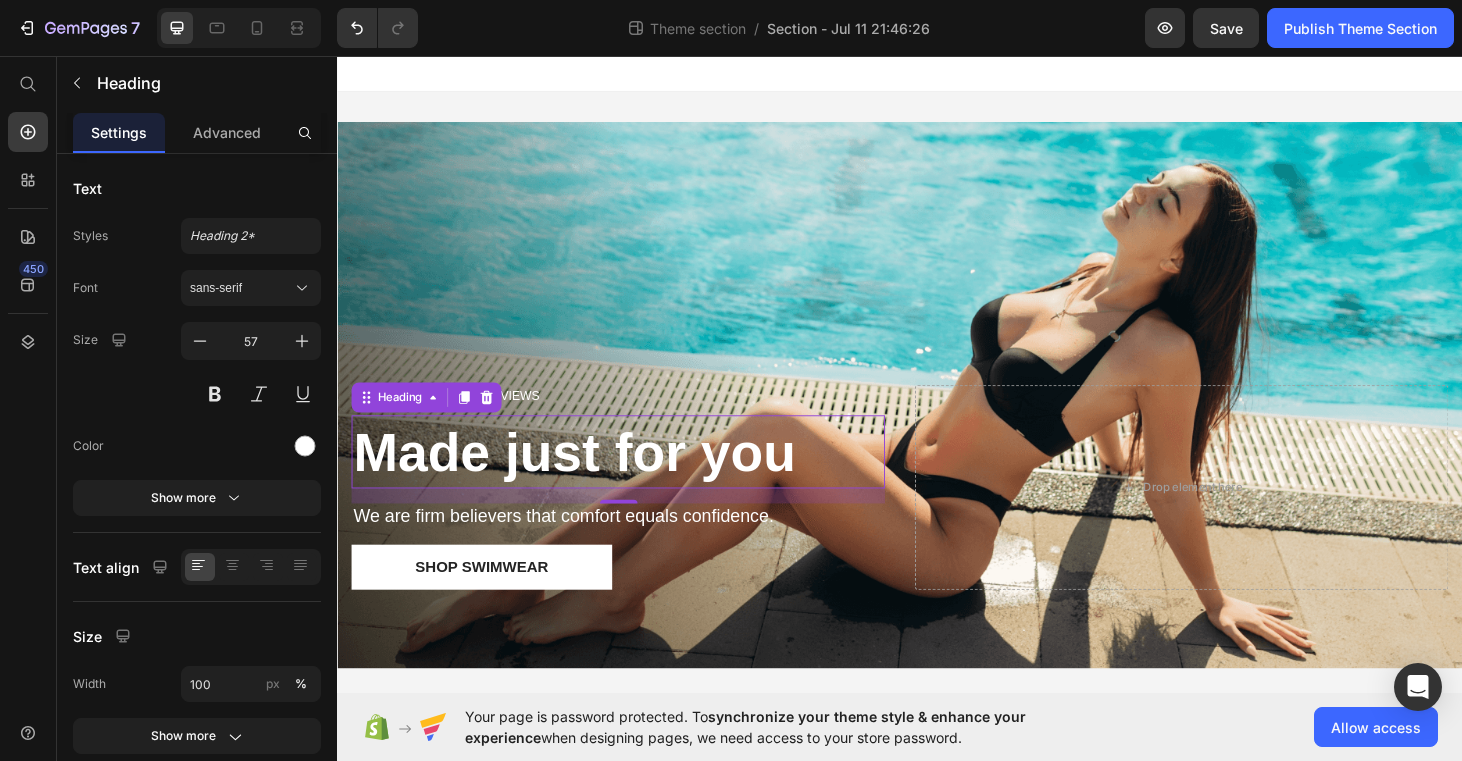 scroll, scrollTop: 3, scrollLeft: 0, axis: vertical 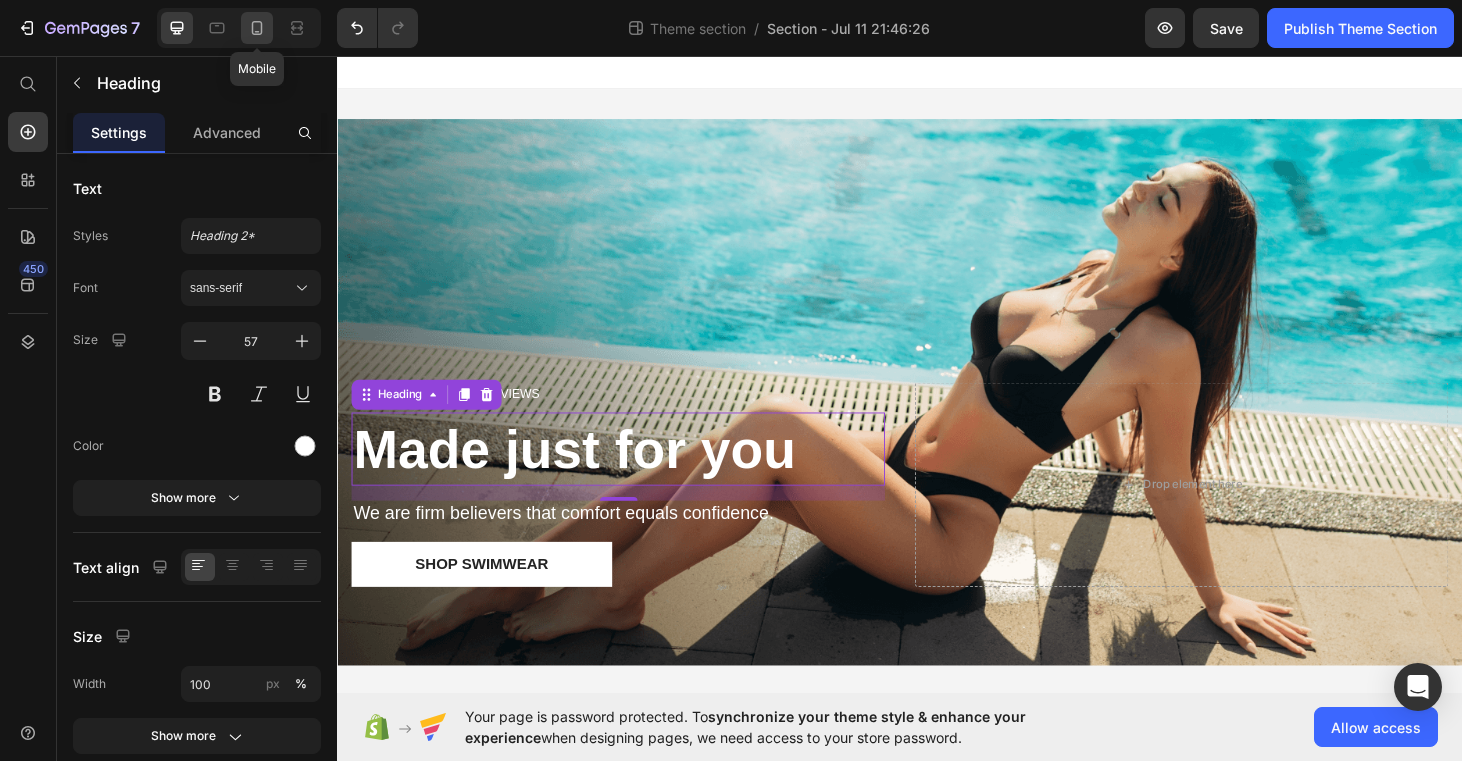 click 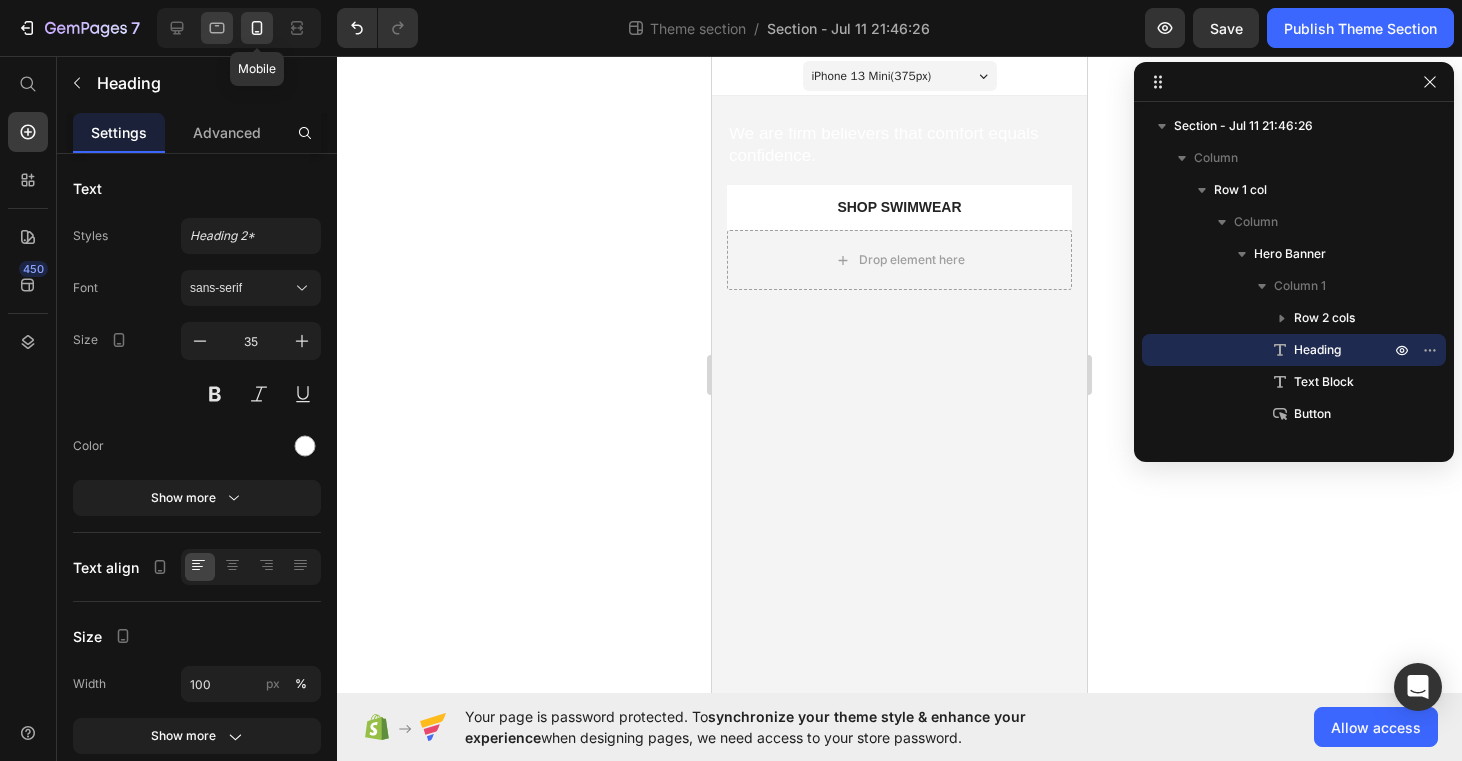 scroll, scrollTop: 134, scrollLeft: 0, axis: vertical 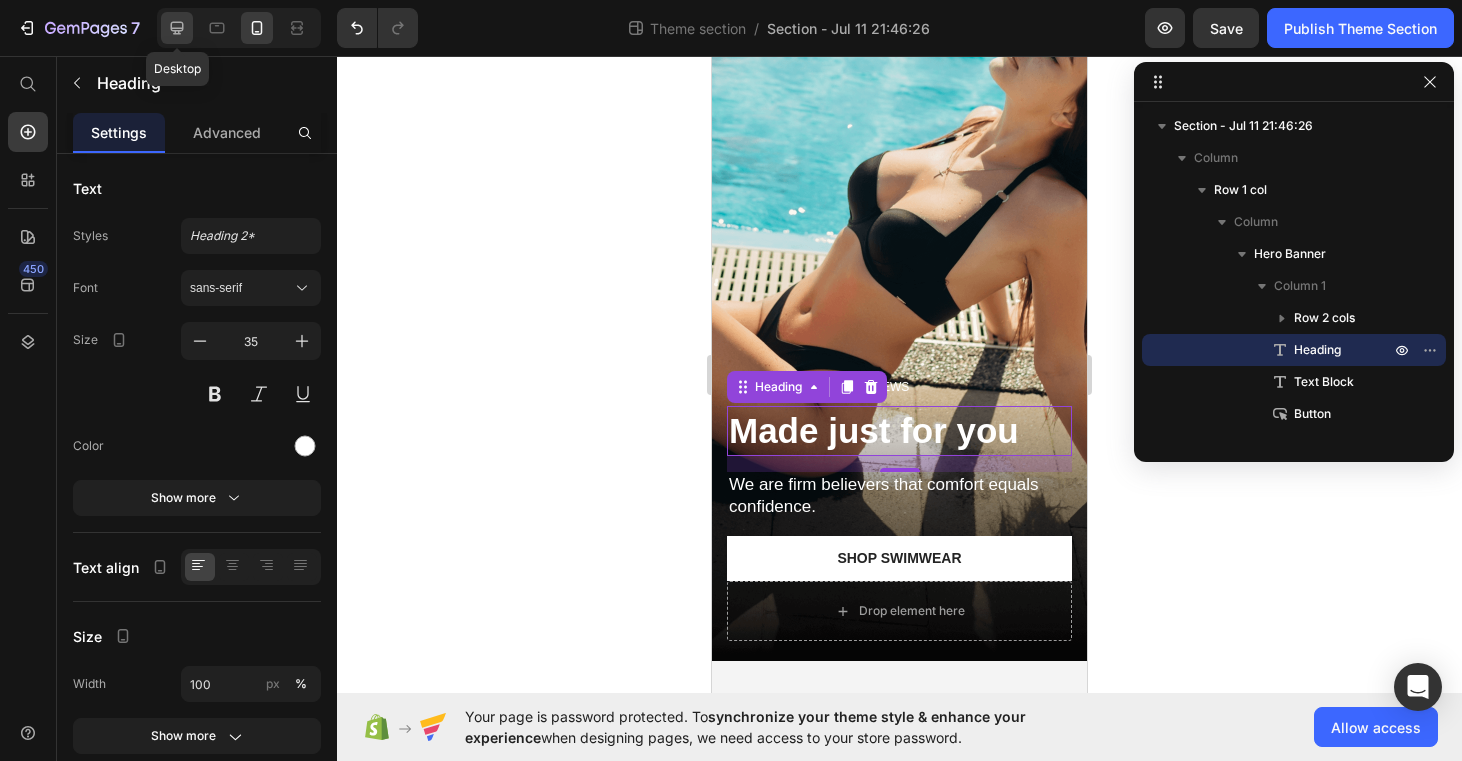 click 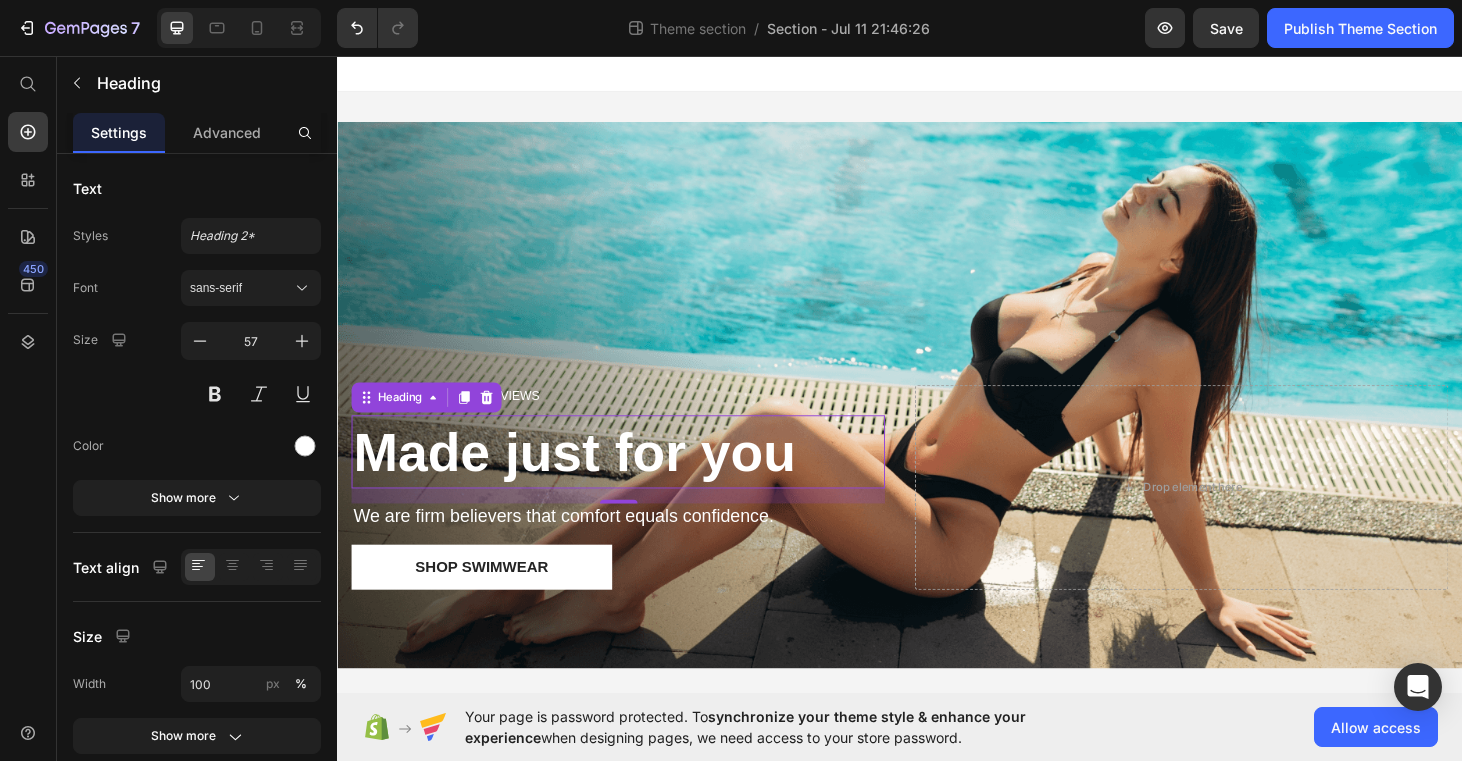scroll, scrollTop: 3, scrollLeft: 0, axis: vertical 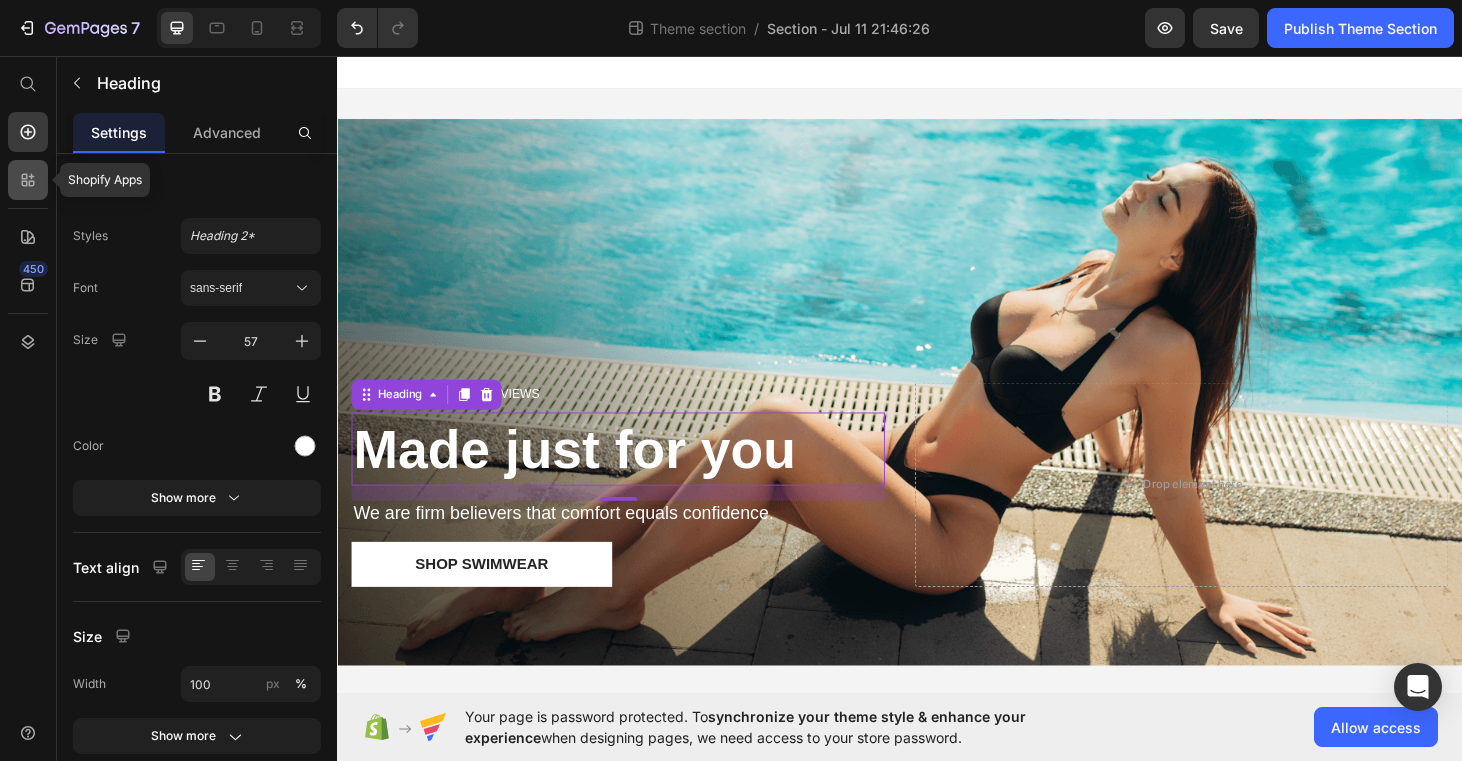 click 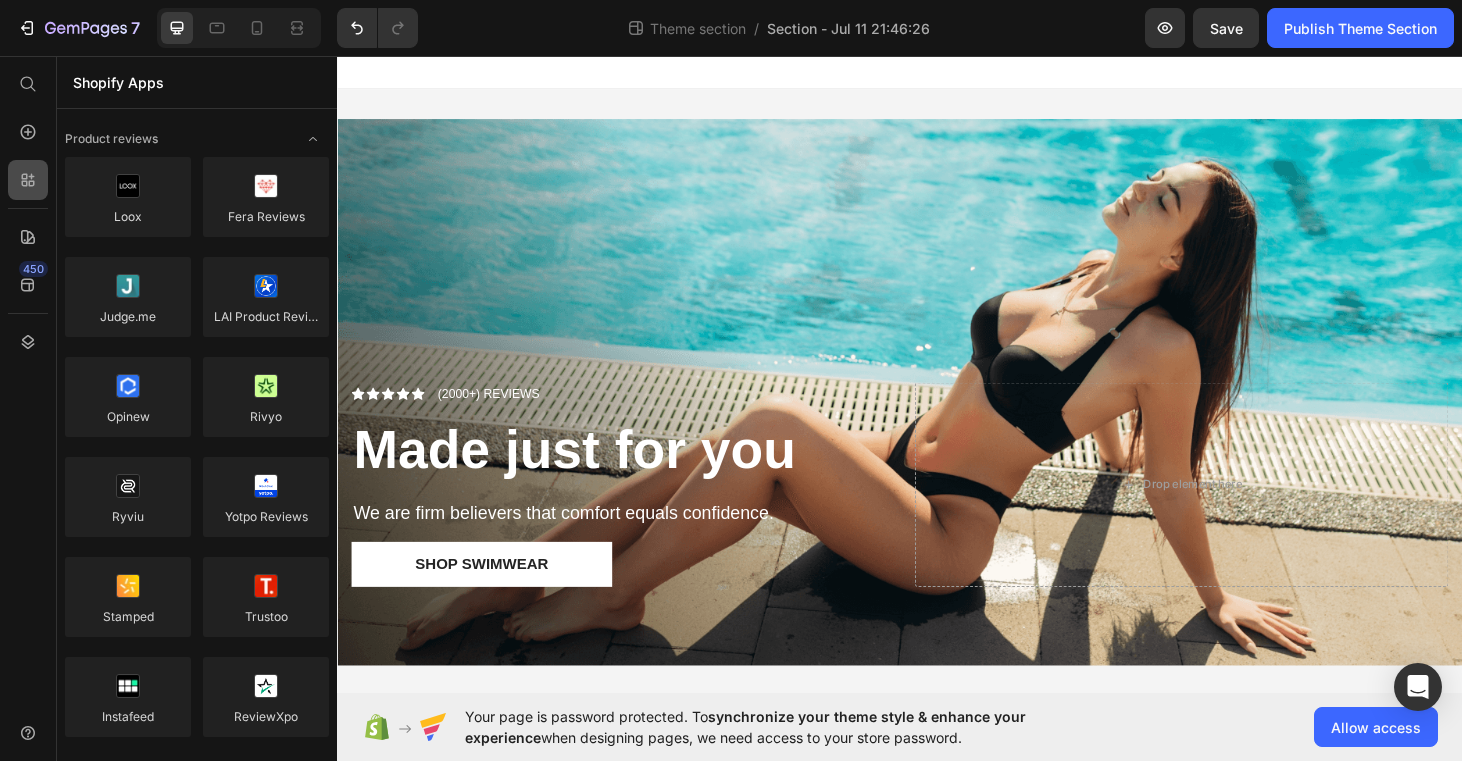 click 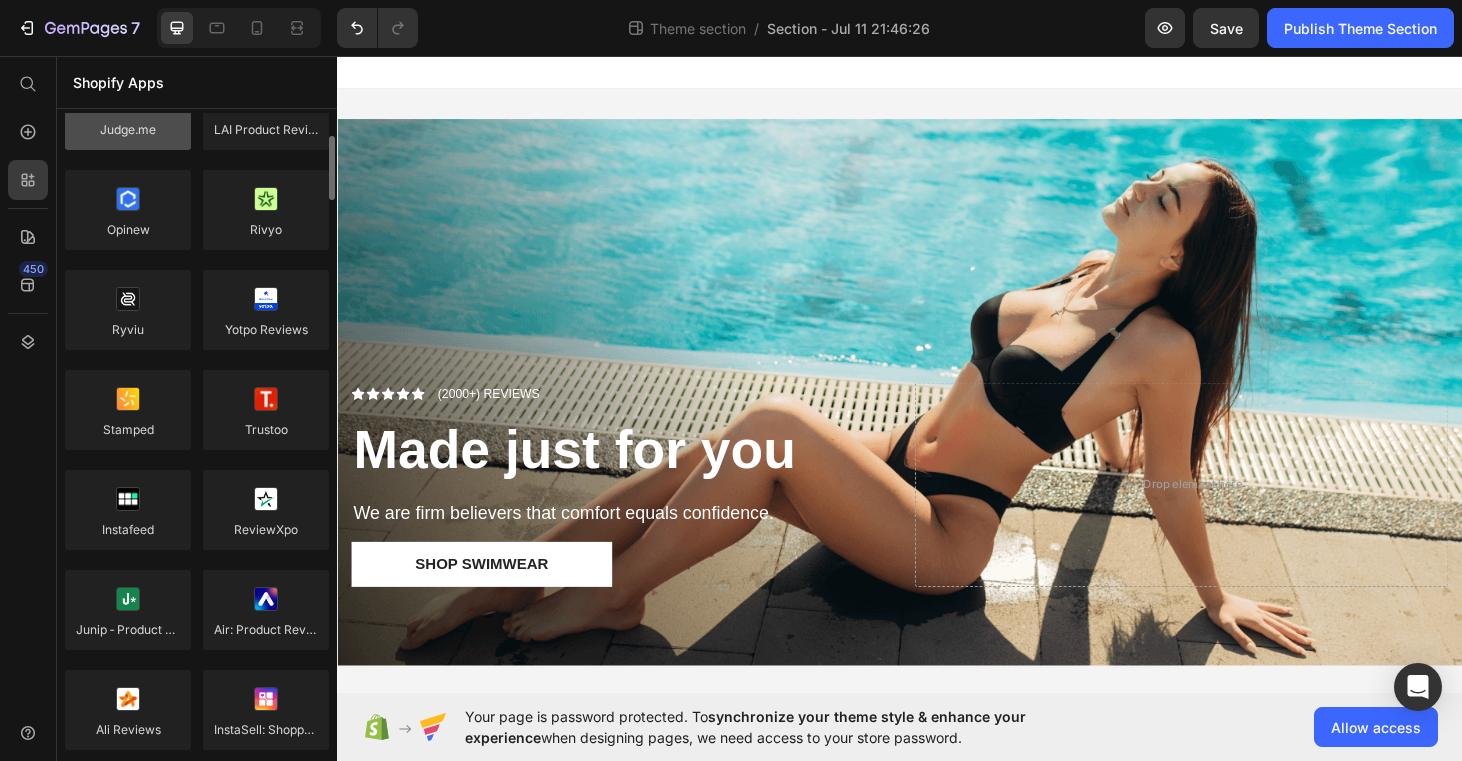 scroll, scrollTop: 192, scrollLeft: 0, axis: vertical 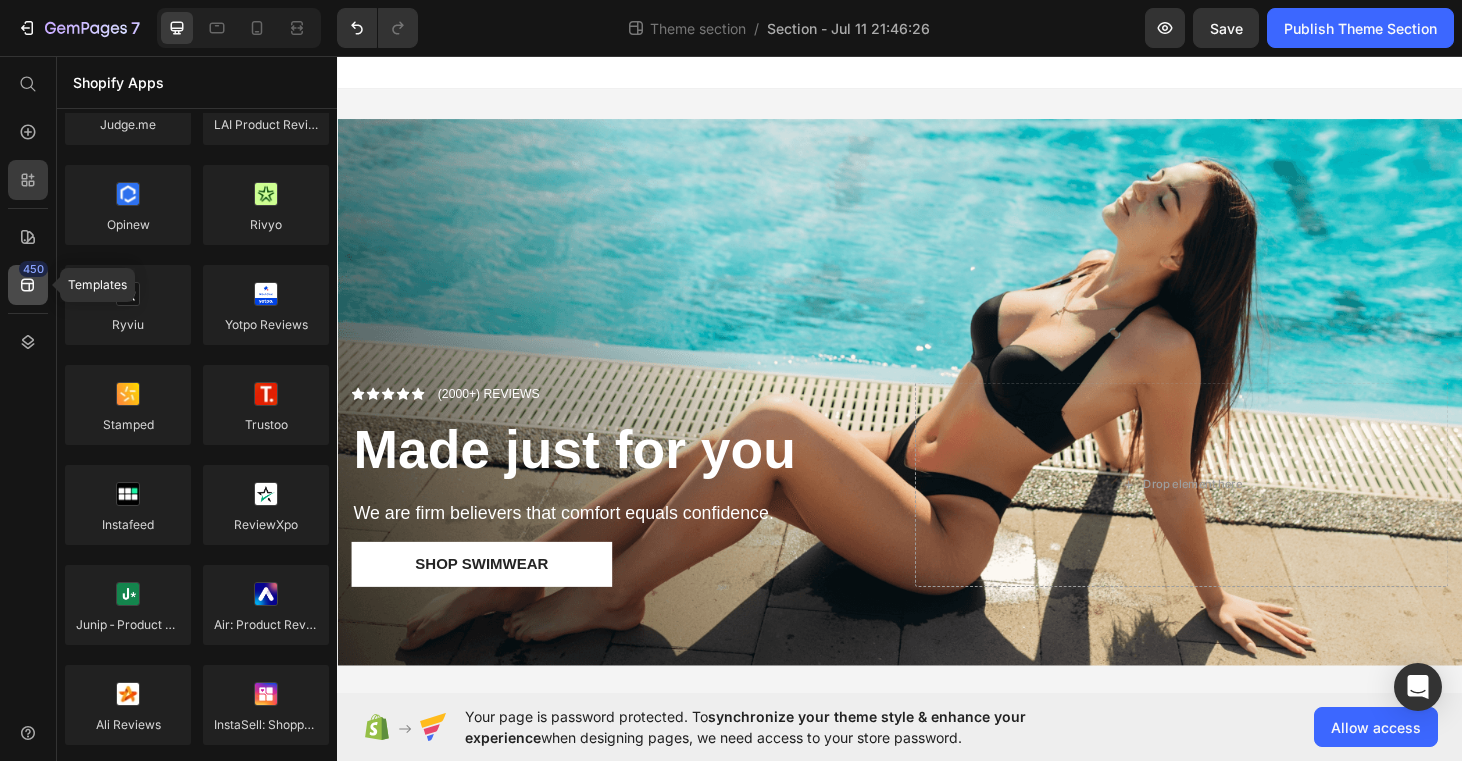 click on "450" 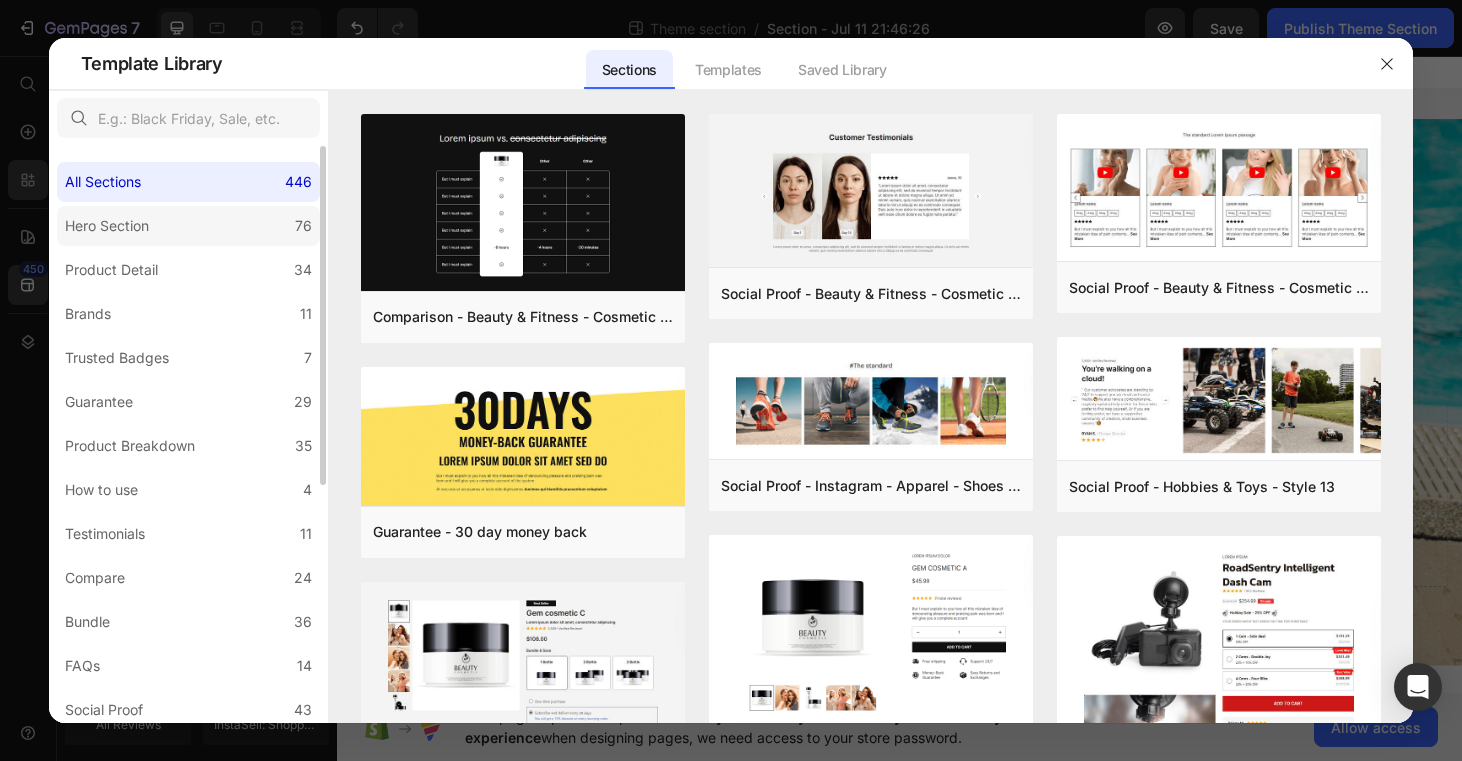 click on "Hero Section 76" 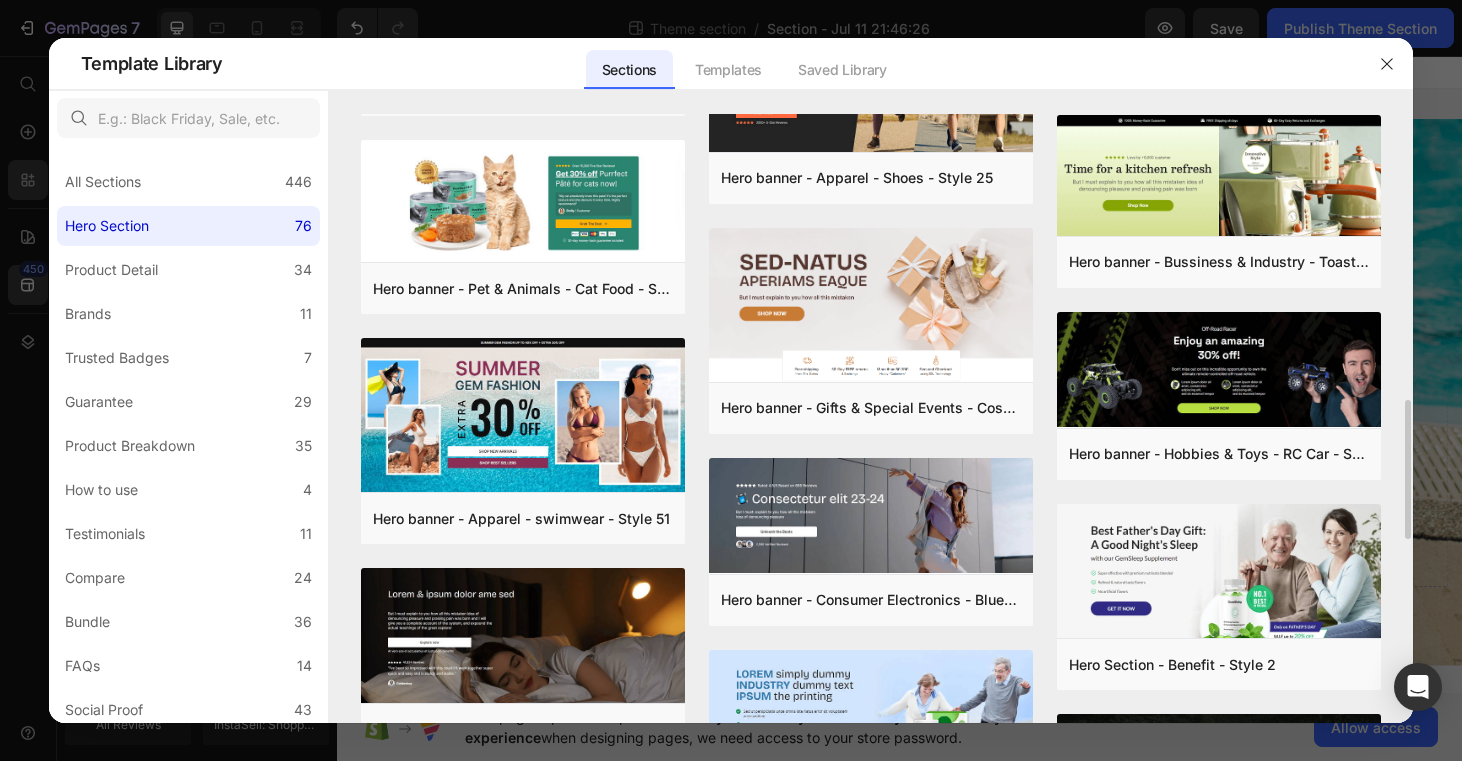 scroll, scrollTop: 1274, scrollLeft: 0, axis: vertical 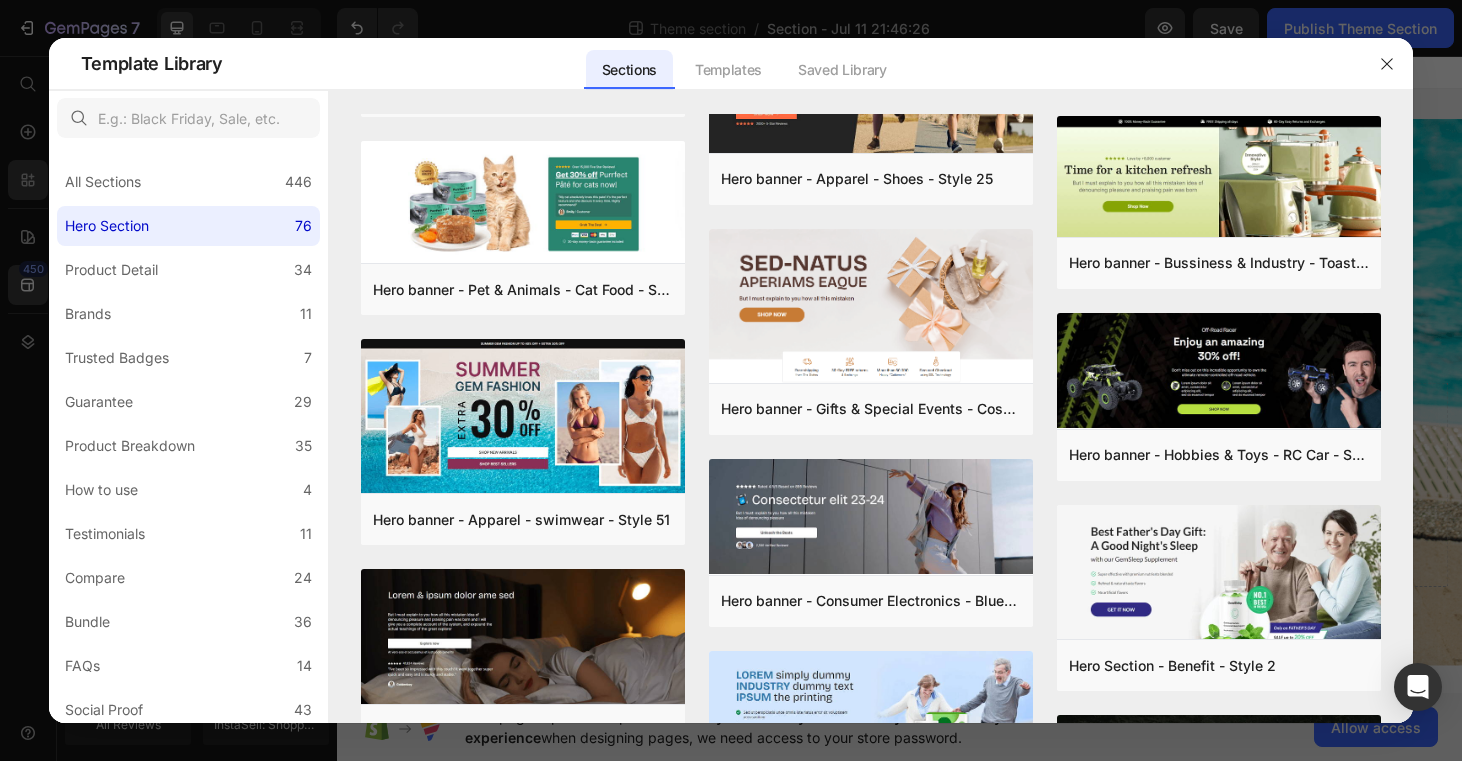 click at bounding box center (731, 380) 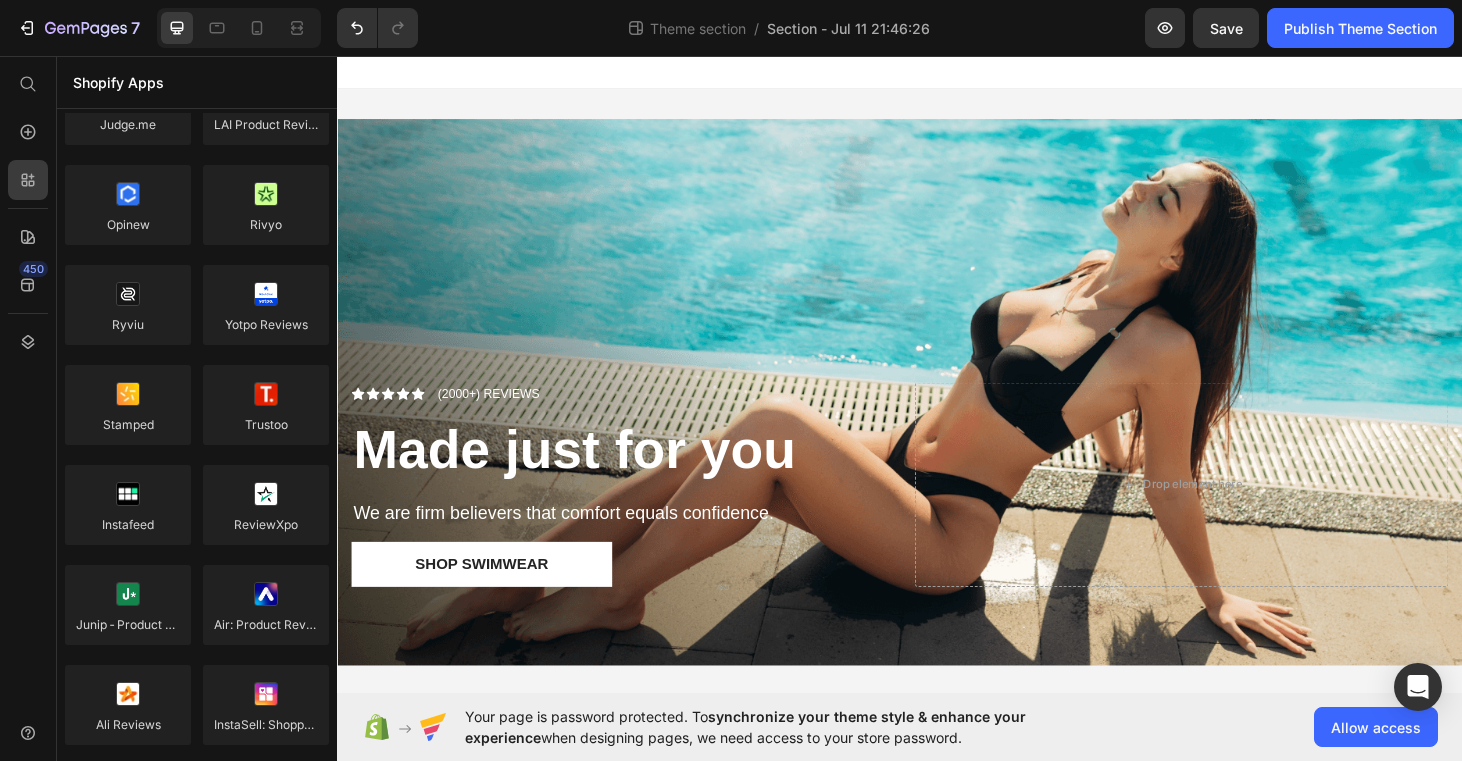 click on "450" at bounding box center (28, 388) 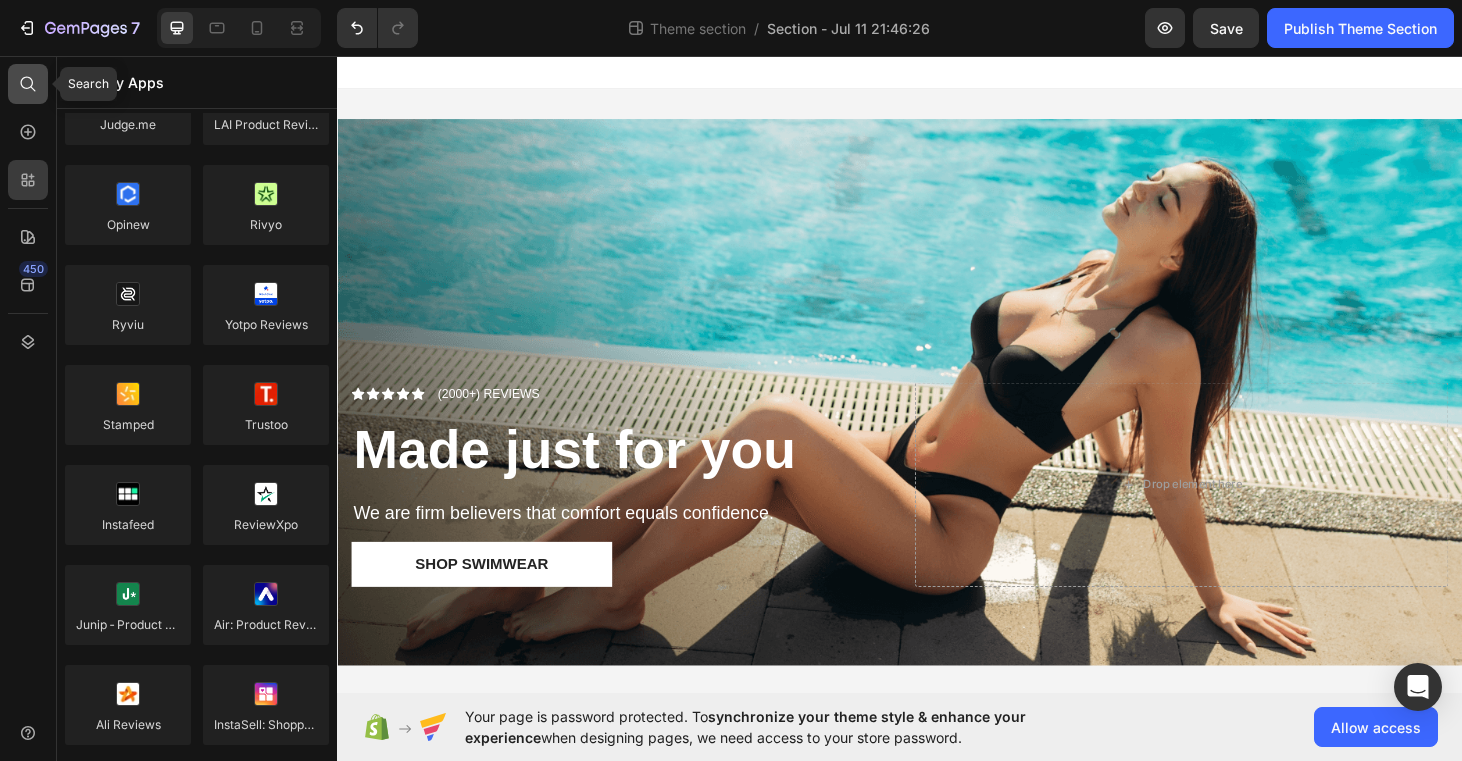 click 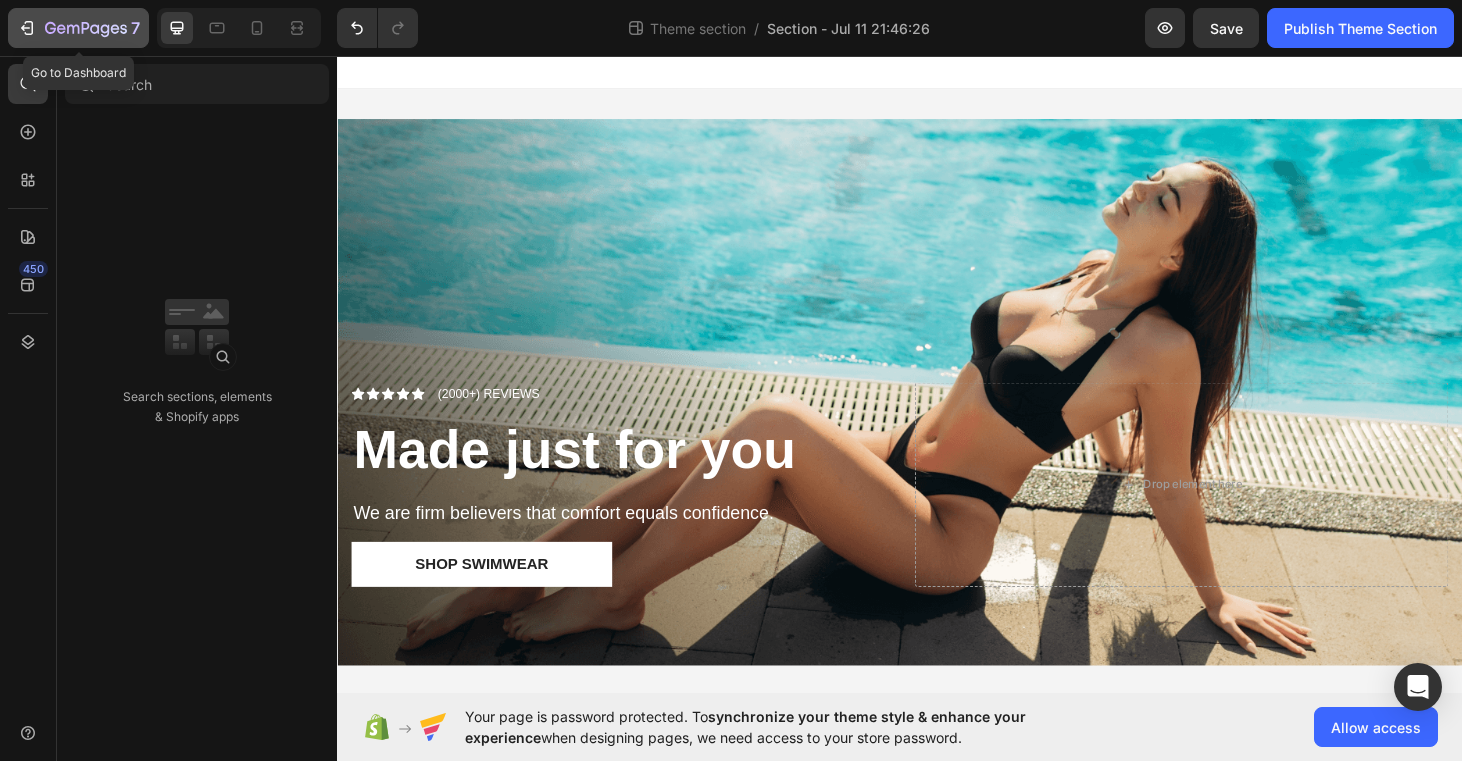 click 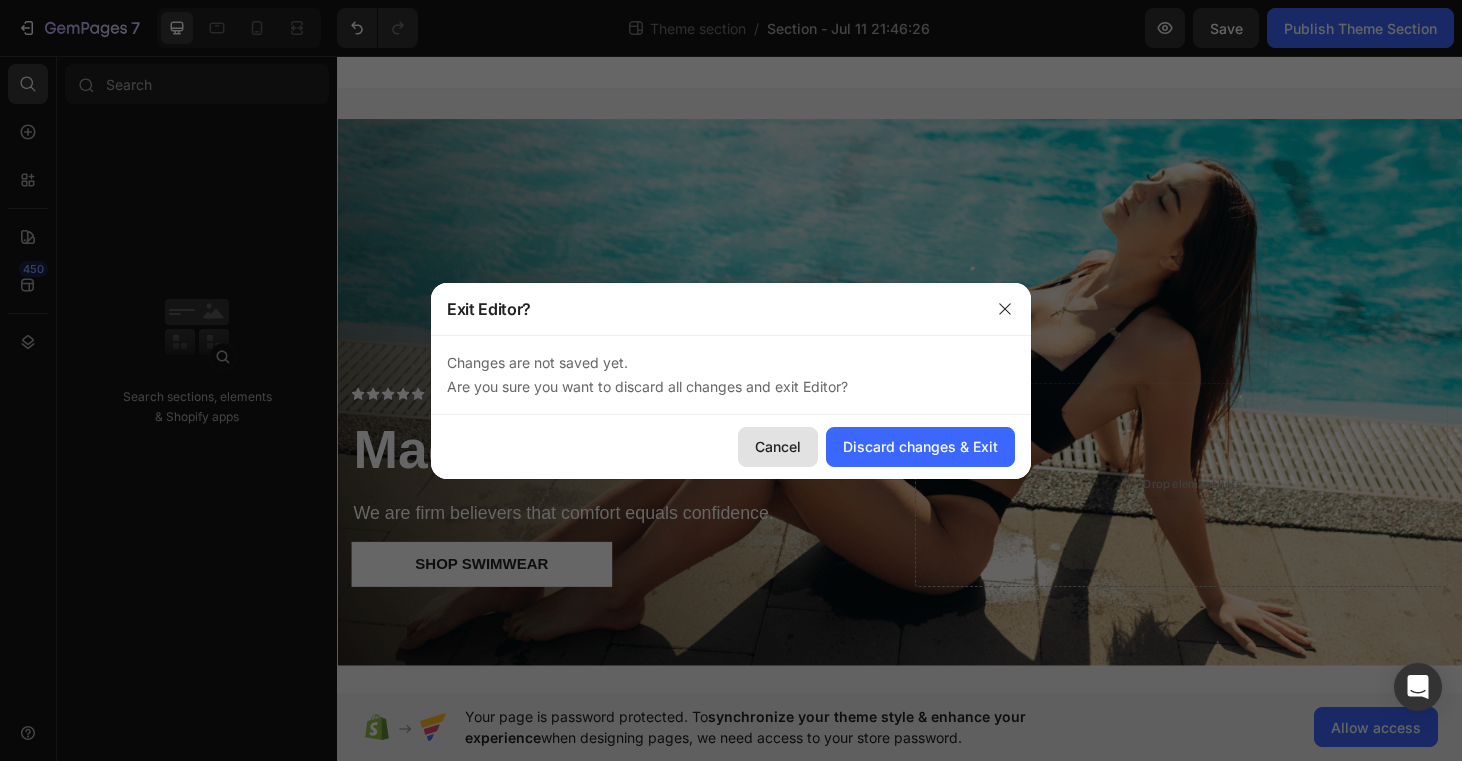 click on "Cancel" at bounding box center (778, 446) 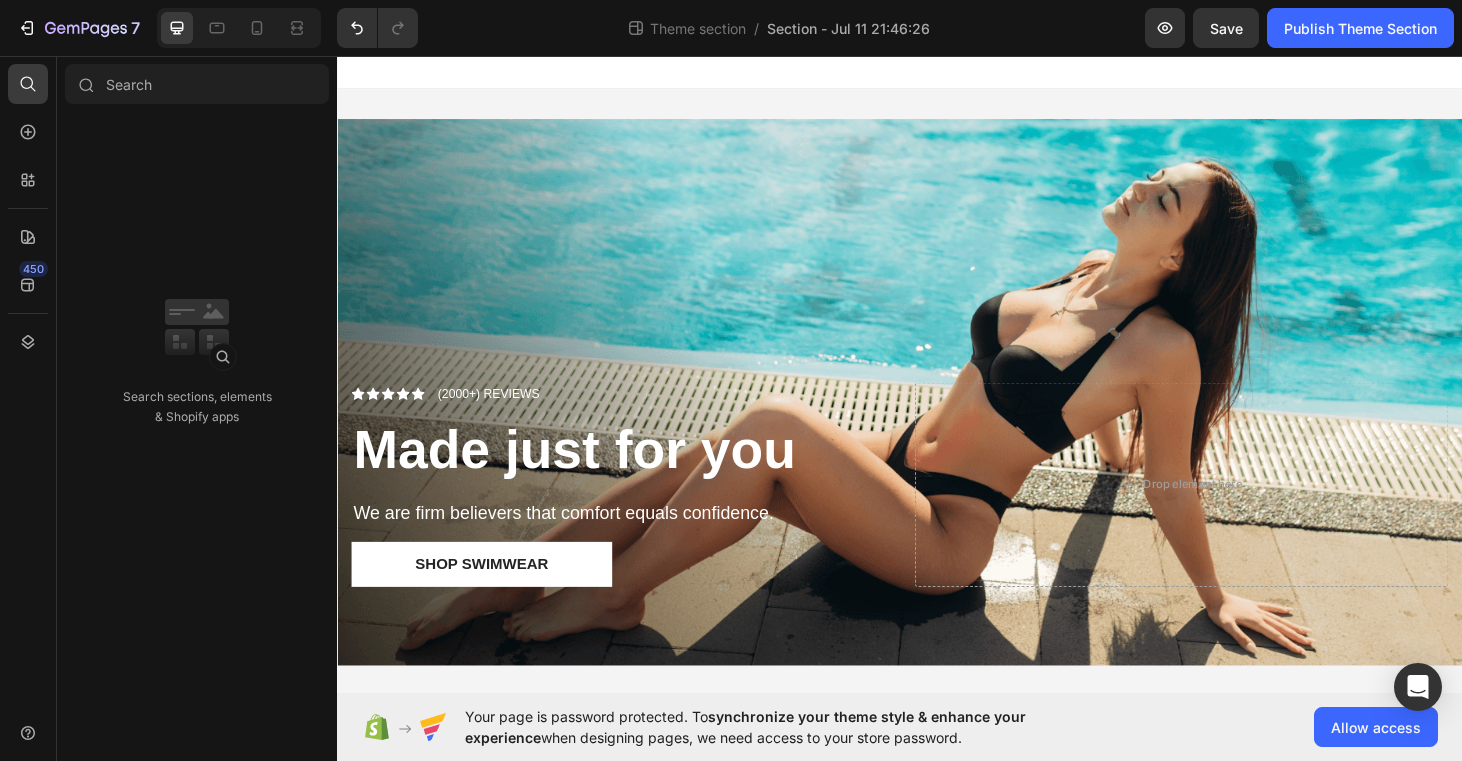 click on "7  Theme section  /  Section - [DATE] [TIME]:[TIME]:[TIME] Preview  Save   Publish Theme Section" 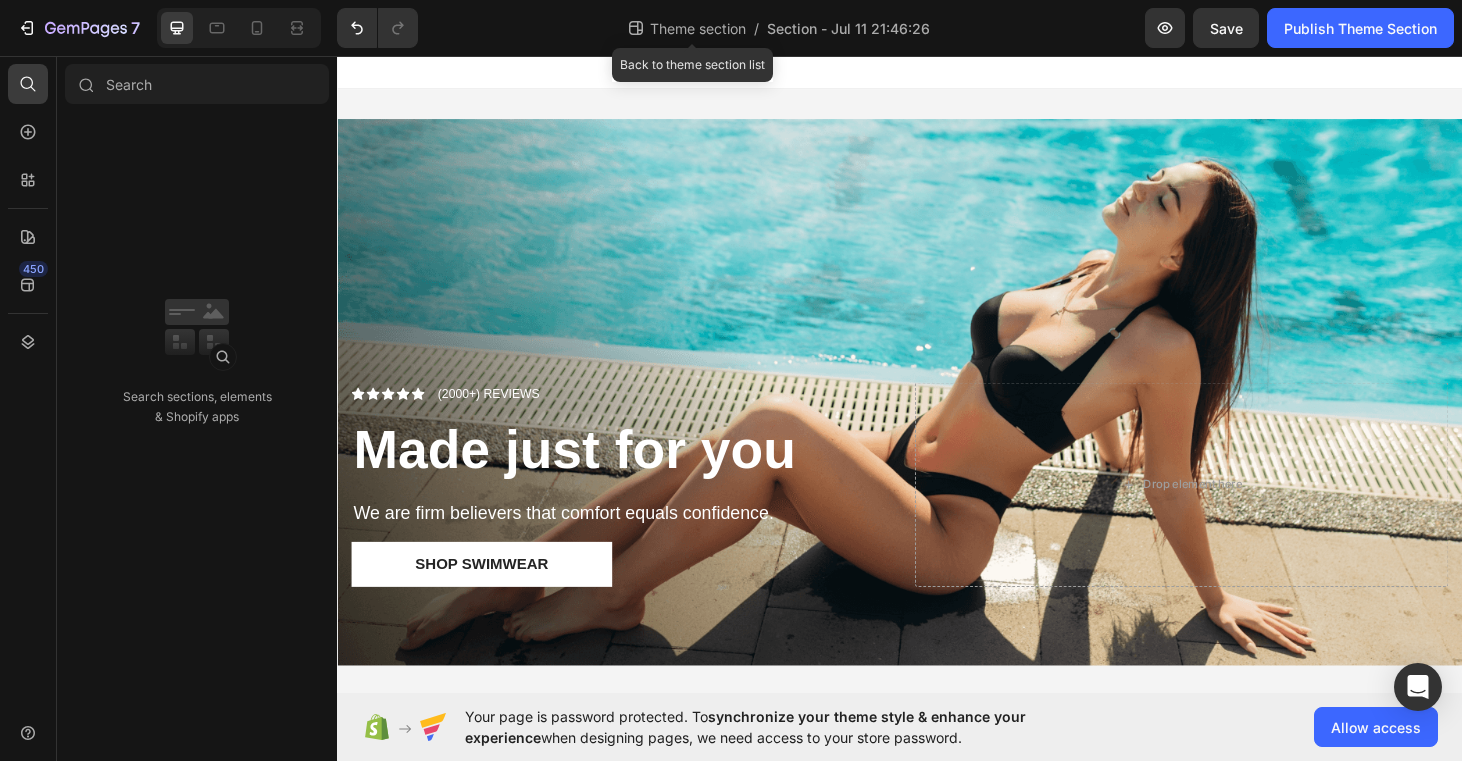 click on "Theme section  /" 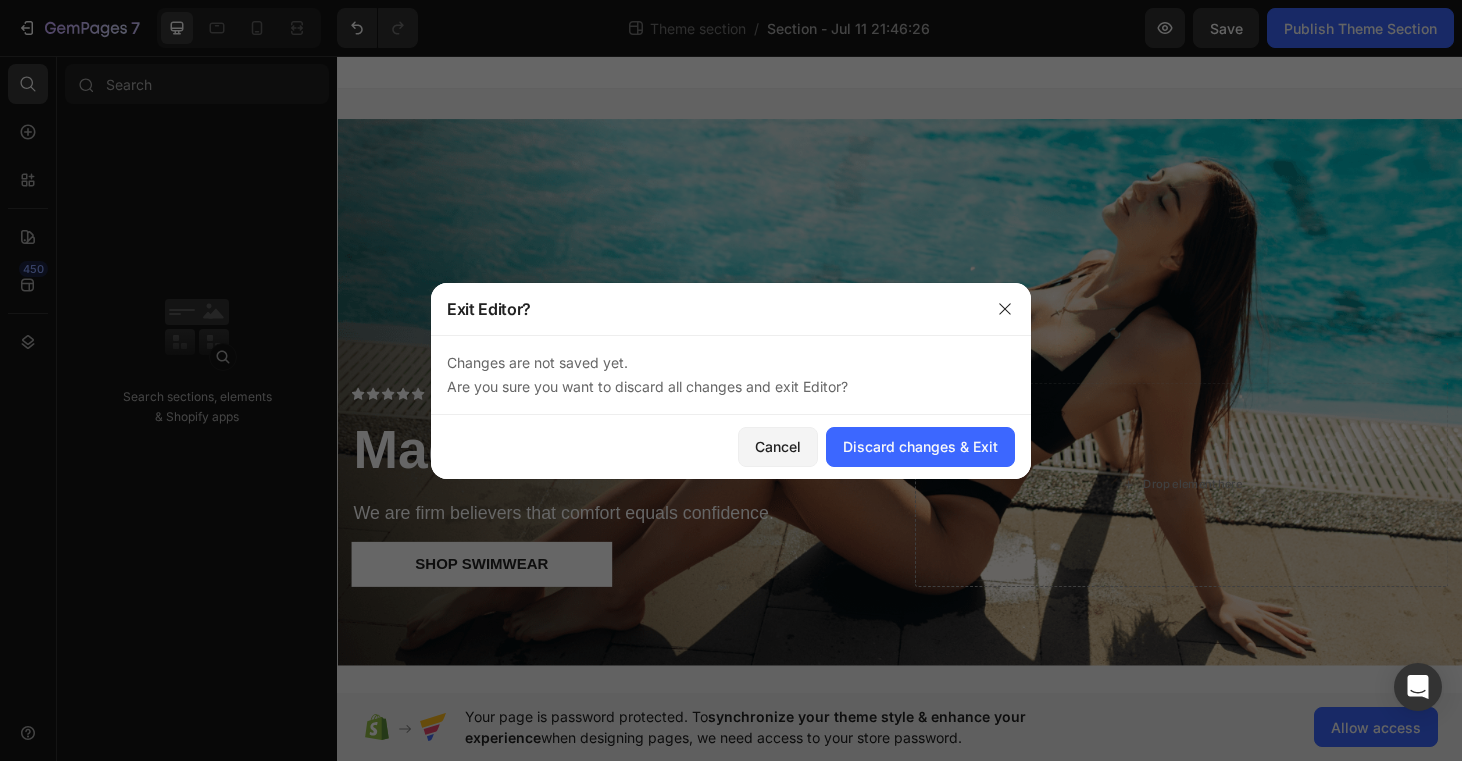 click 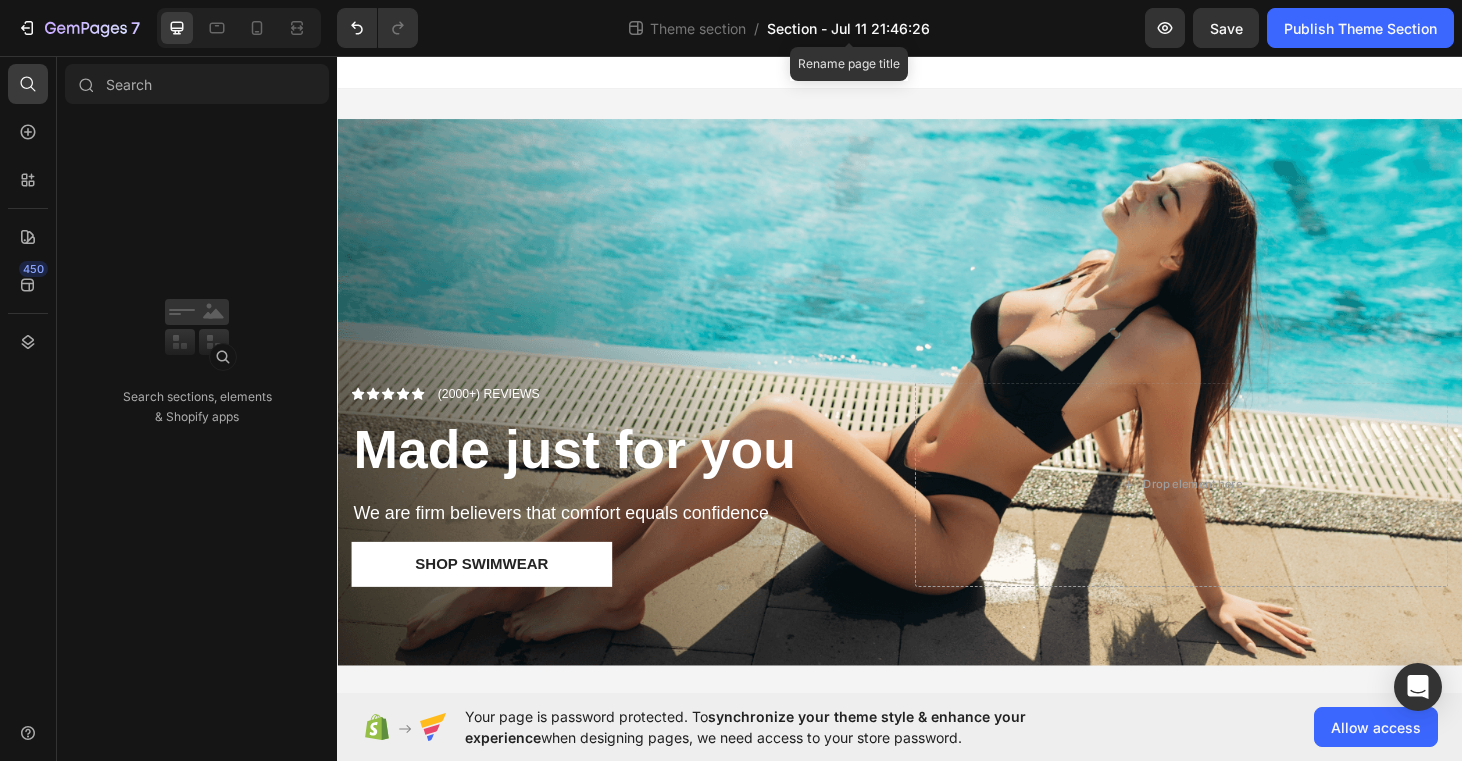 click on "Section - Jul 11 21:46:26" 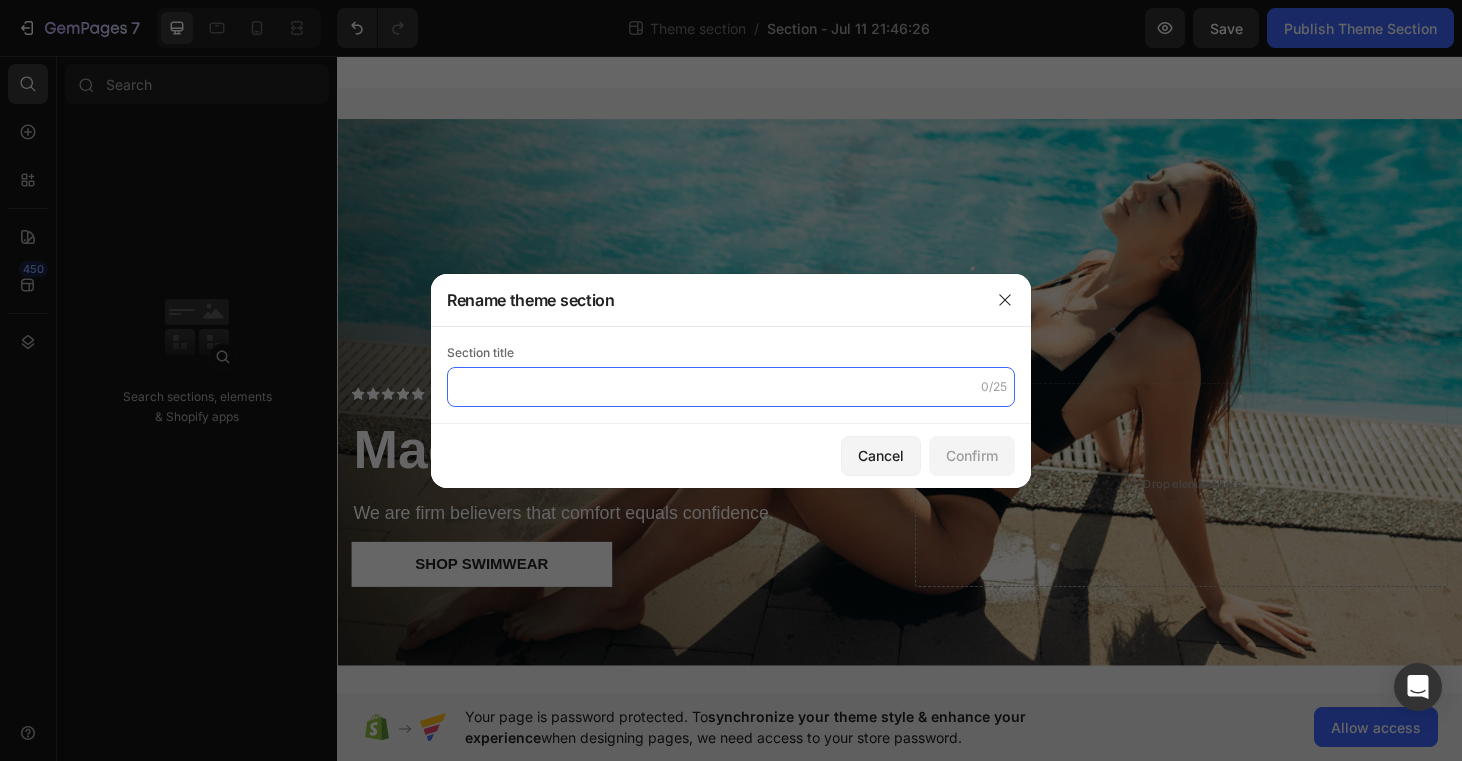click 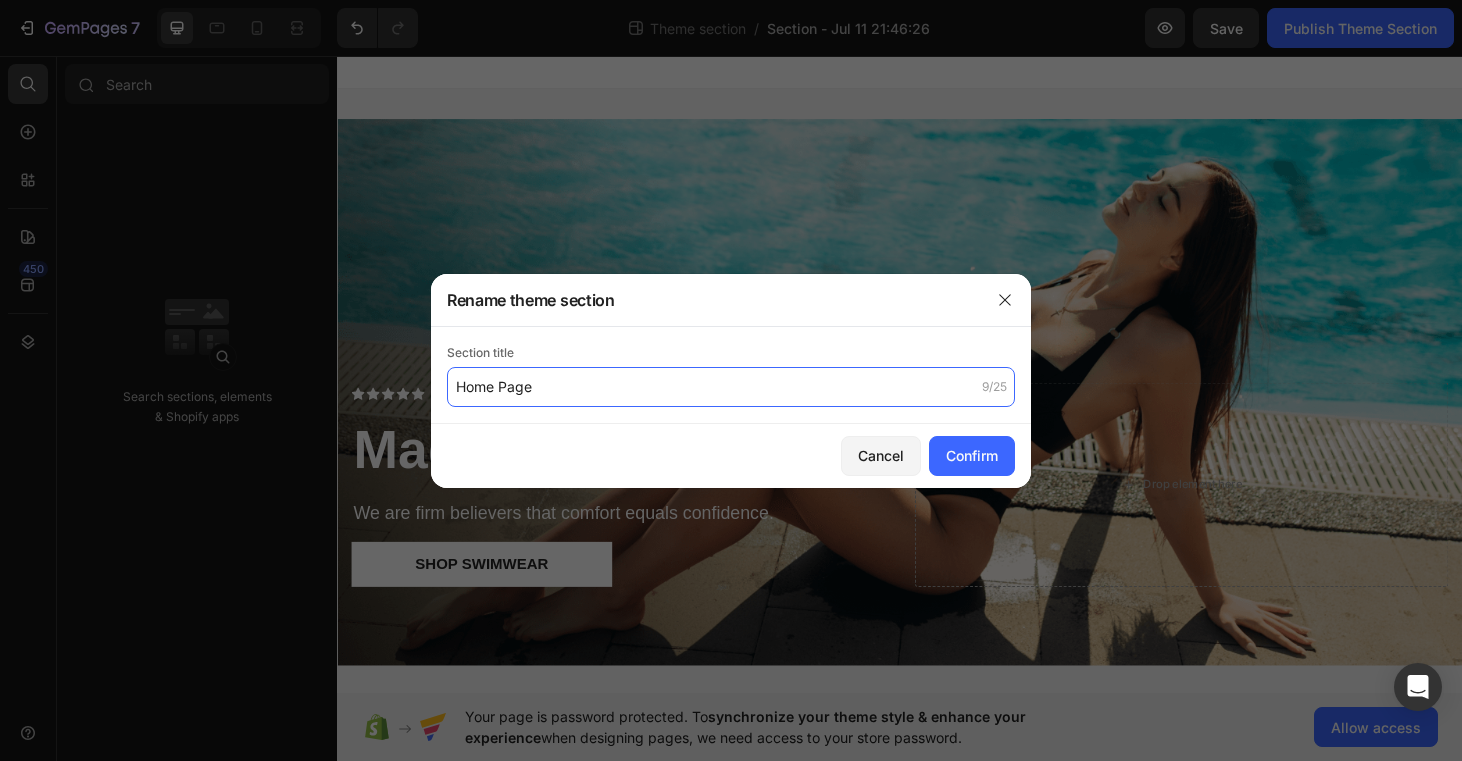 type on "Home Page" 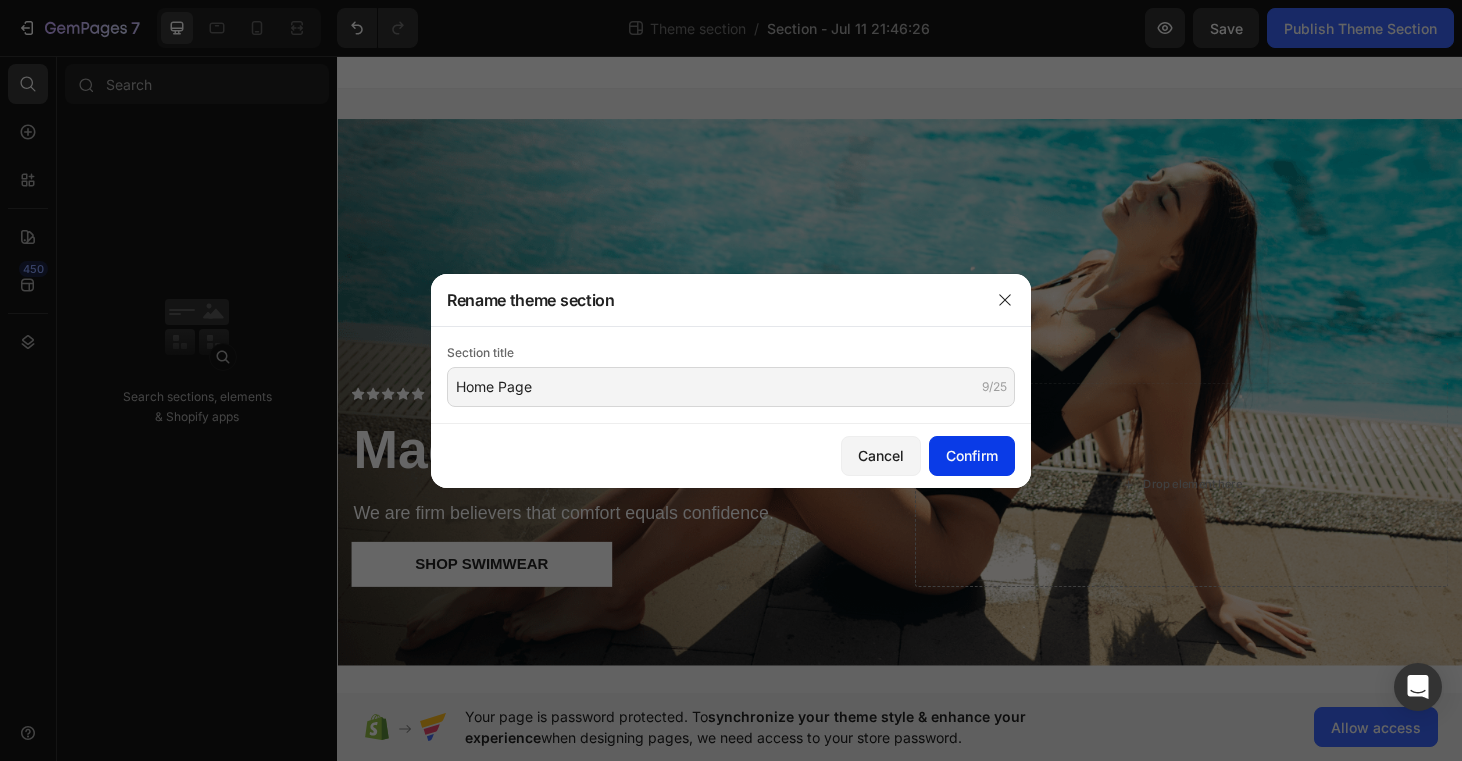 click on "Confirm" at bounding box center (972, 455) 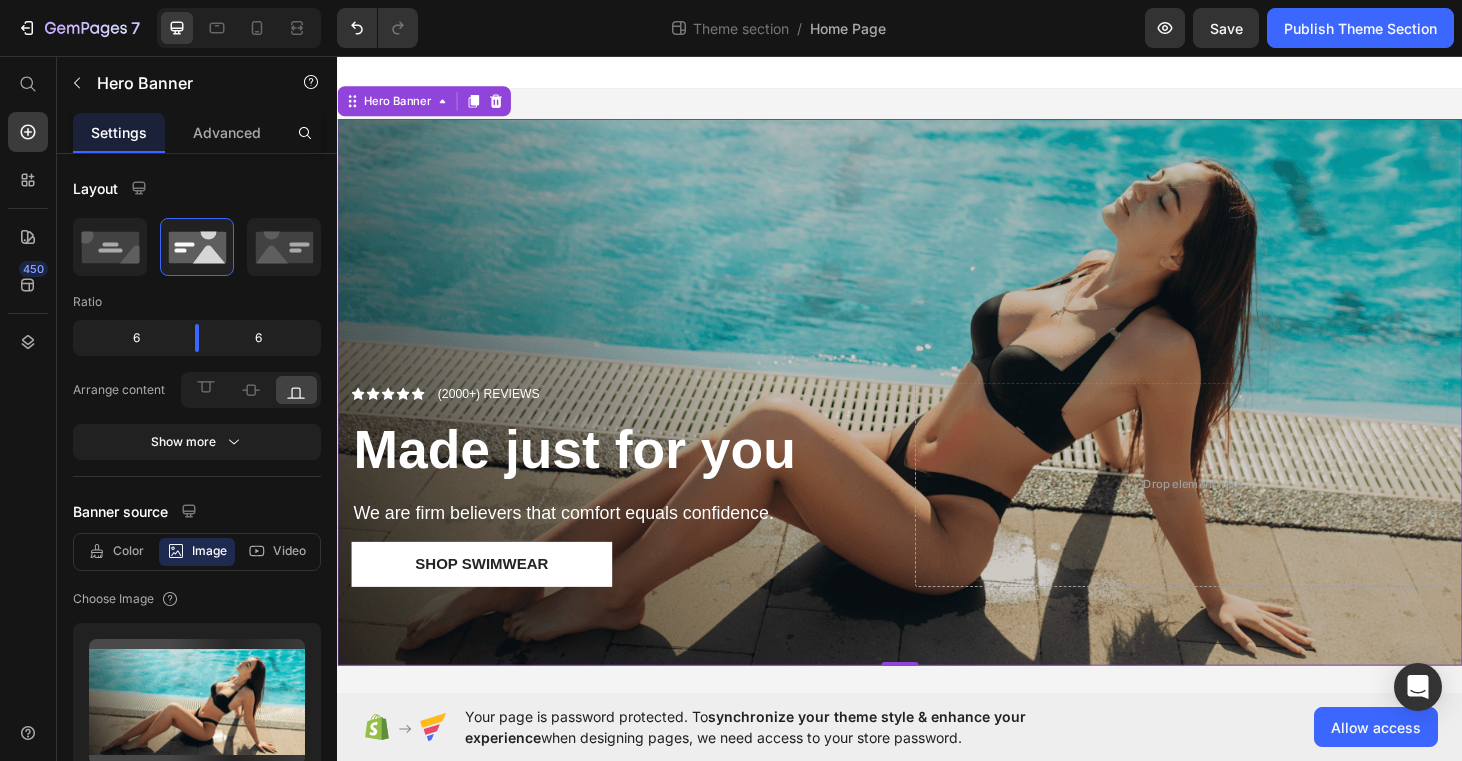click at bounding box center (937, 413) 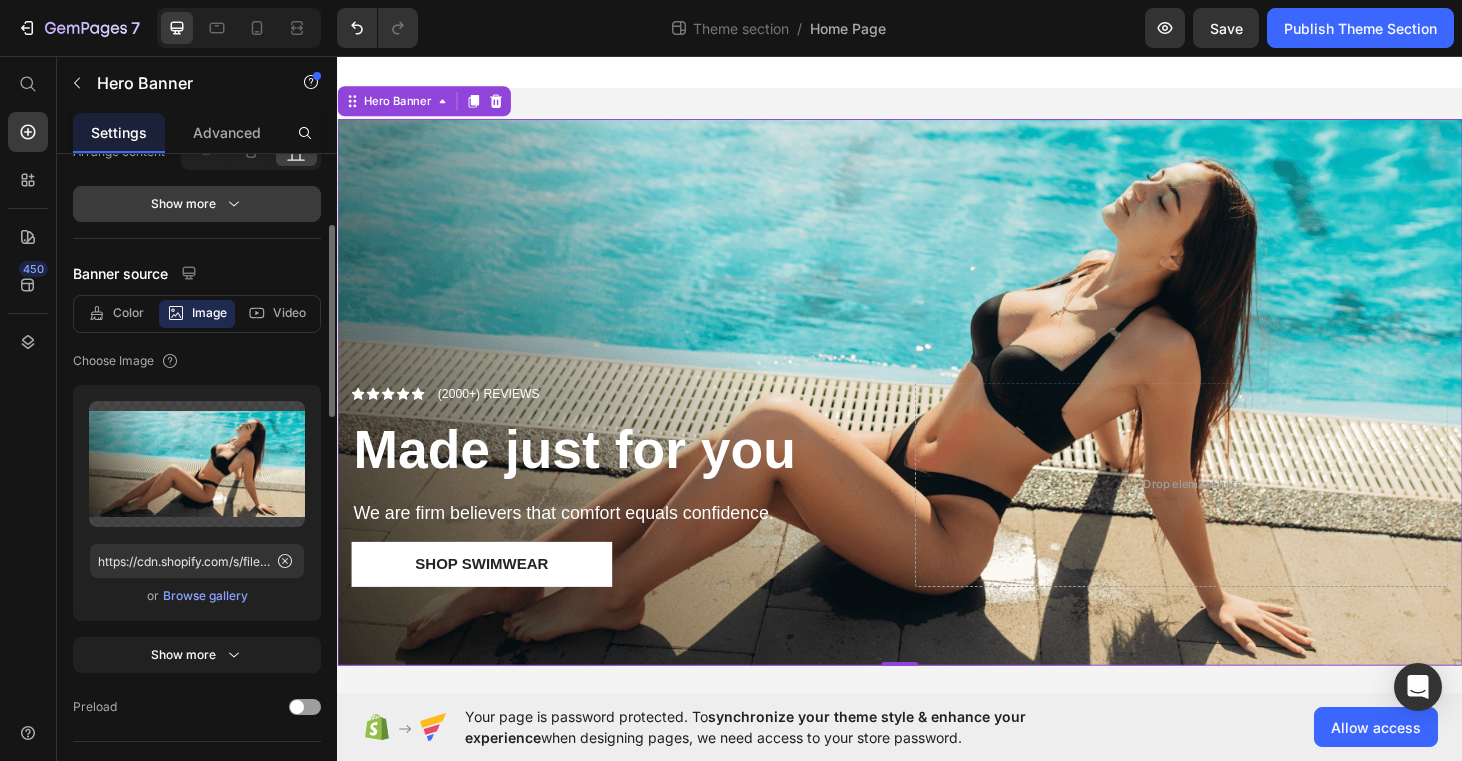 scroll, scrollTop: 240, scrollLeft: 0, axis: vertical 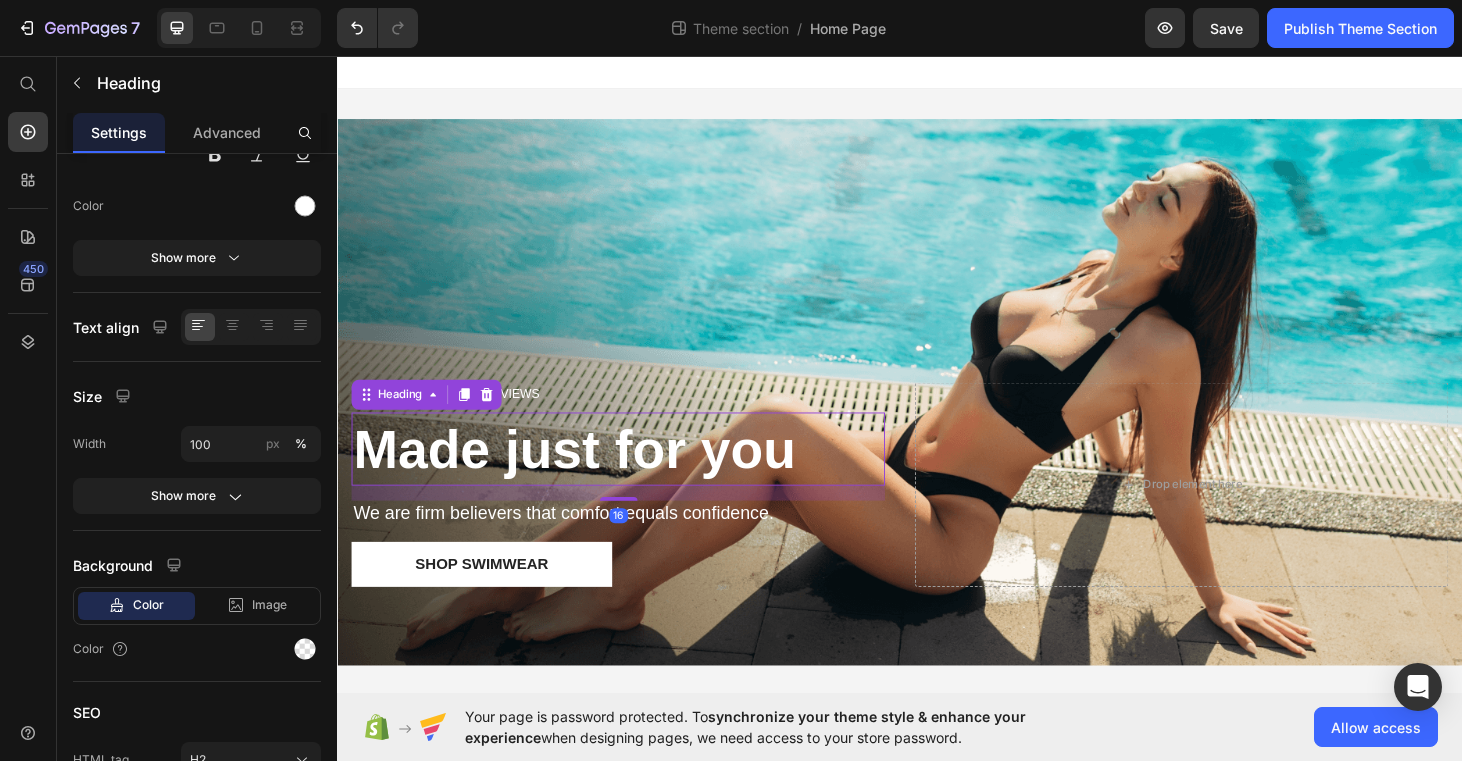 click on "Made just for you" at bounding box center [590, 474] 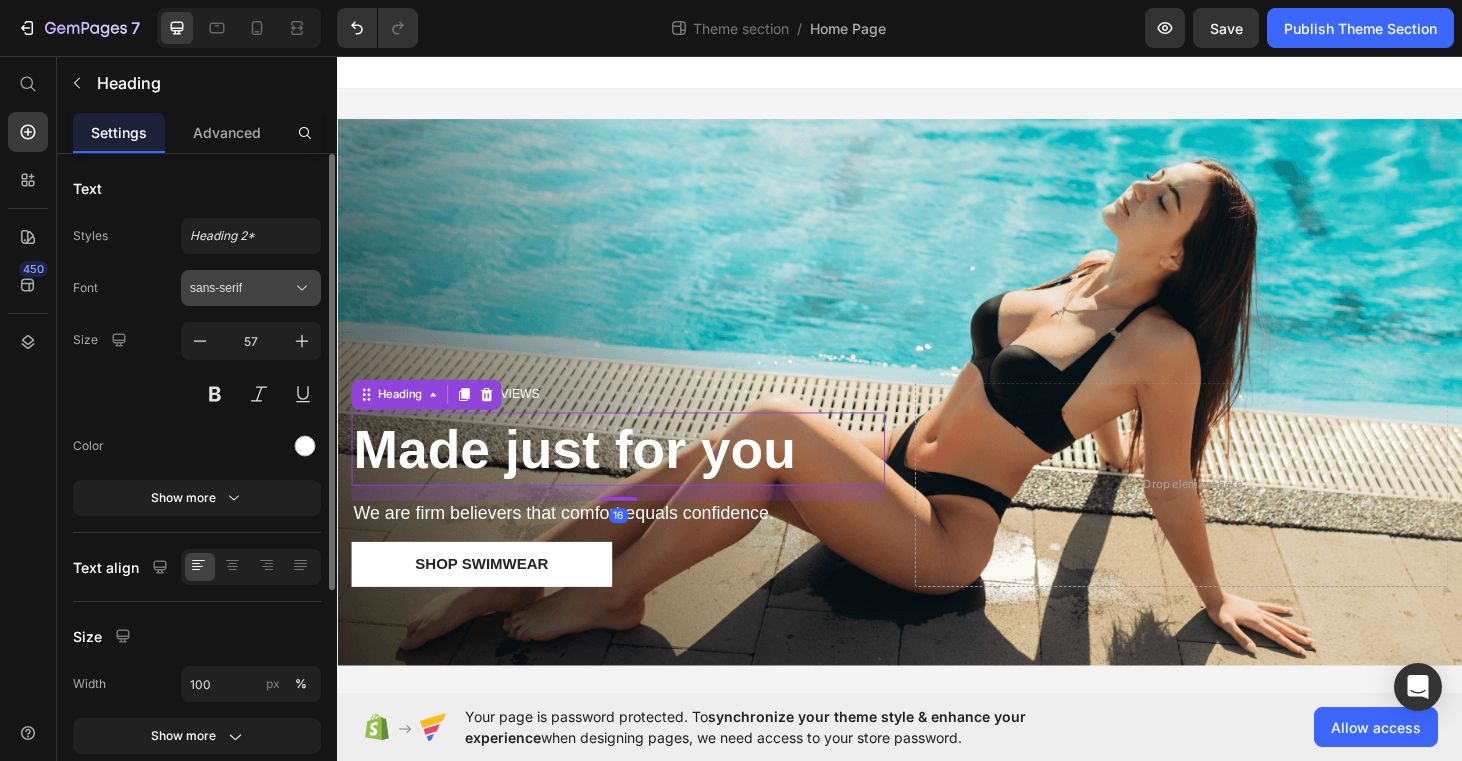 click on "sans-serif" at bounding box center [241, 288] 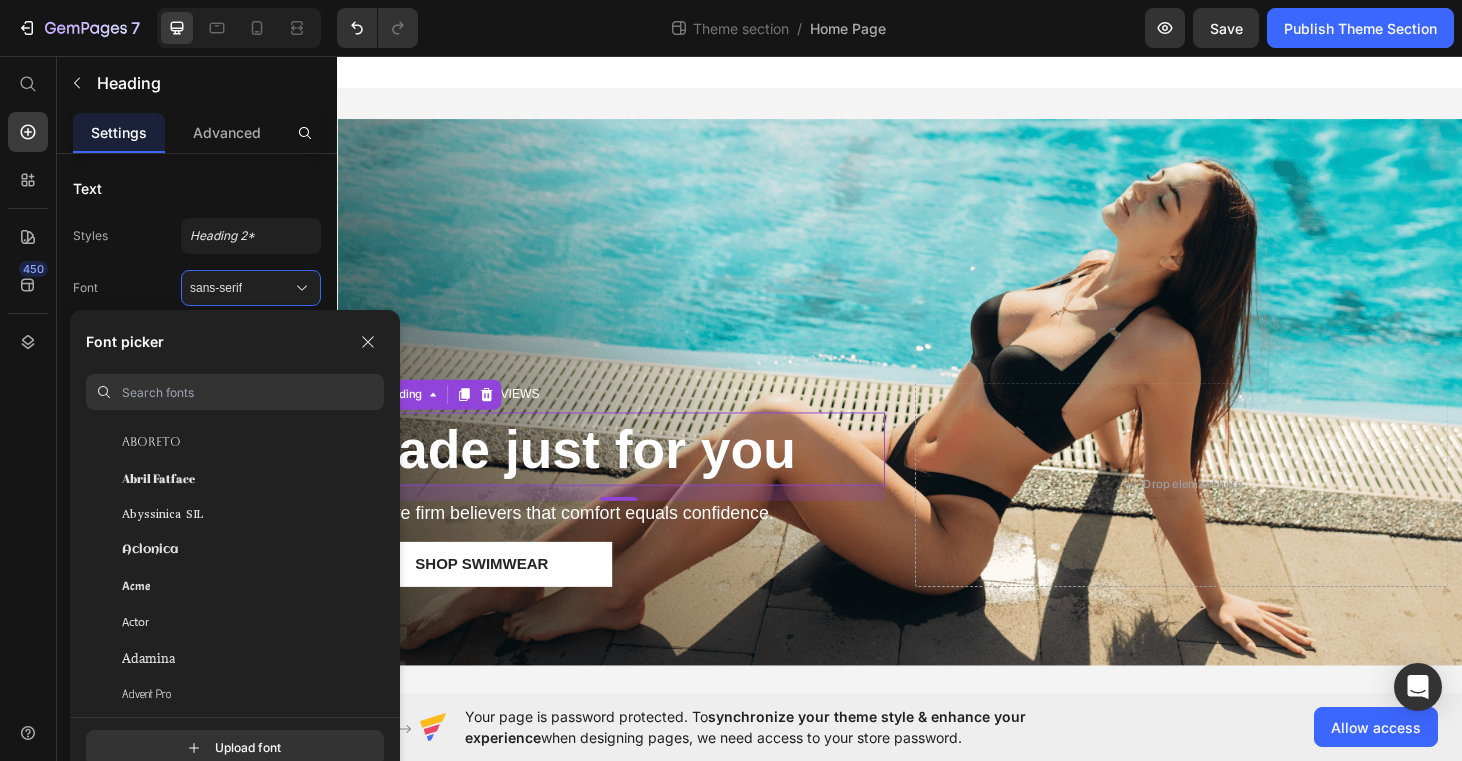 scroll, scrollTop: 278, scrollLeft: 0, axis: vertical 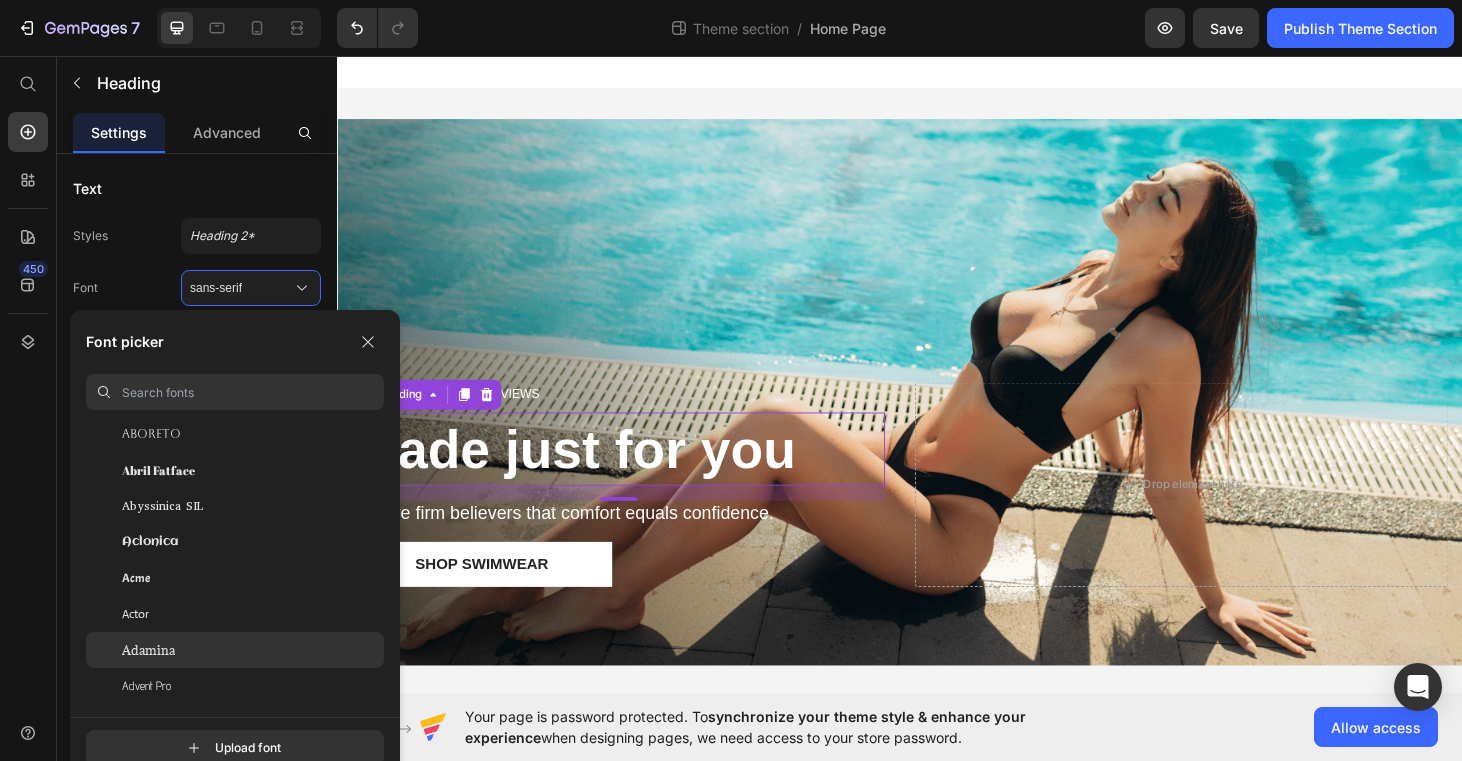 click on "Adamina" 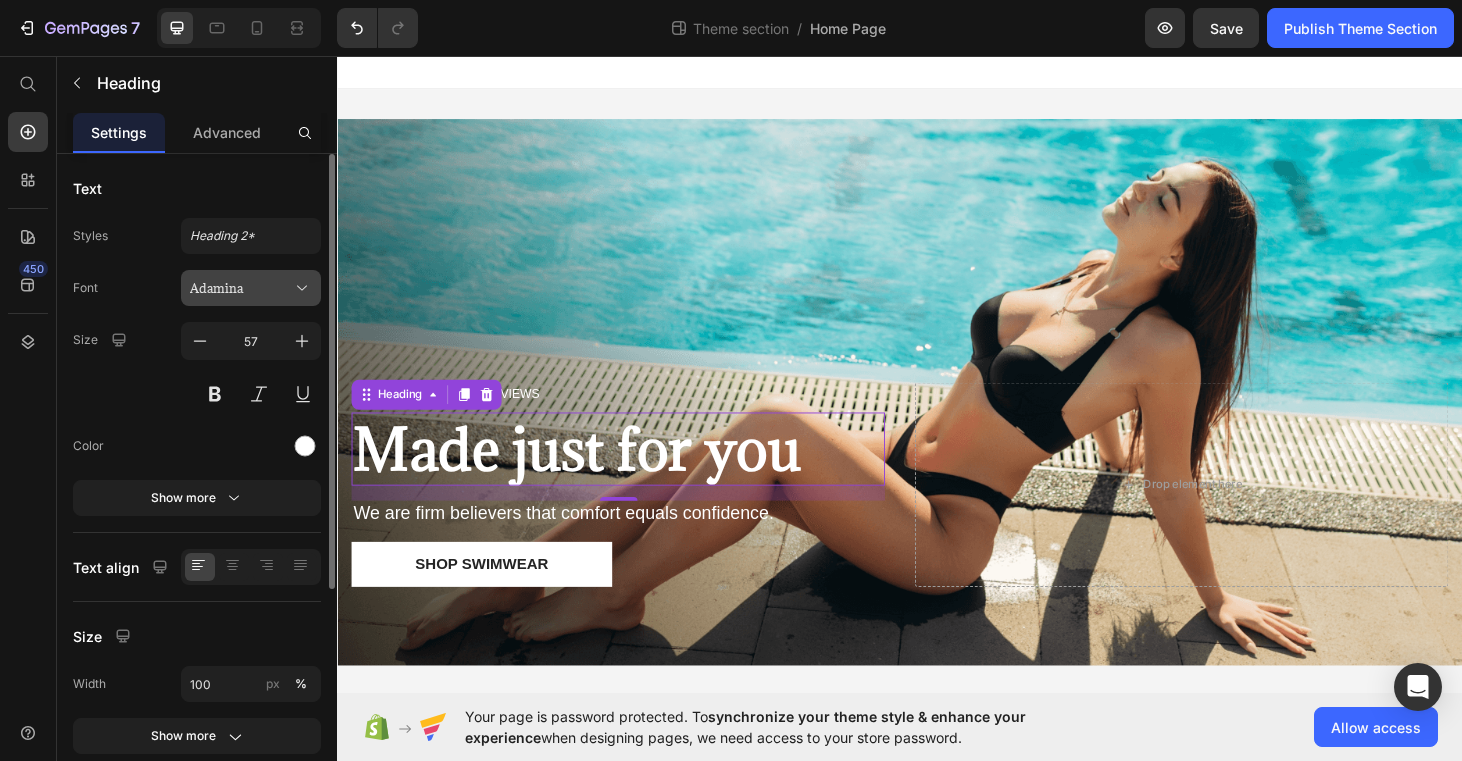click on "Adamina" at bounding box center [251, 288] 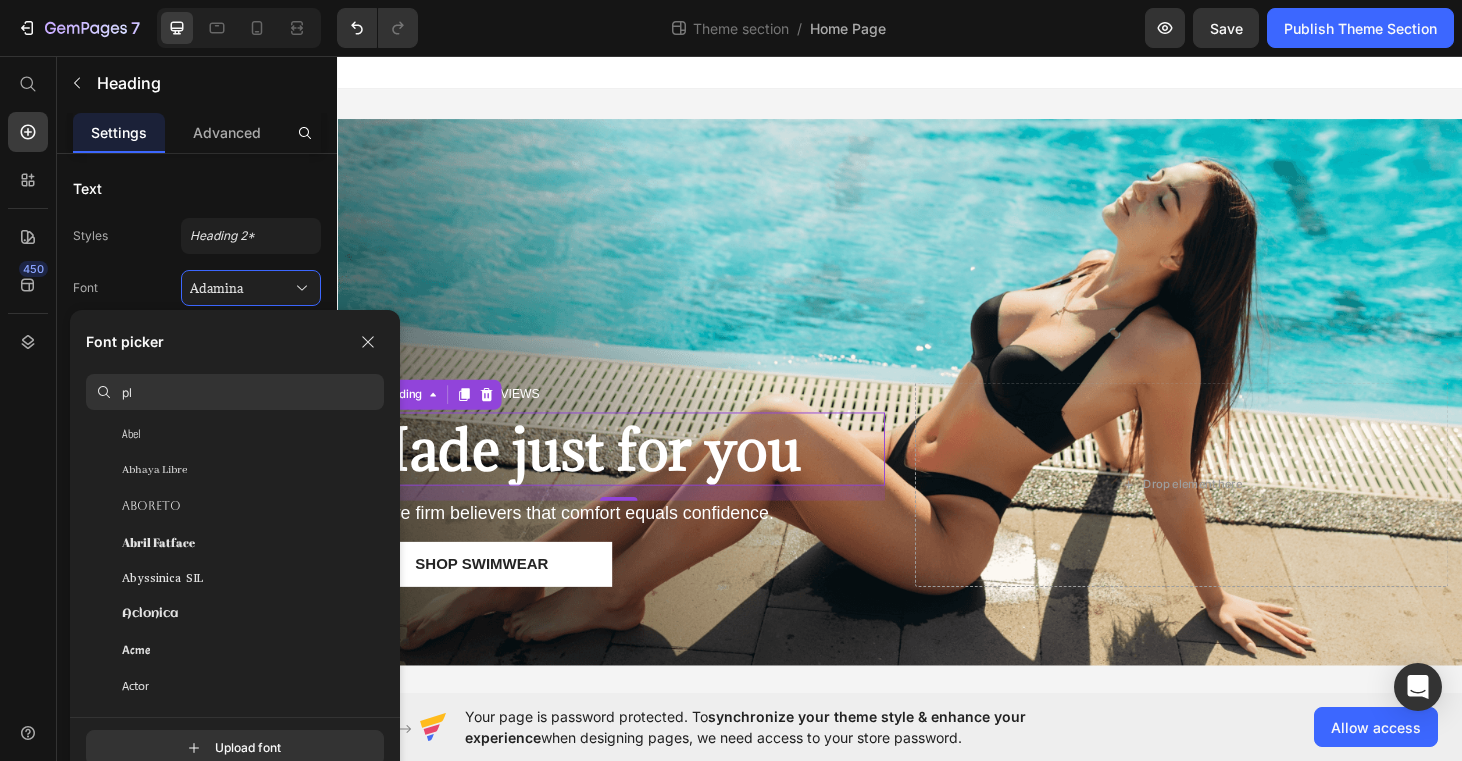 scroll, scrollTop: 0, scrollLeft: 0, axis: both 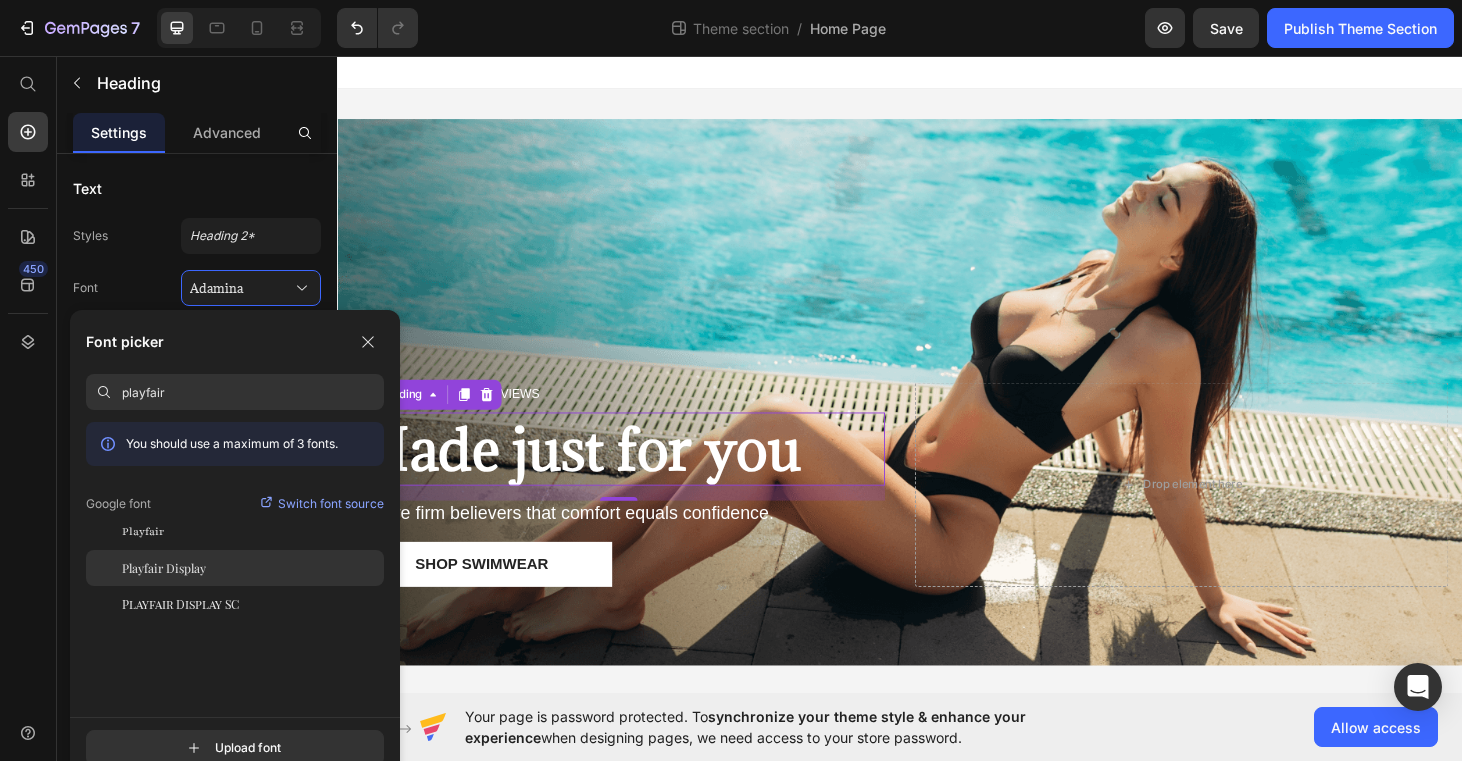 type on "playfair" 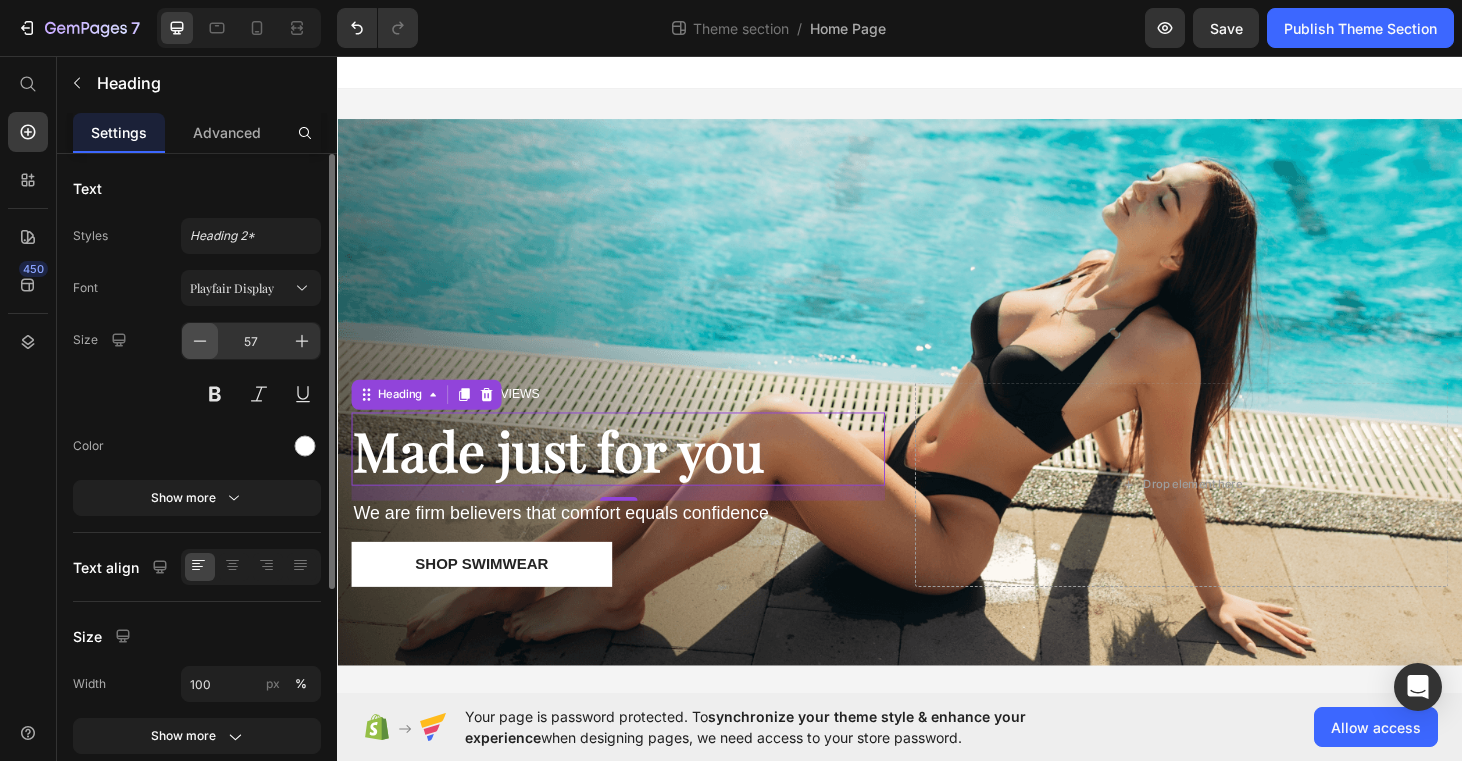 click 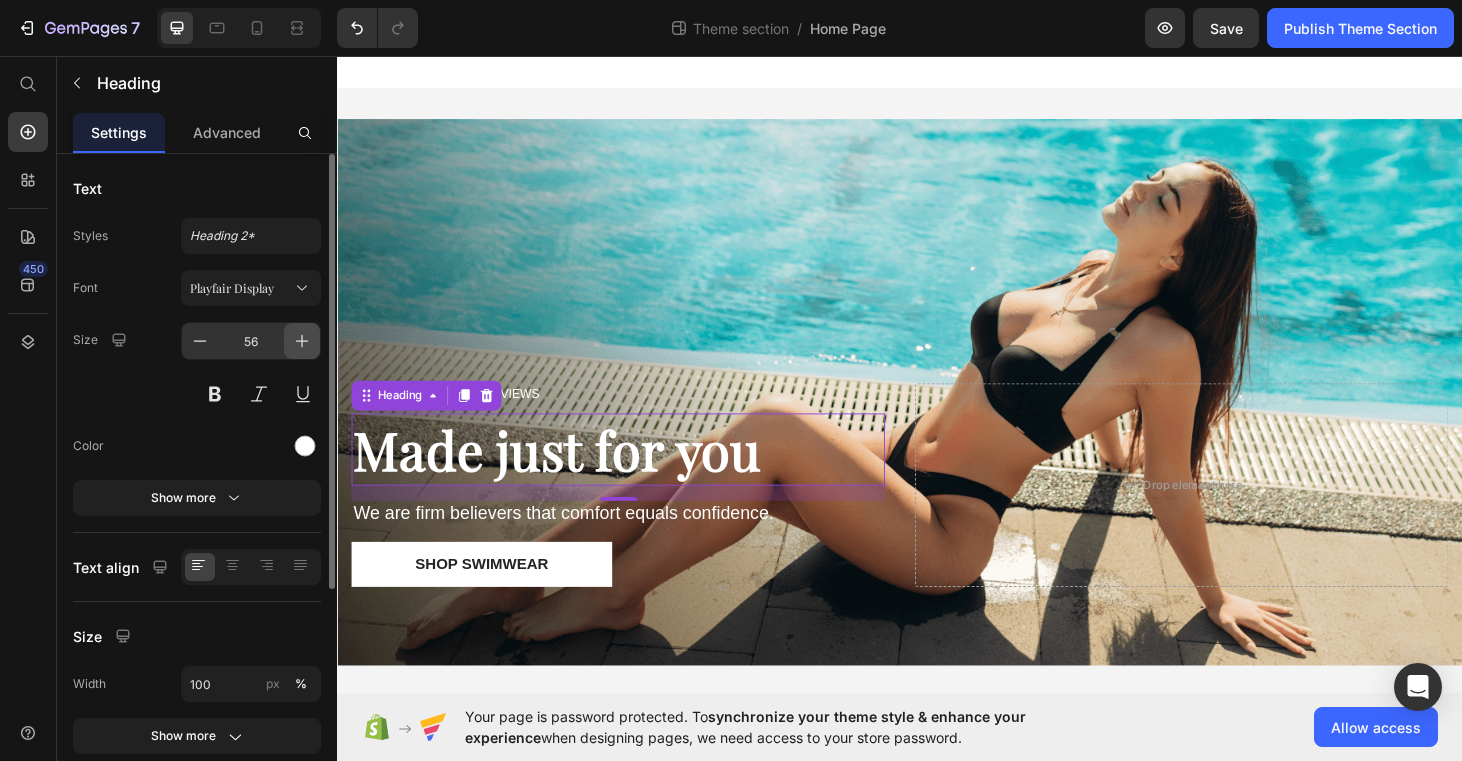 click 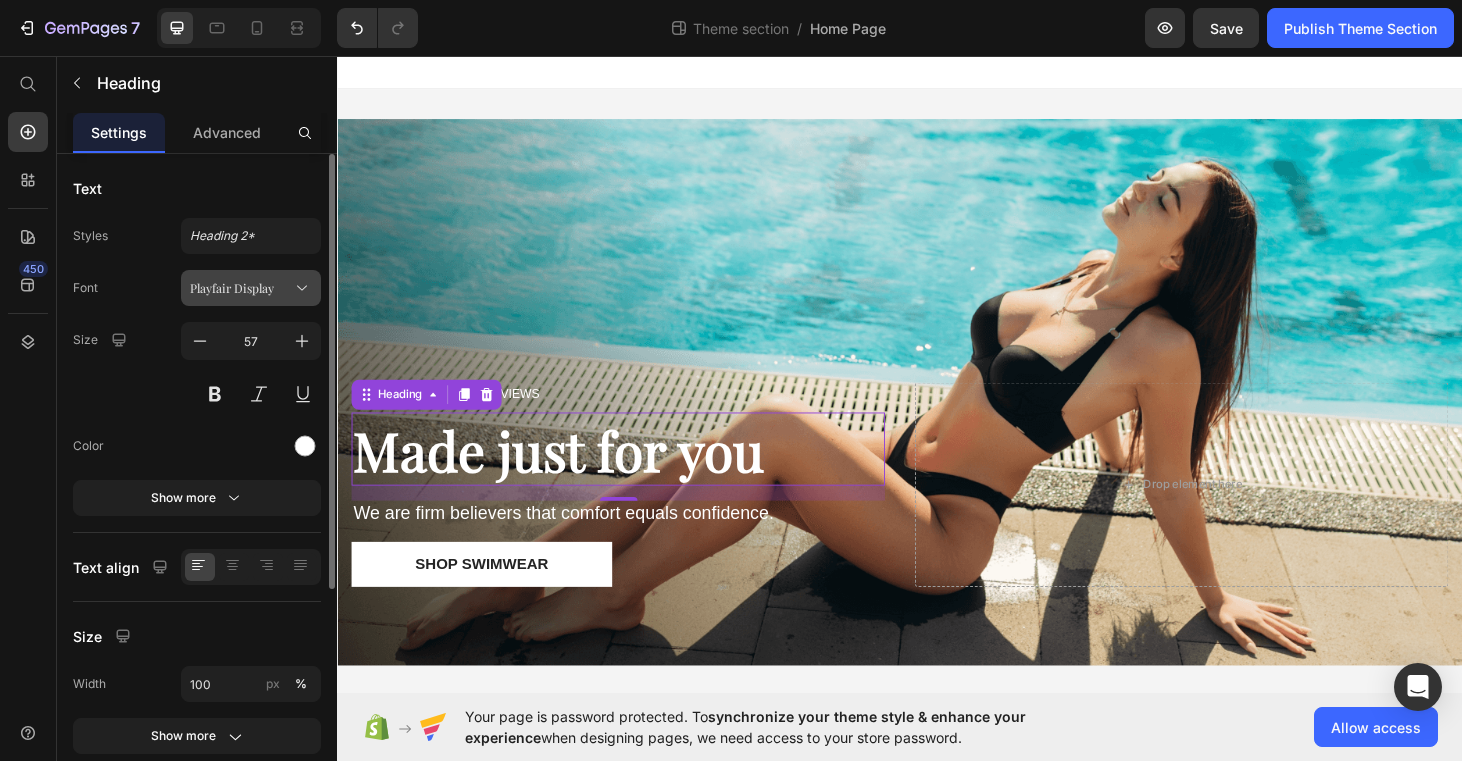 click 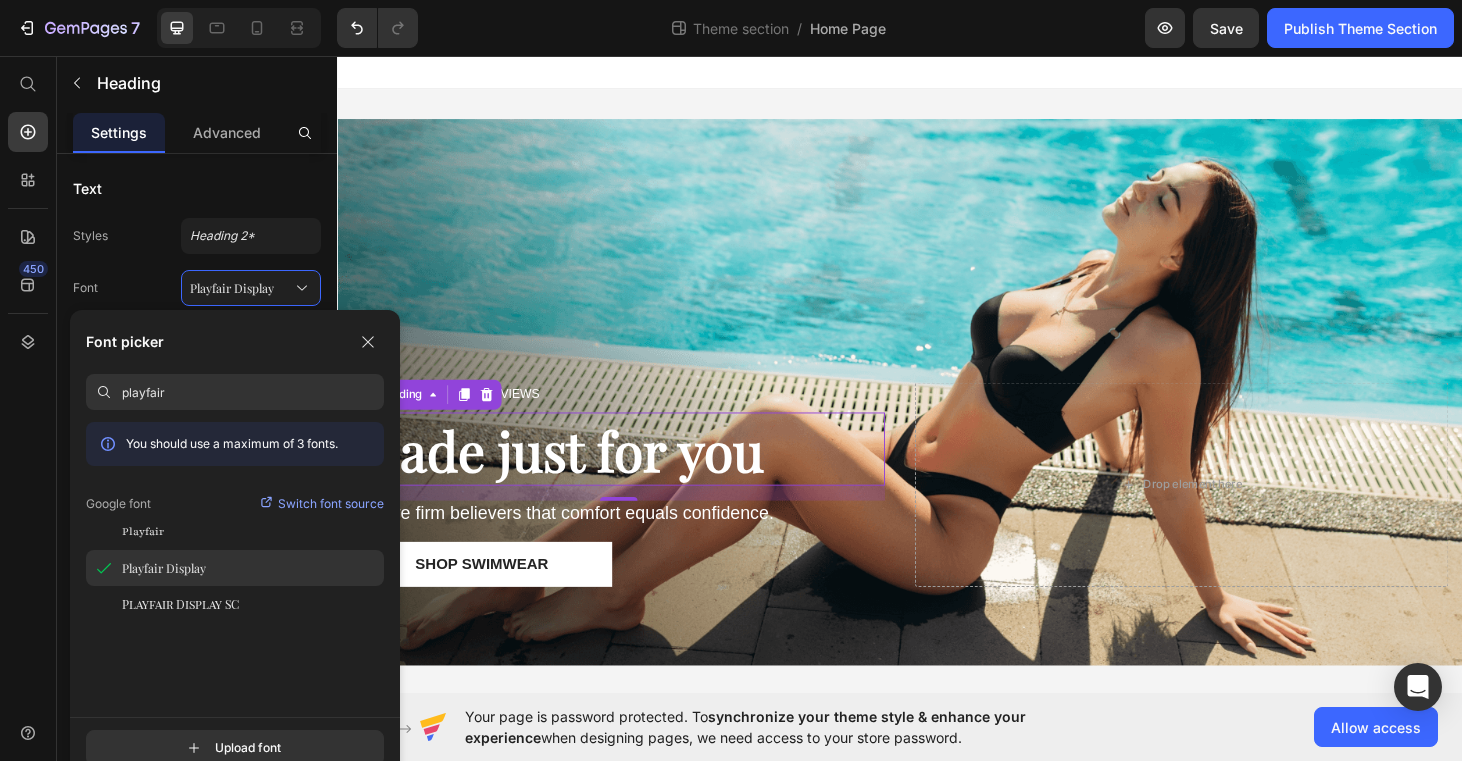 click on "Playfair Display" 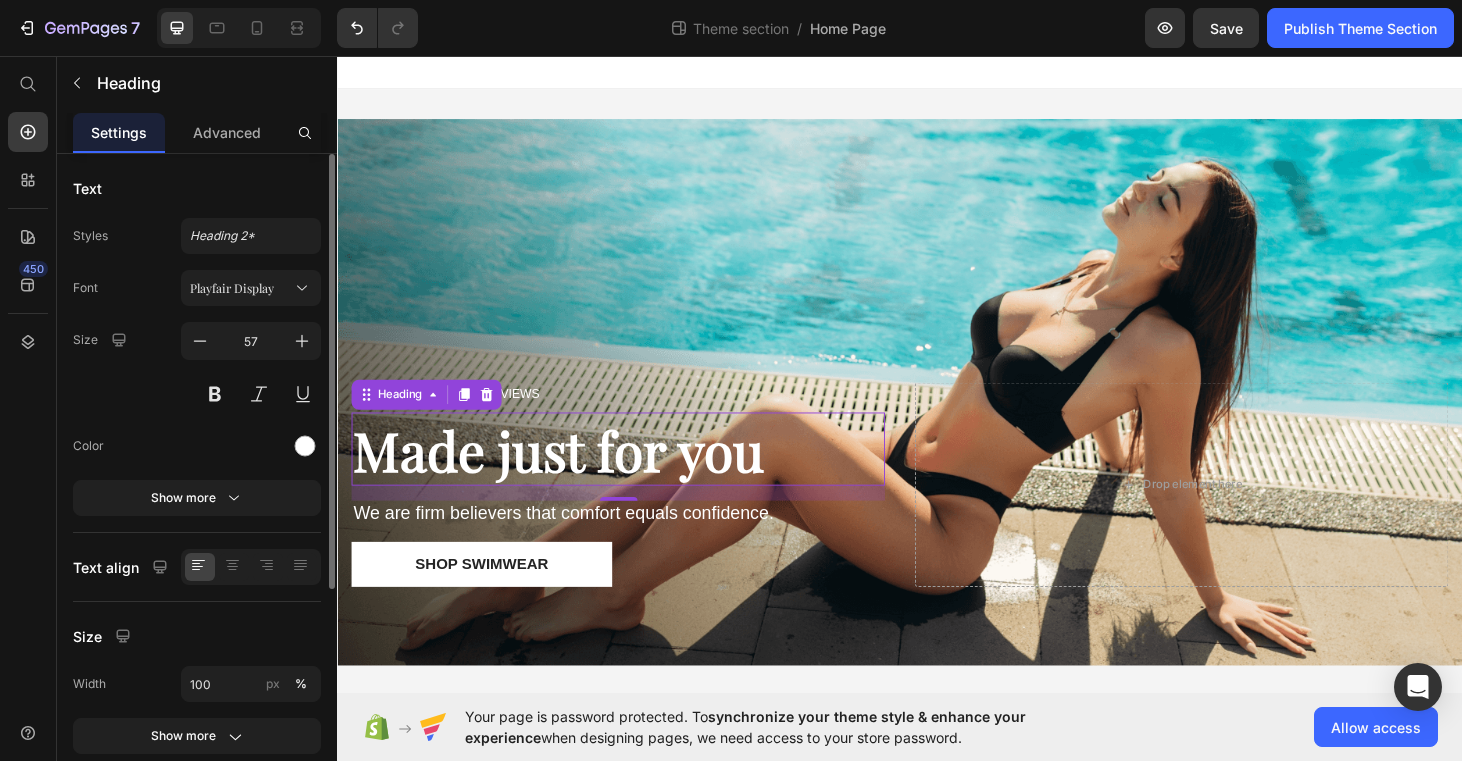 click on "Size 57" at bounding box center [197, 367] 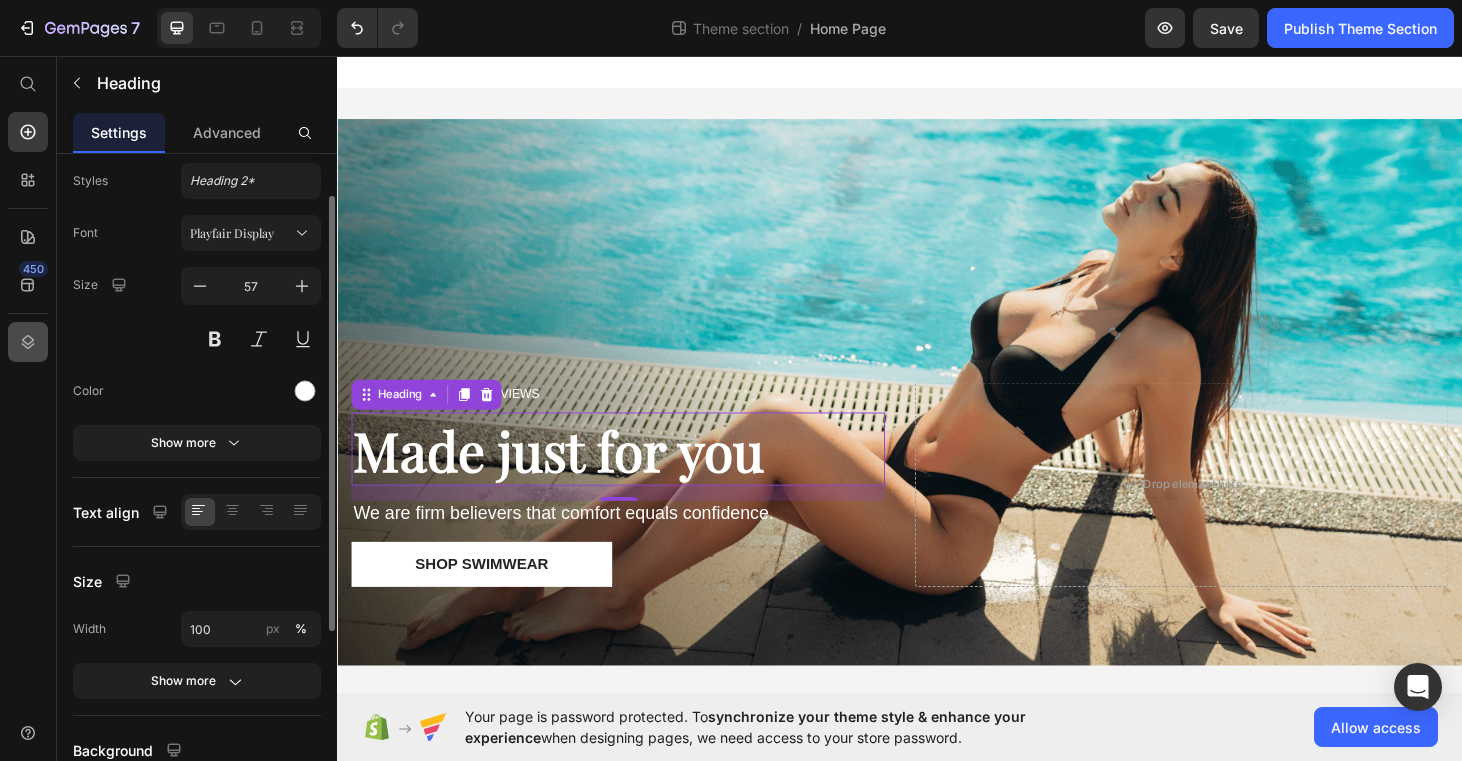 scroll, scrollTop: 59, scrollLeft: 0, axis: vertical 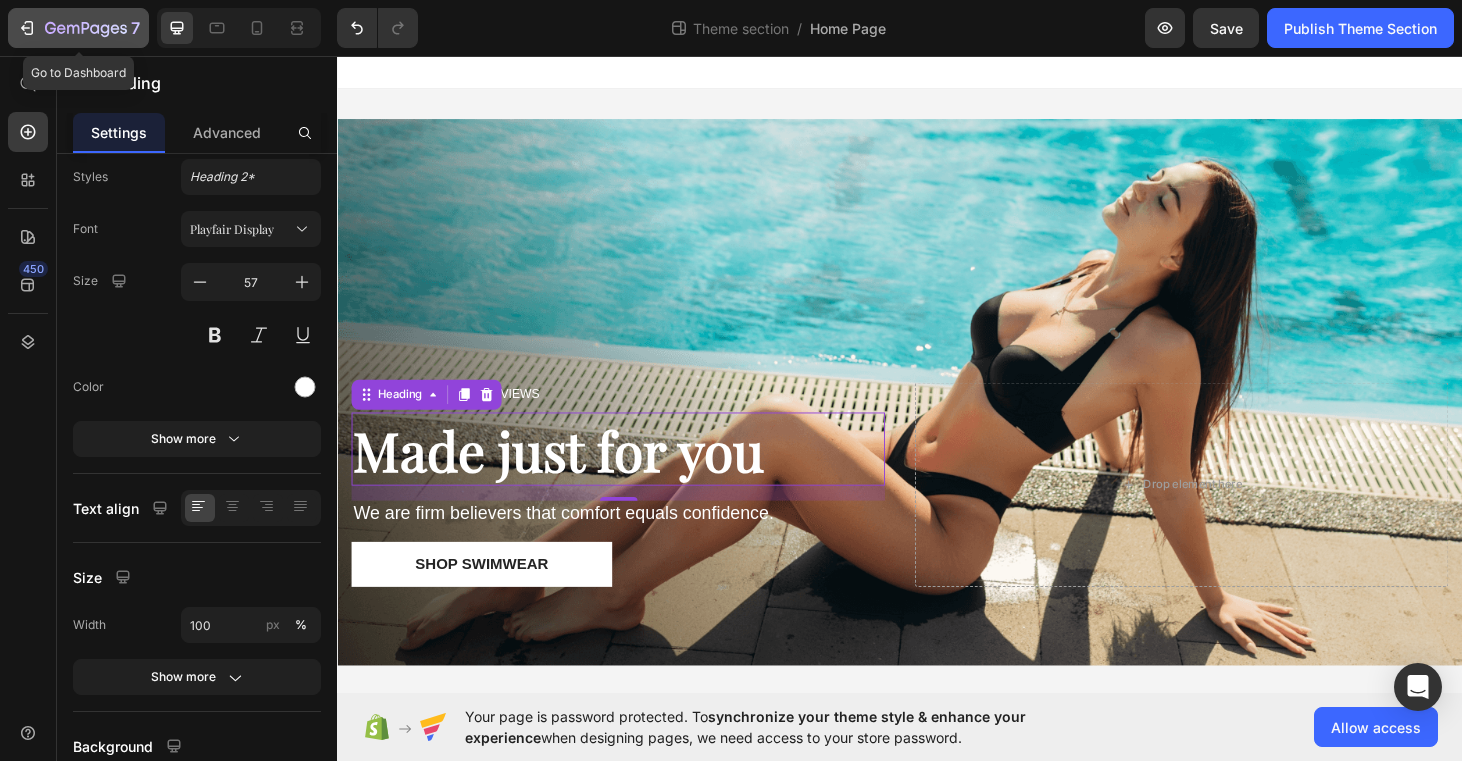 click 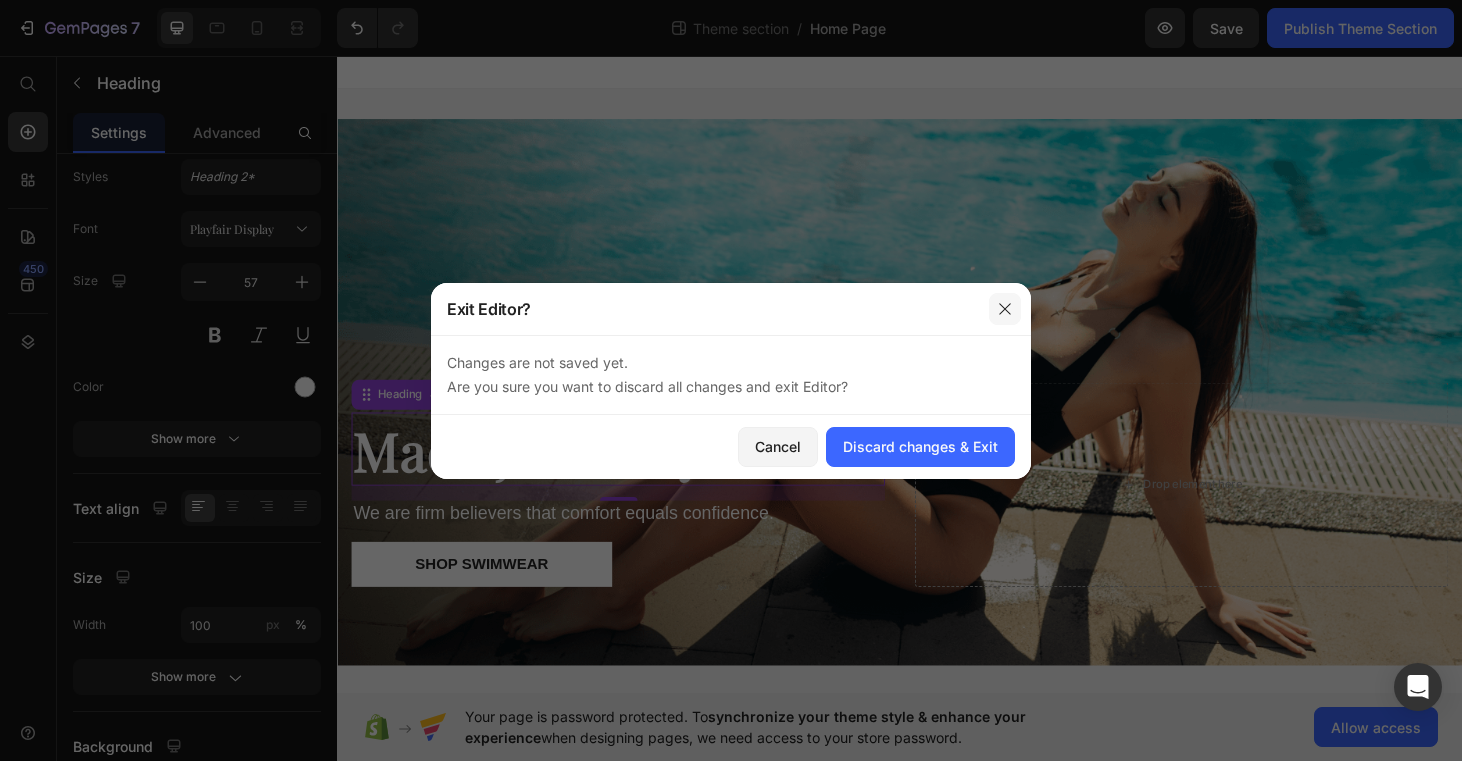 click at bounding box center (1005, 309) 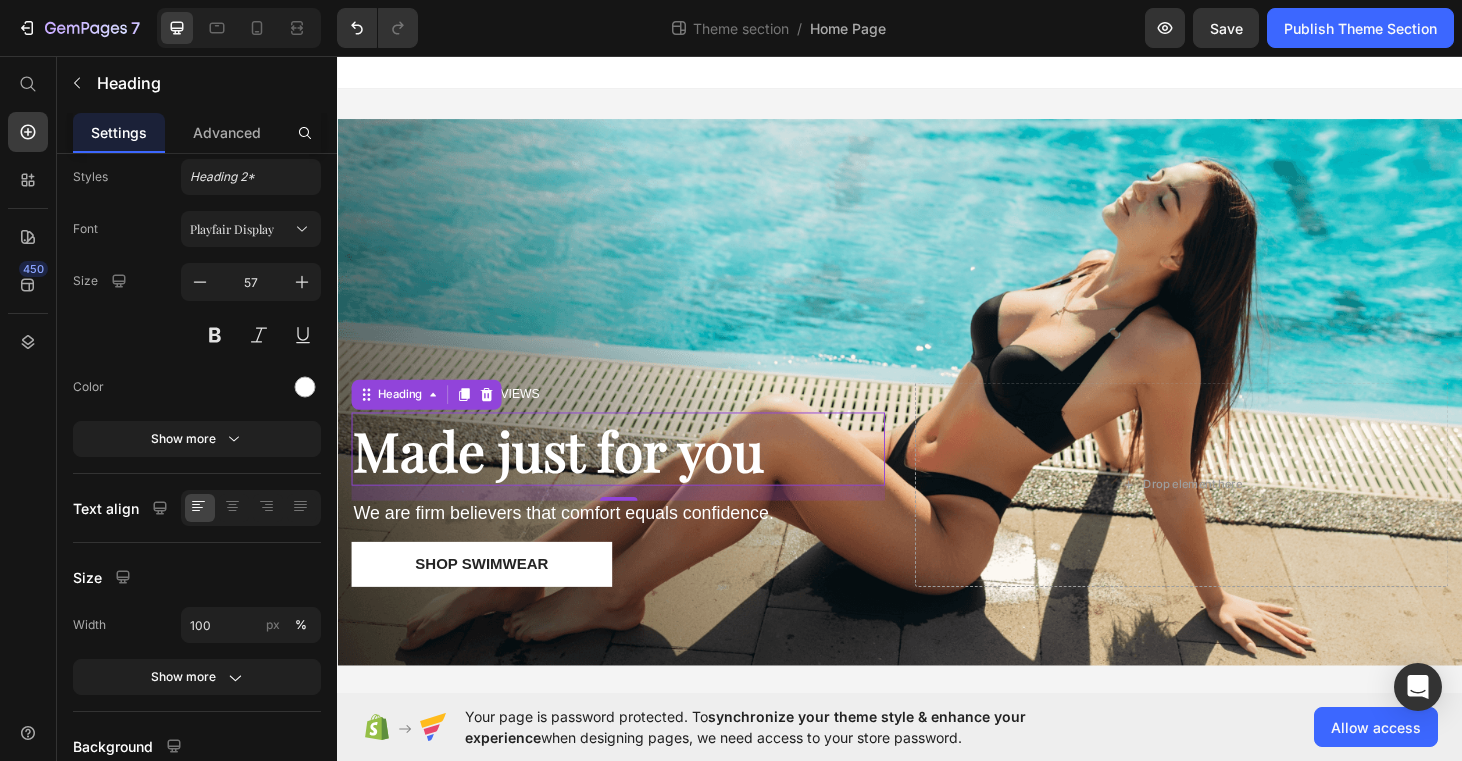 click on "Theme section  /  Home Page" 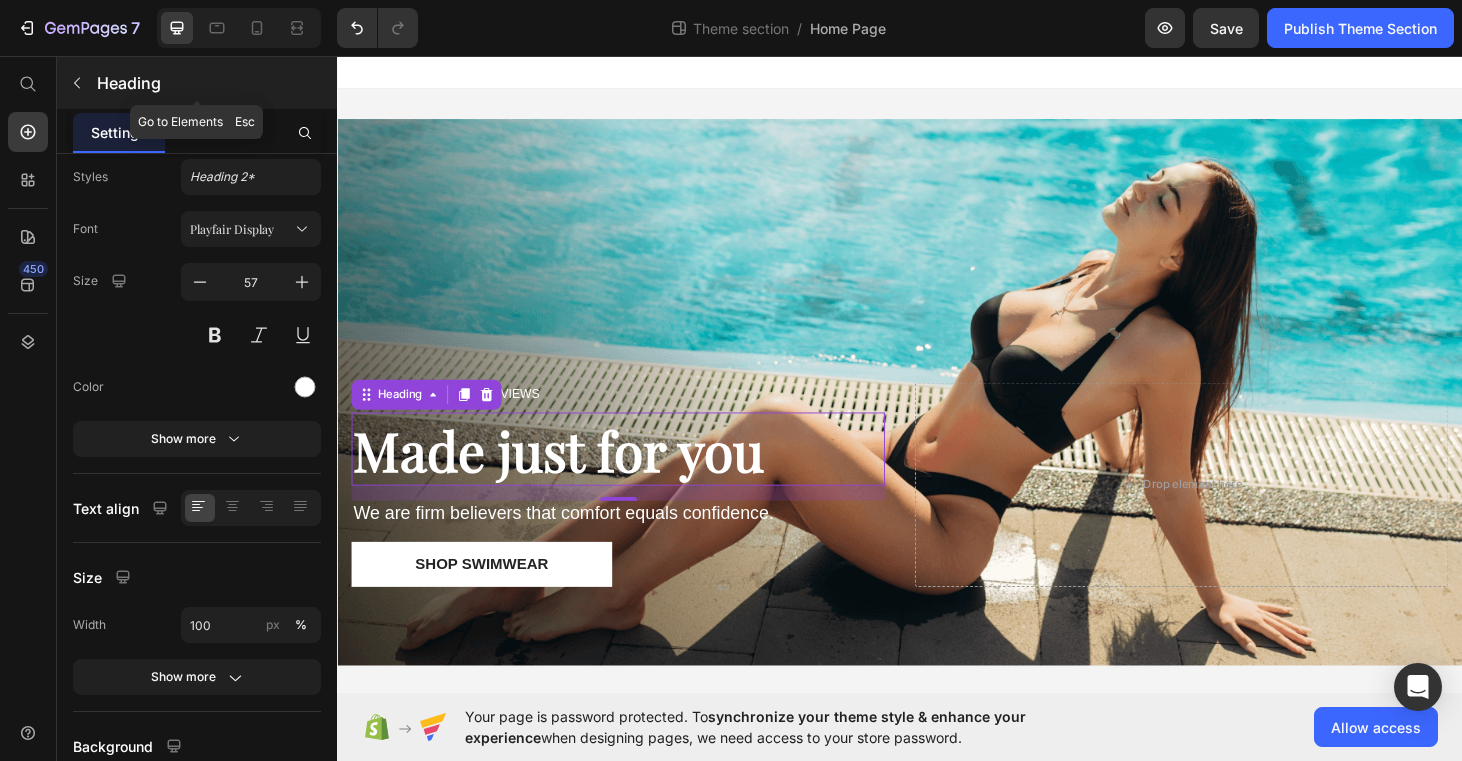 click on "Heading" at bounding box center (215, 83) 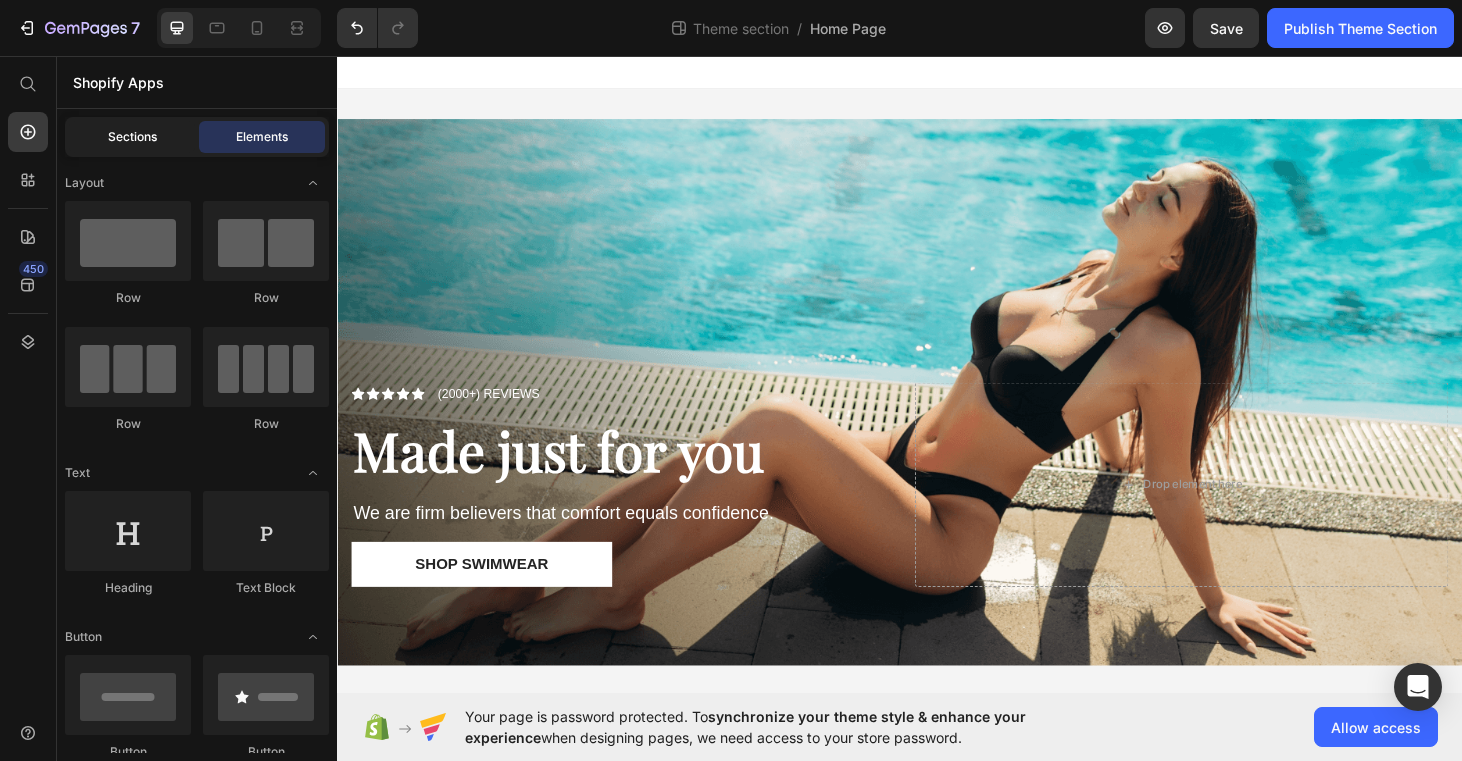click on "Sections" at bounding box center [132, 137] 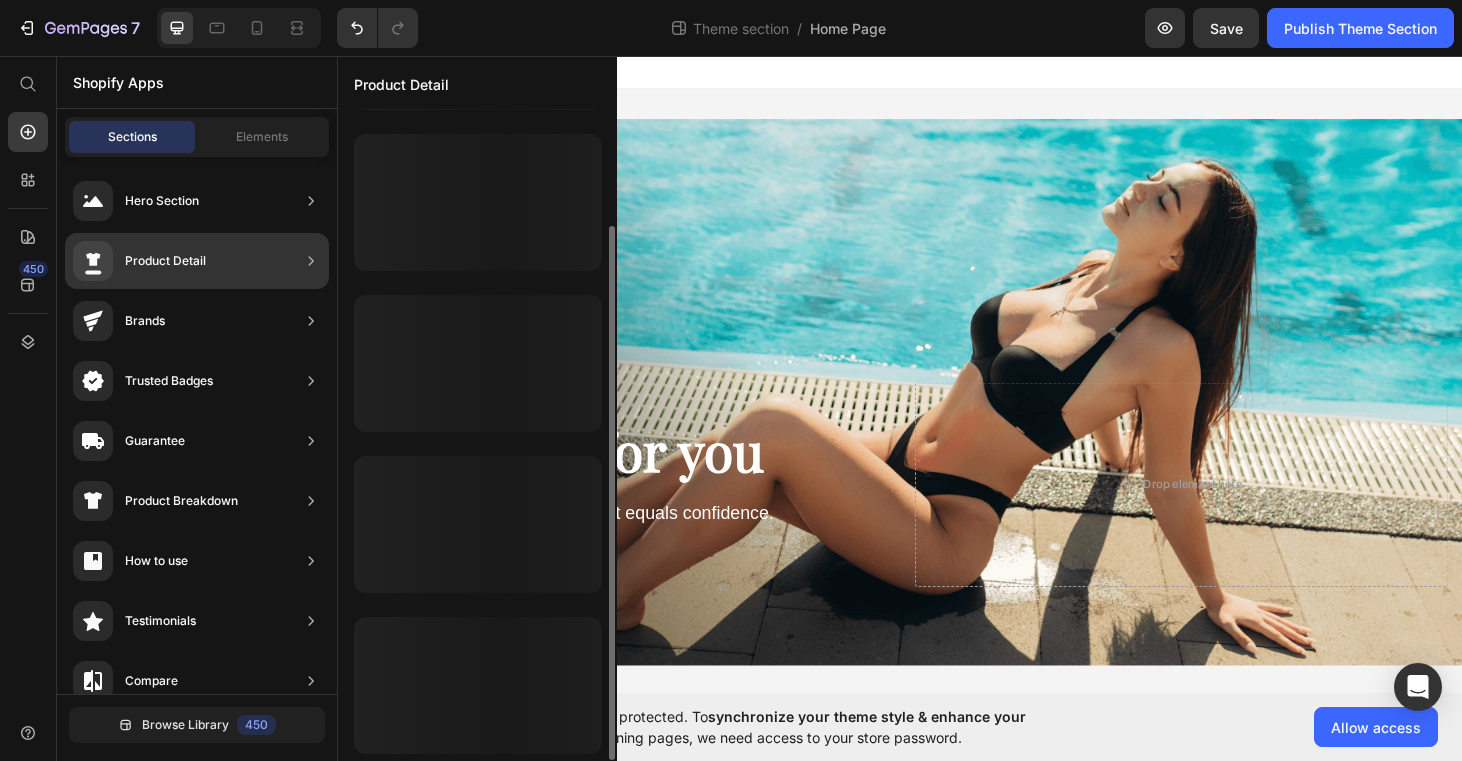 scroll, scrollTop: 142, scrollLeft: 0, axis: vertical 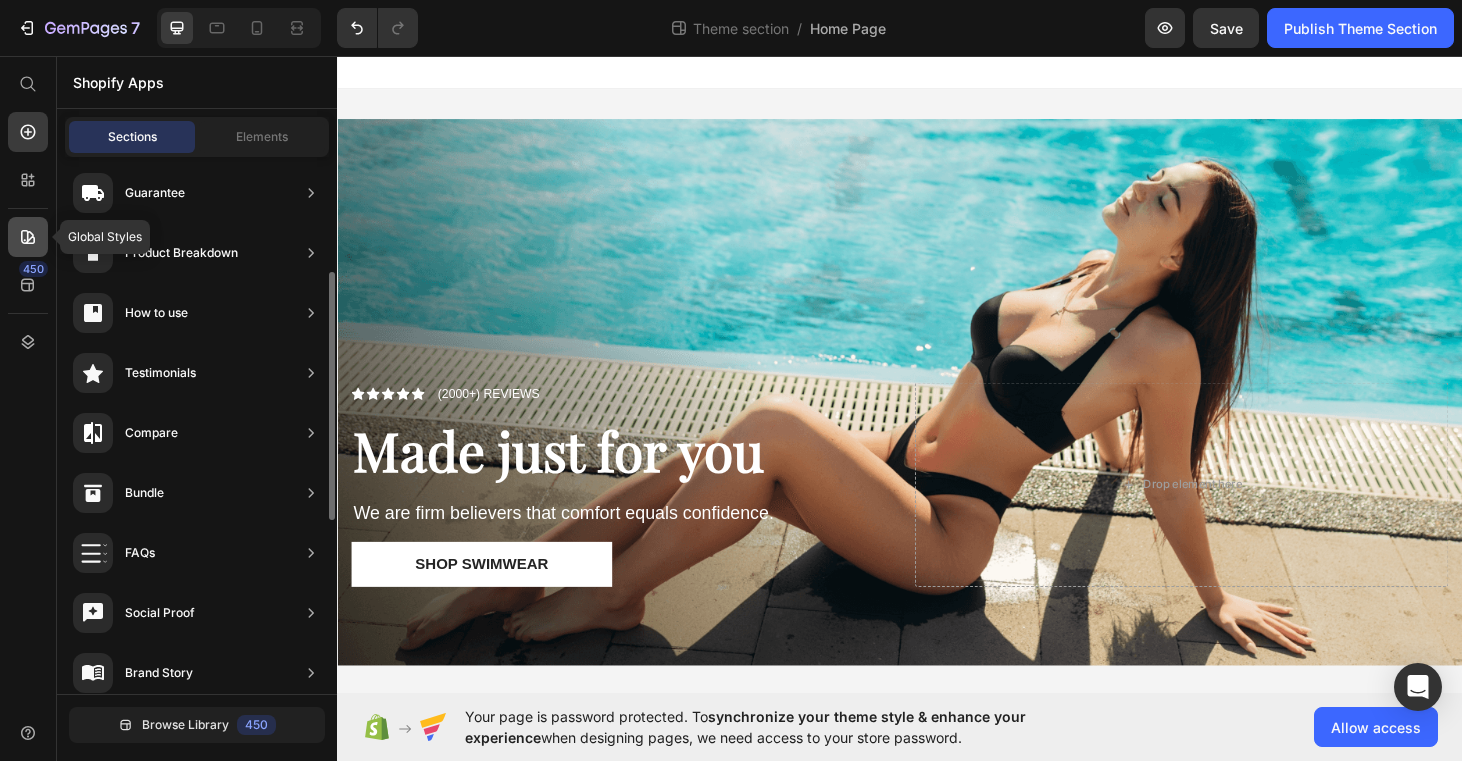 click 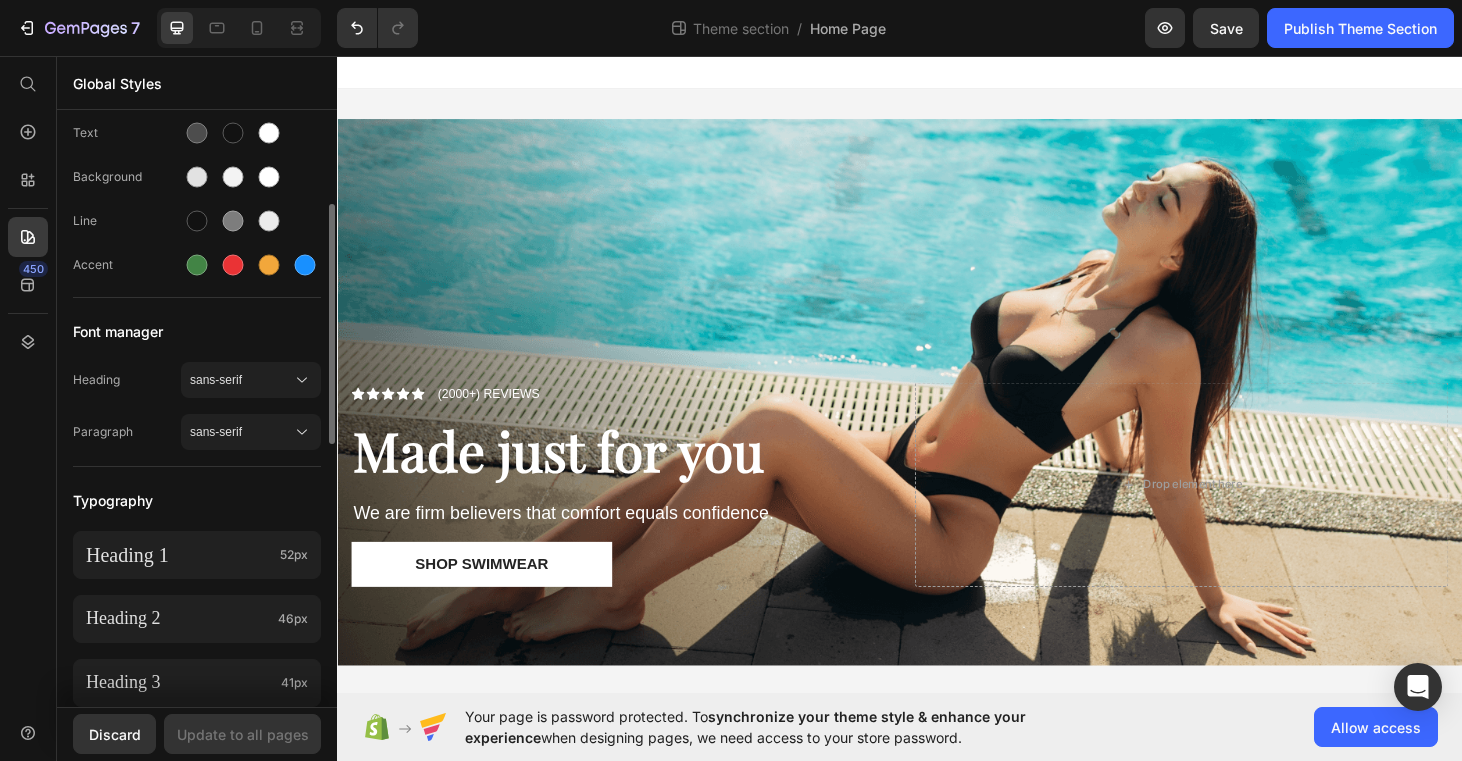 scroll, scrollTop: 225, scrollLeft: 0, axis: vertical 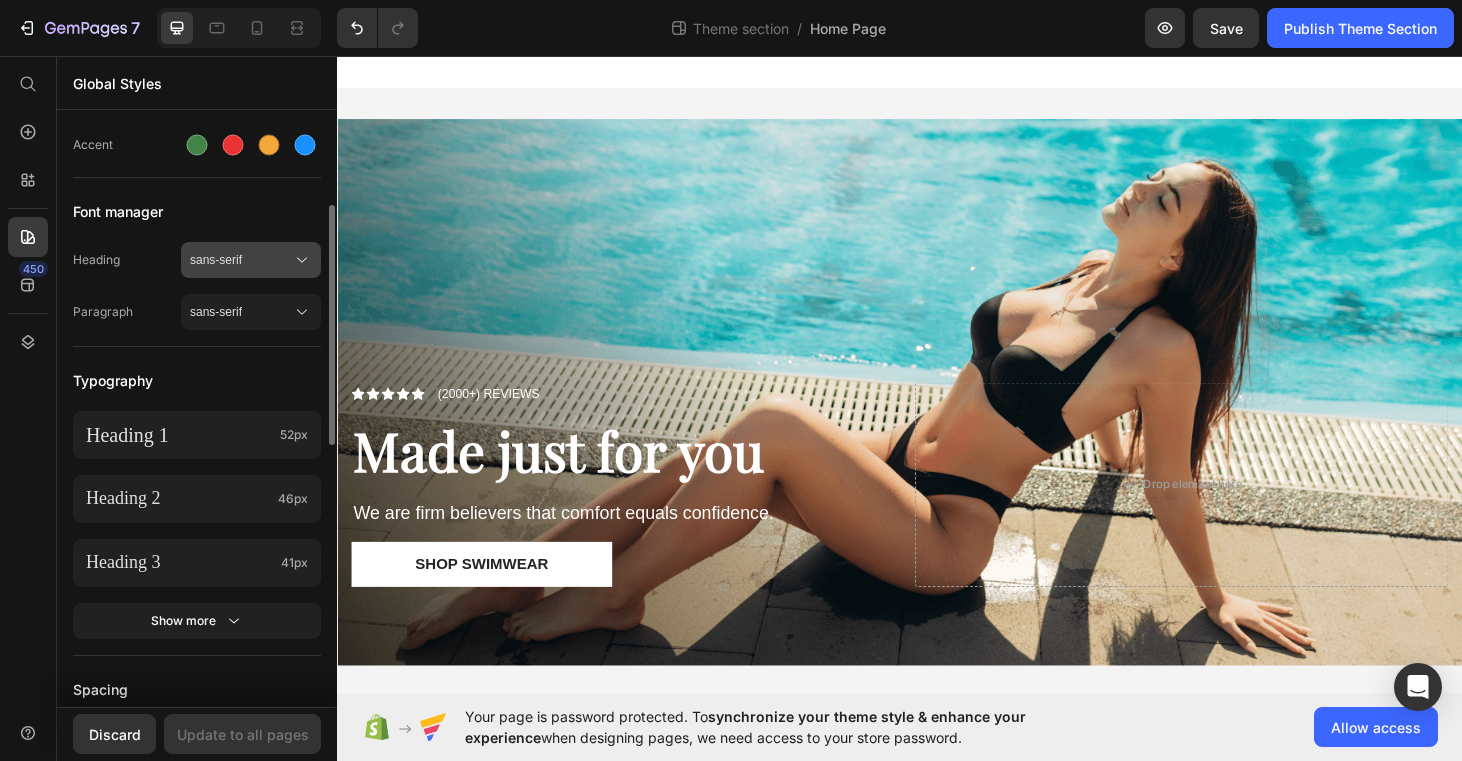 click on "sans-serif" at bounding box center [241, 260] 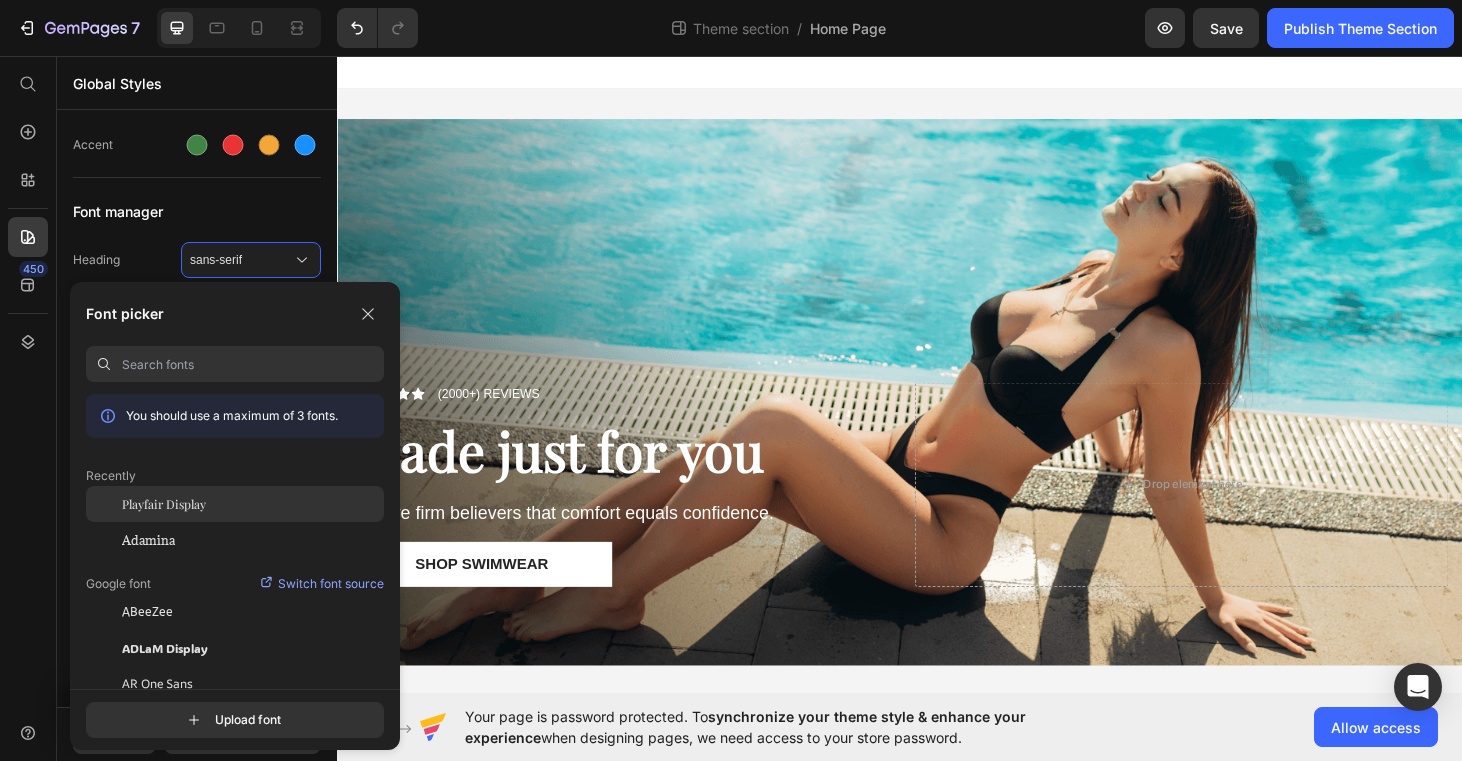 click on "Playfair Display" 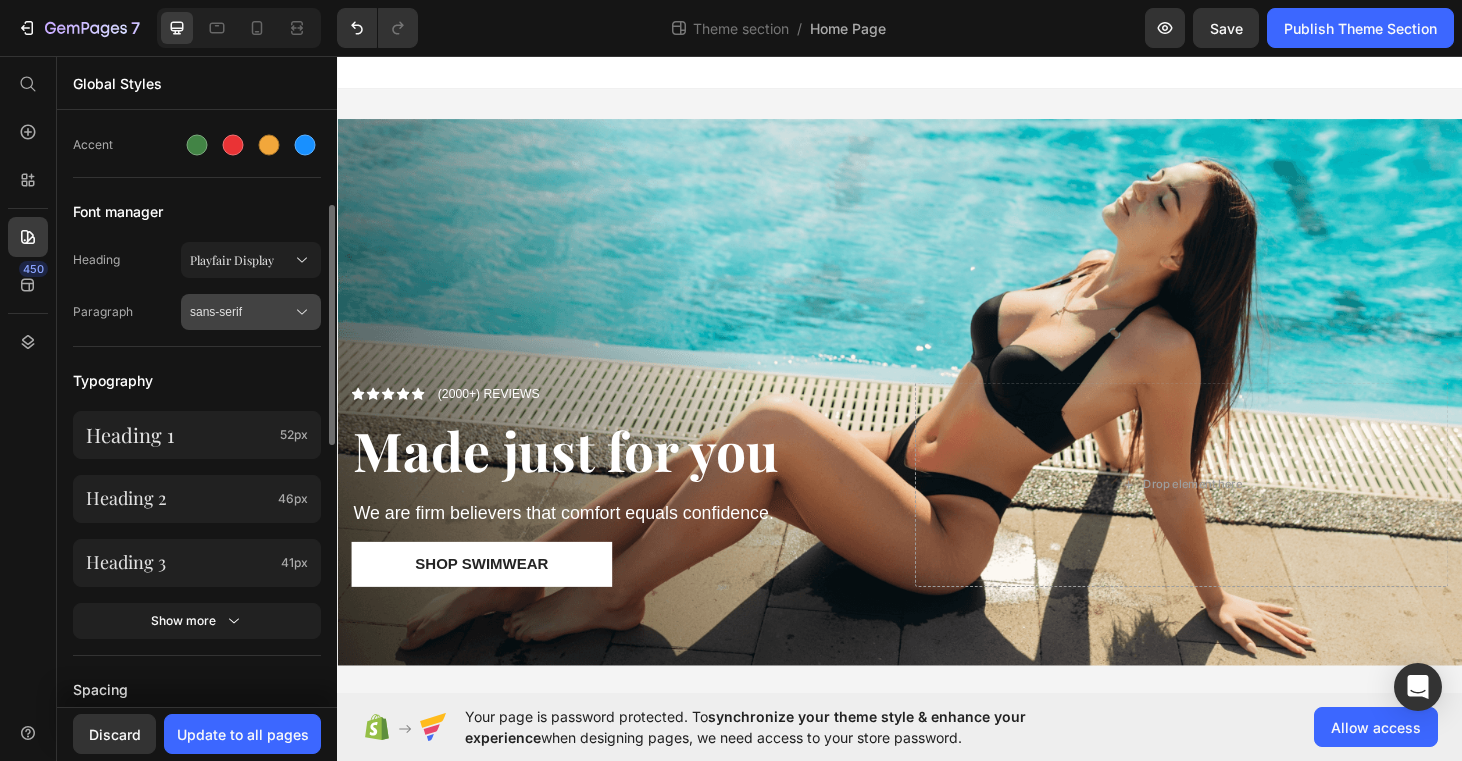 click on "sans-serif" at bounding box center [241, 312] 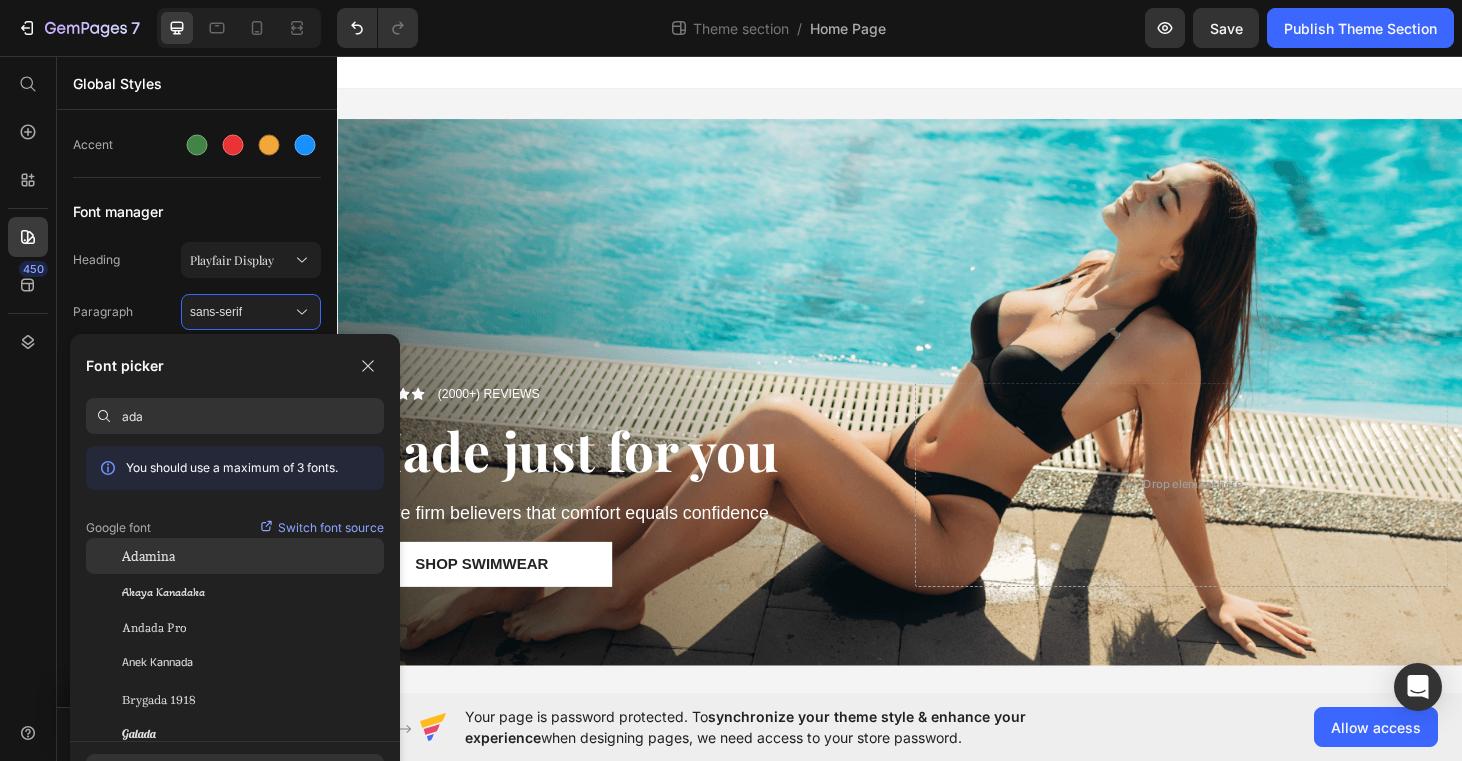 type on "ada" 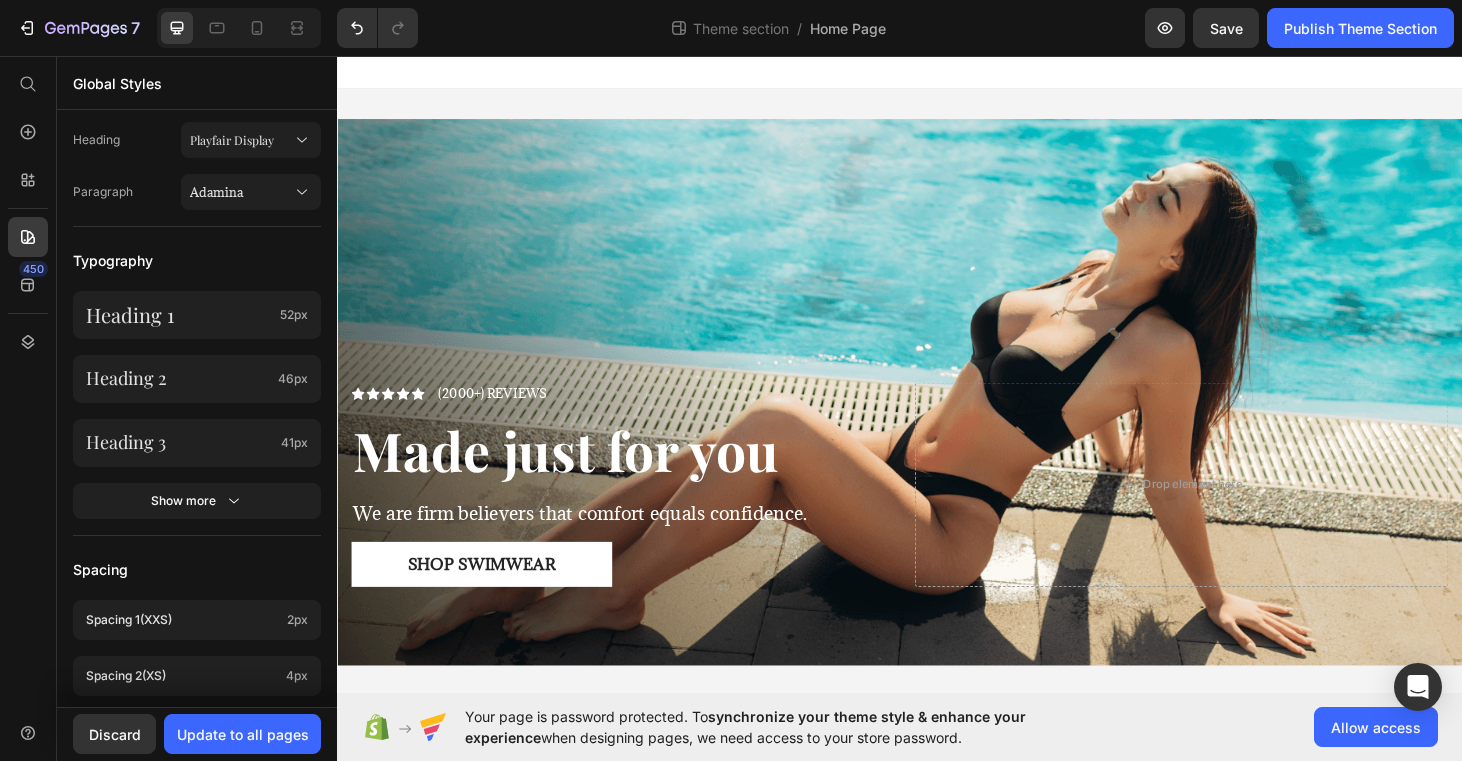 scroll, scrollTop: 0, scrollLeft: 0, axis: both 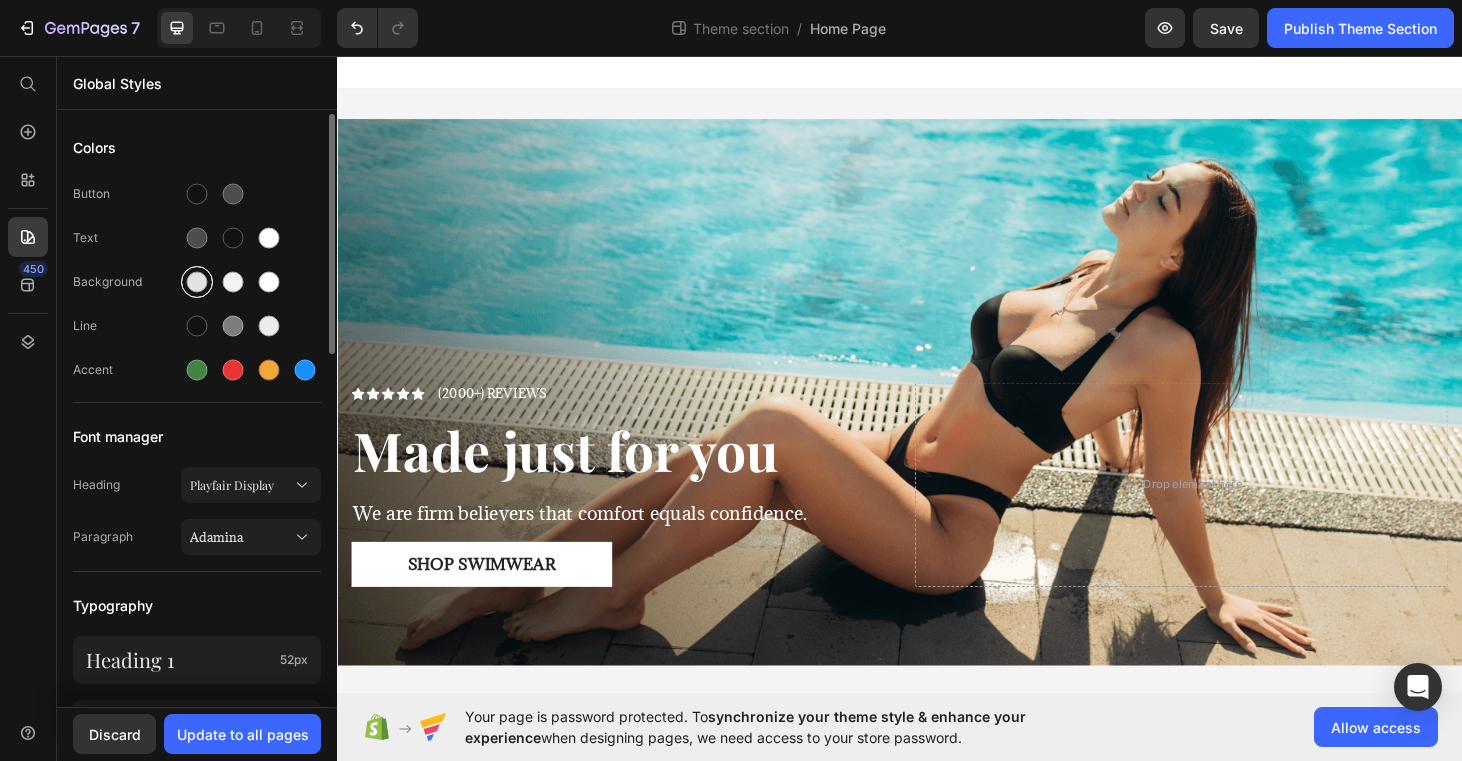 click at bounding box center (197, 282) 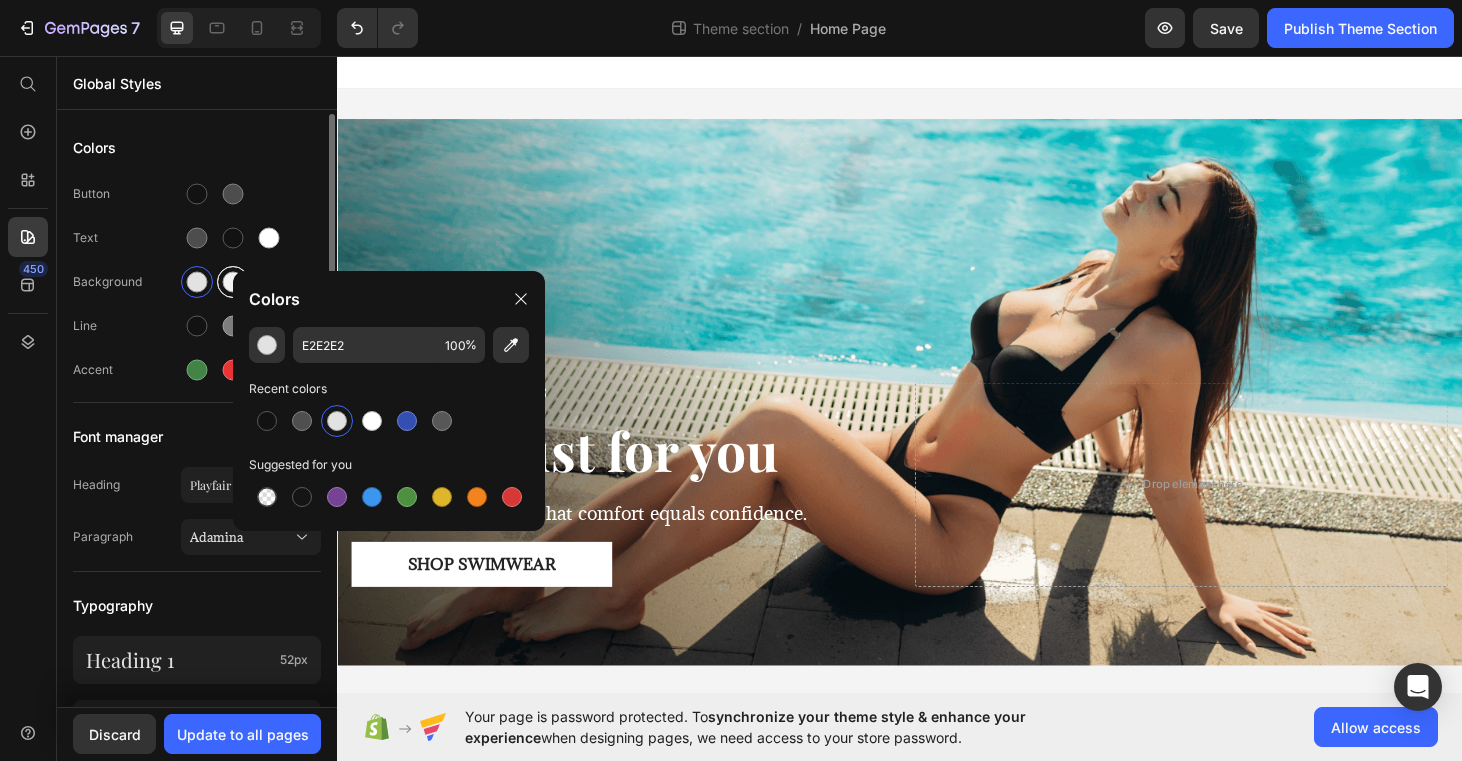 click at bounding box center (233, 282) 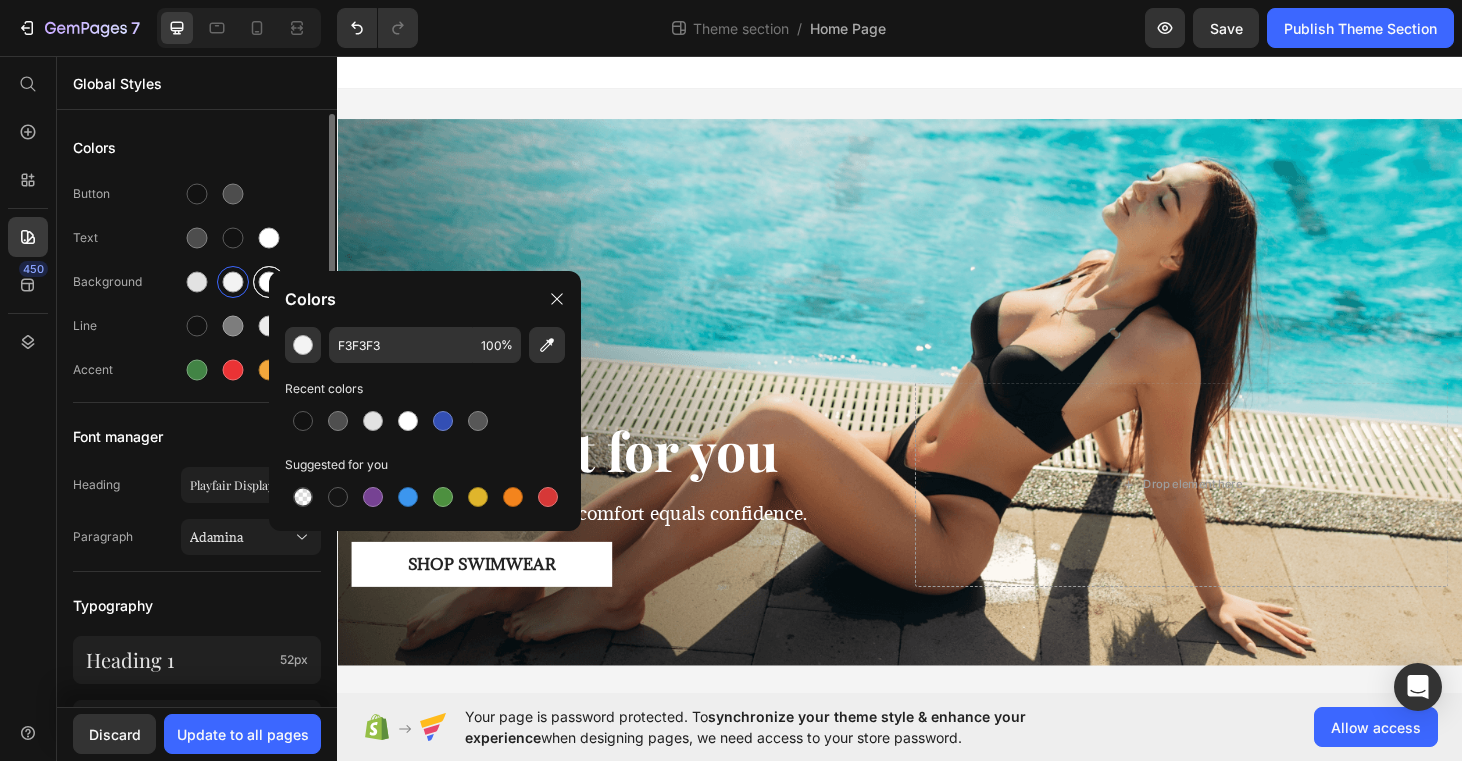 click at bounding box center (269, 282) 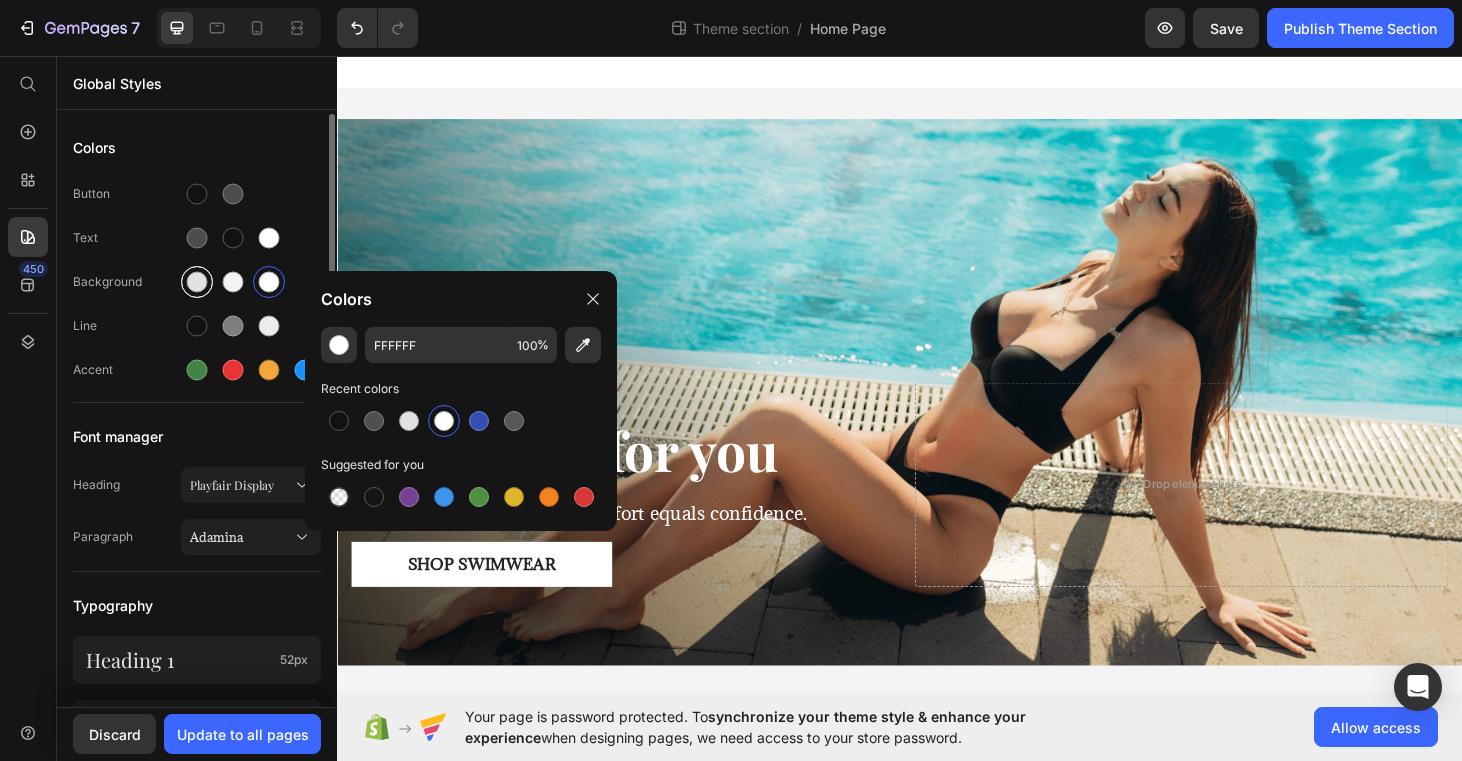 click at bounding box center [197, 282] 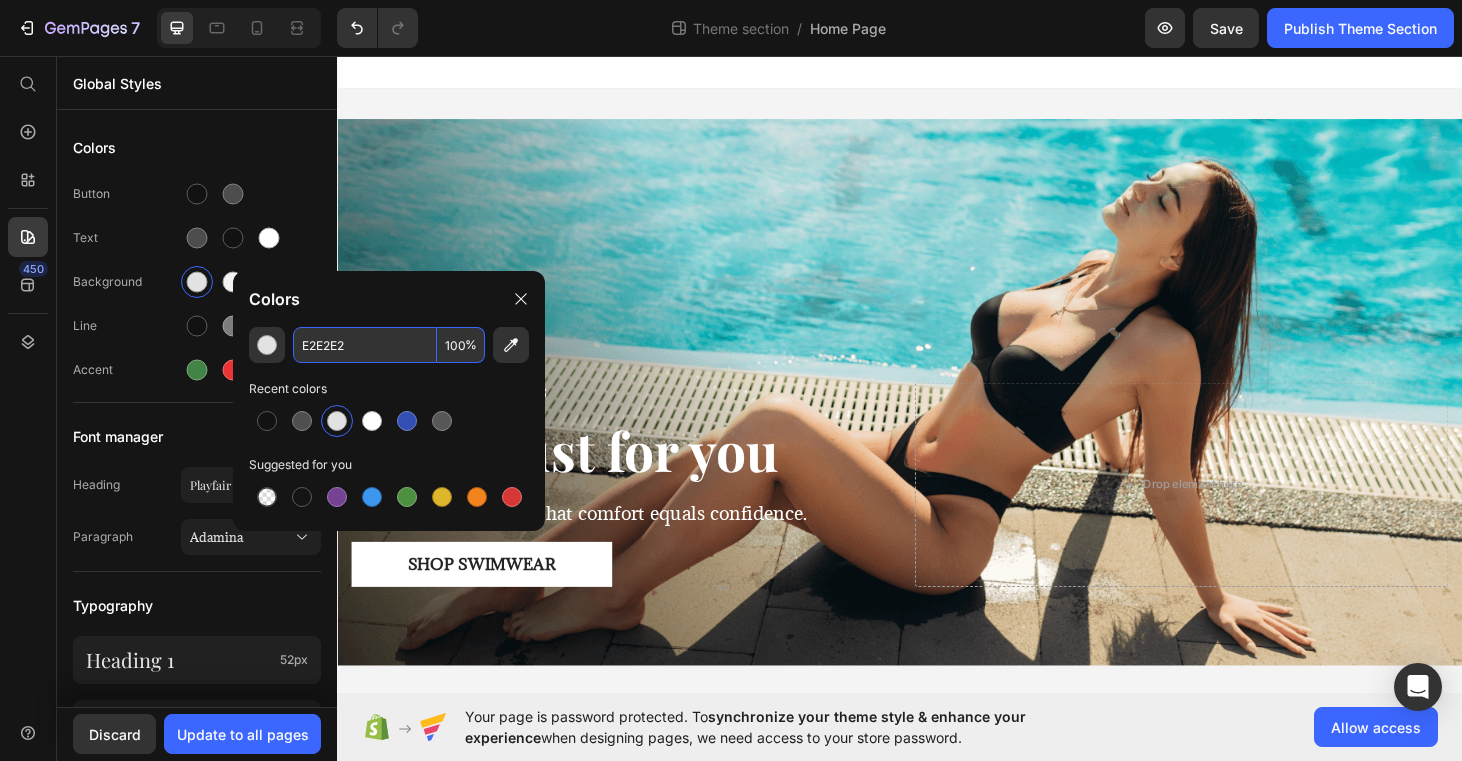 click on "E2E2E2" at bounding box center (365, 345) 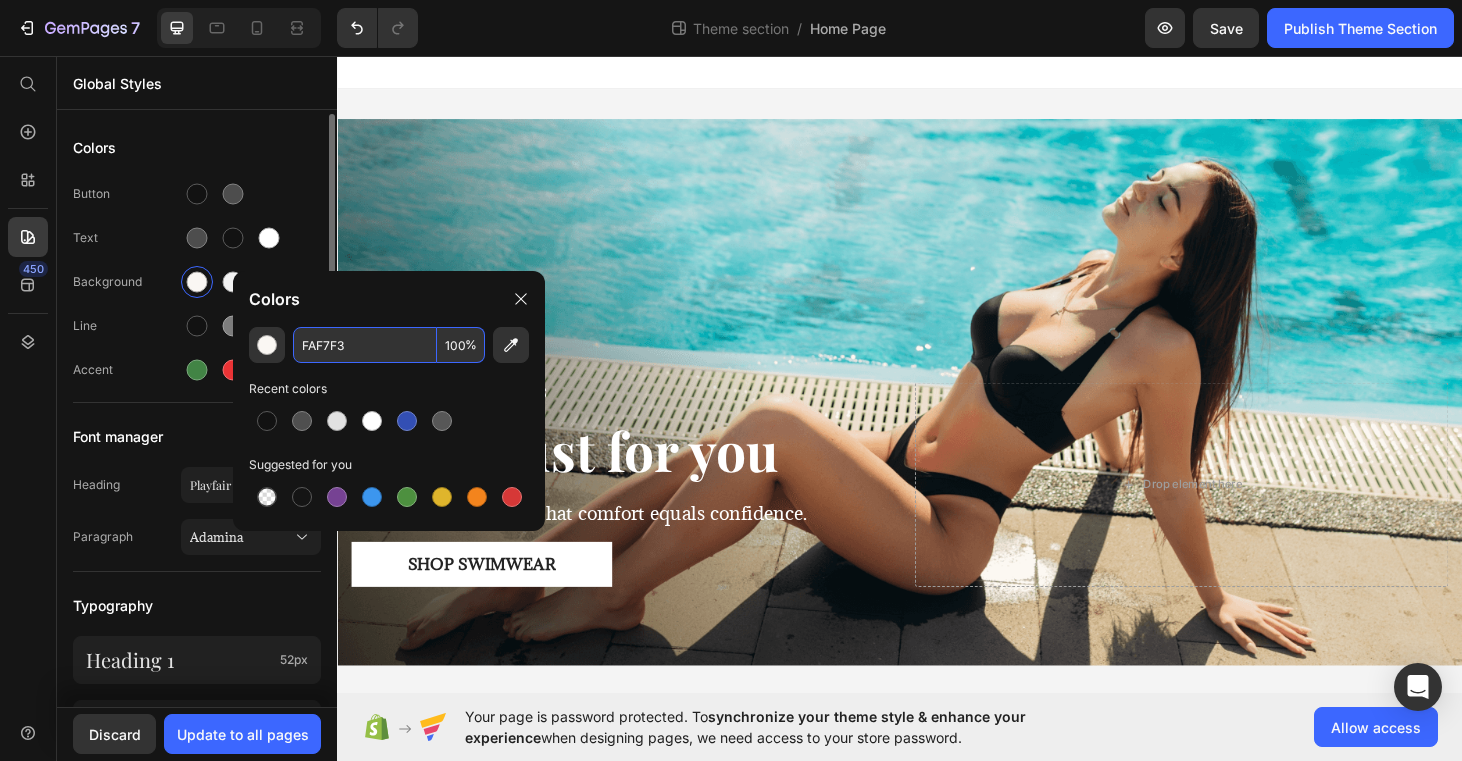 type on "FAF7F3" 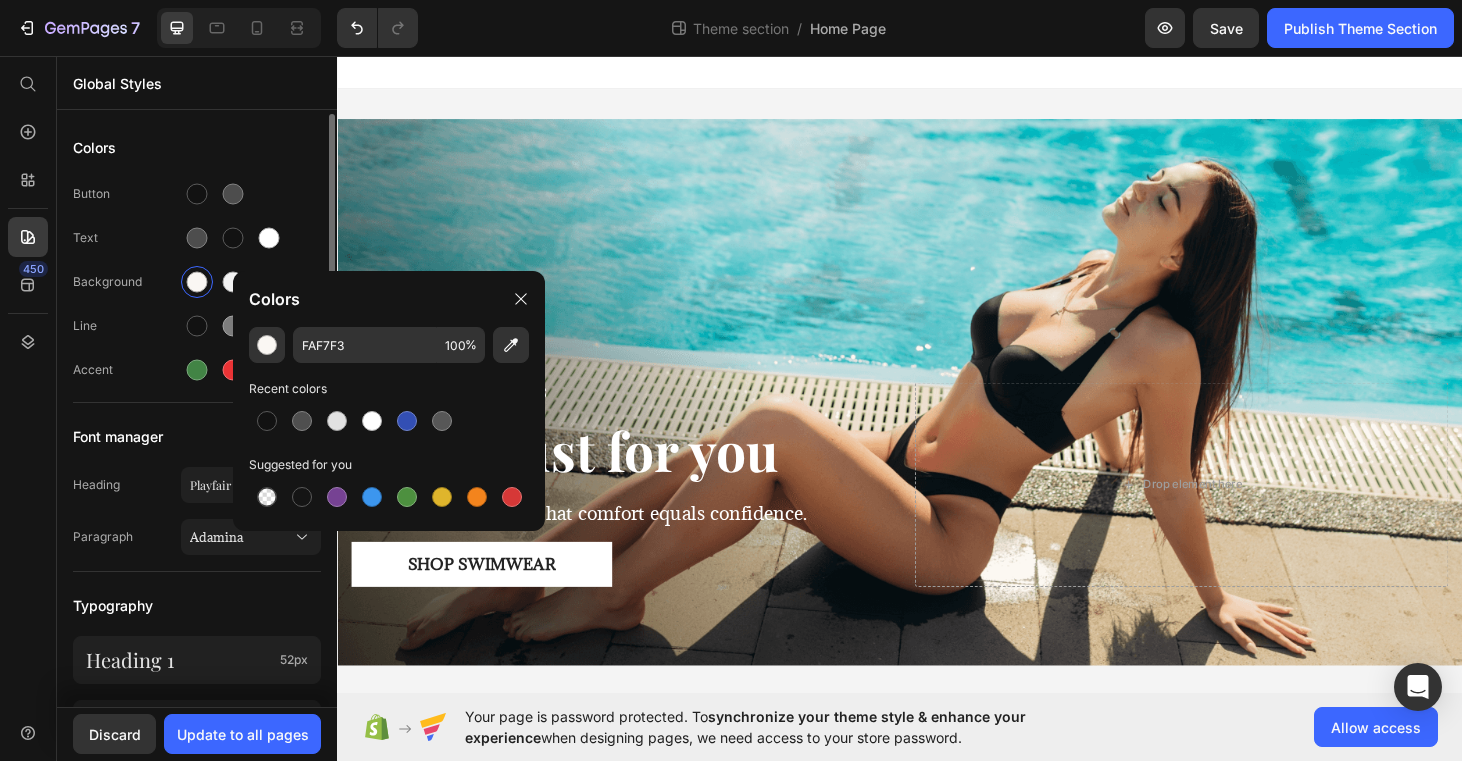 click on "Button" at bounding box center [197, 194] 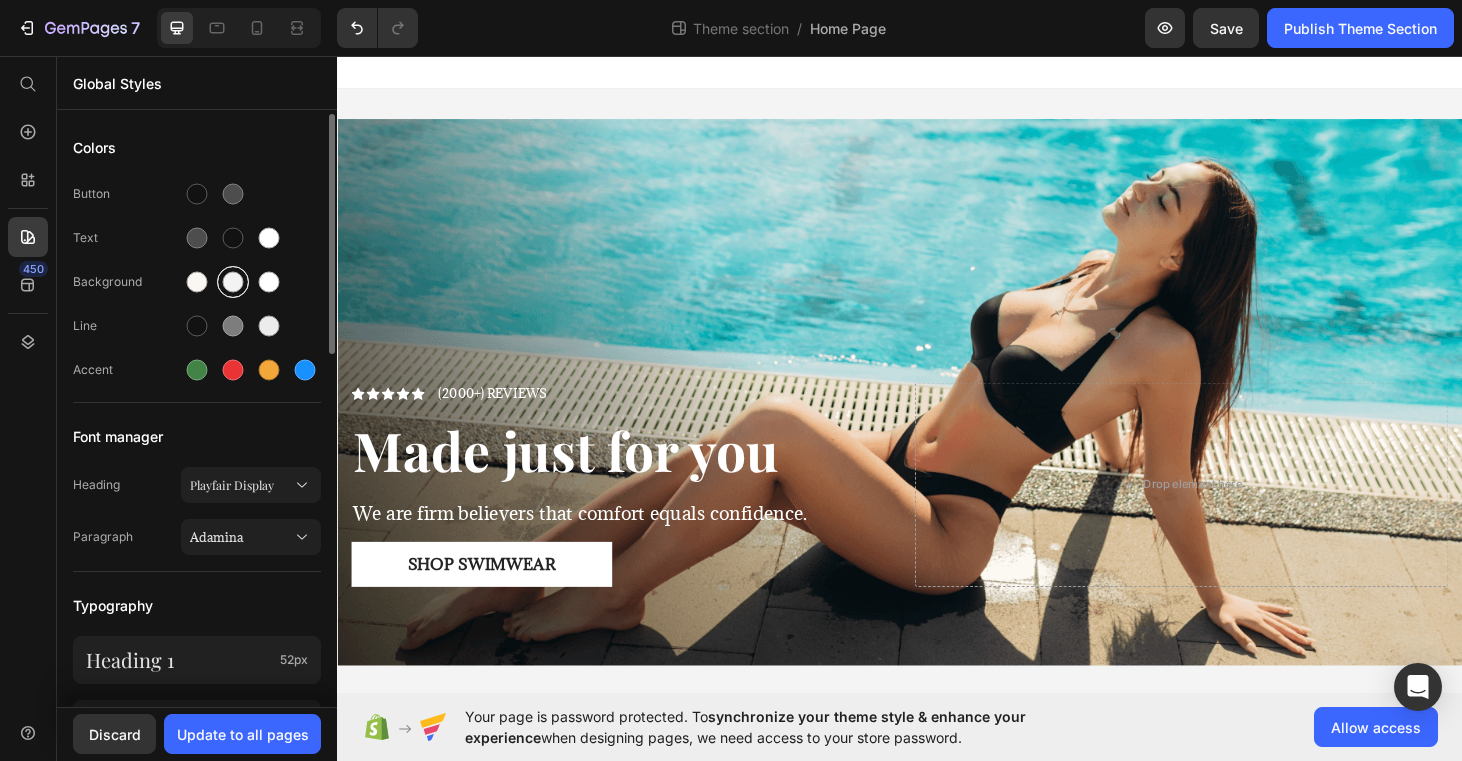 click at bounding box center [233, 282] 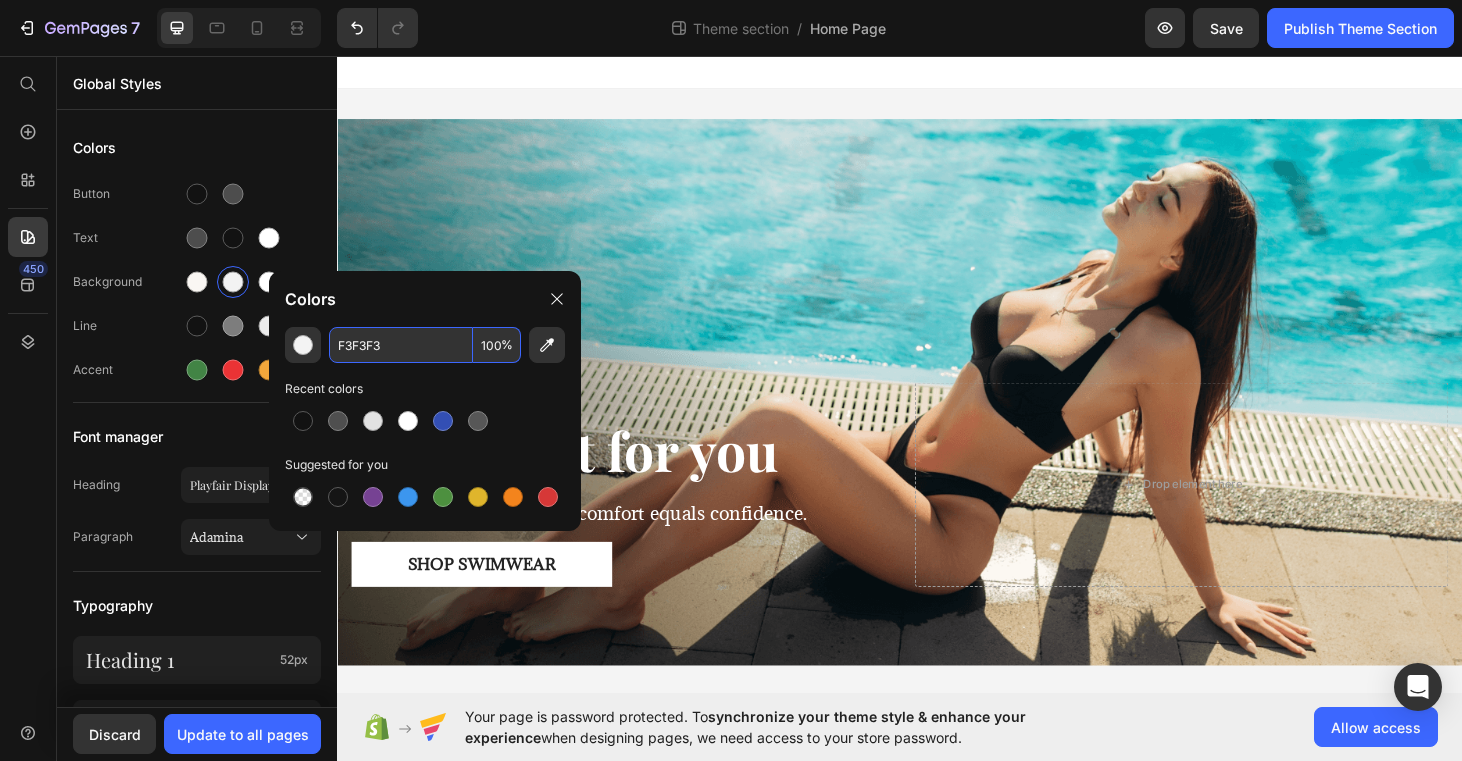 click on "F3F3F3" at bounding box center (401, 345) 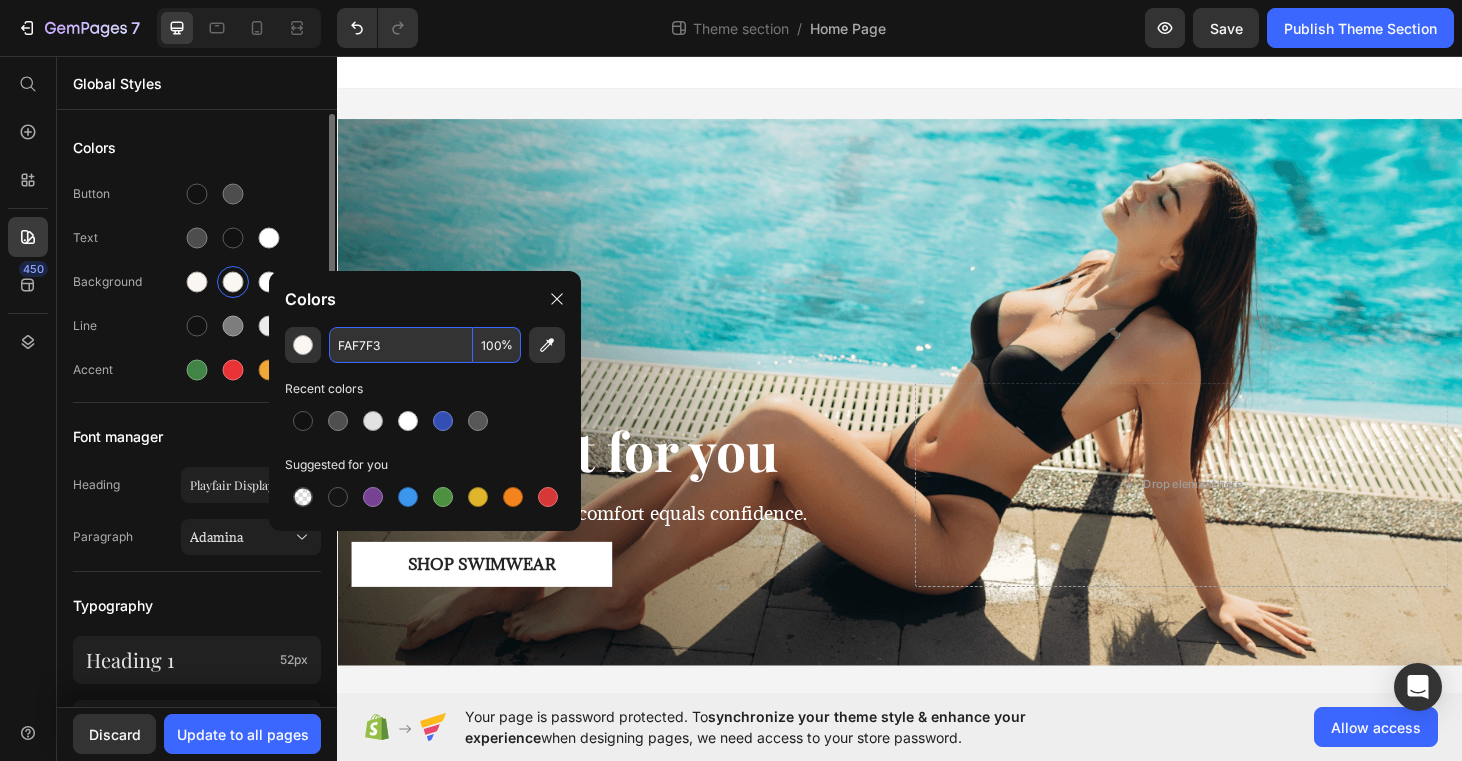 type on "FAF7F3" 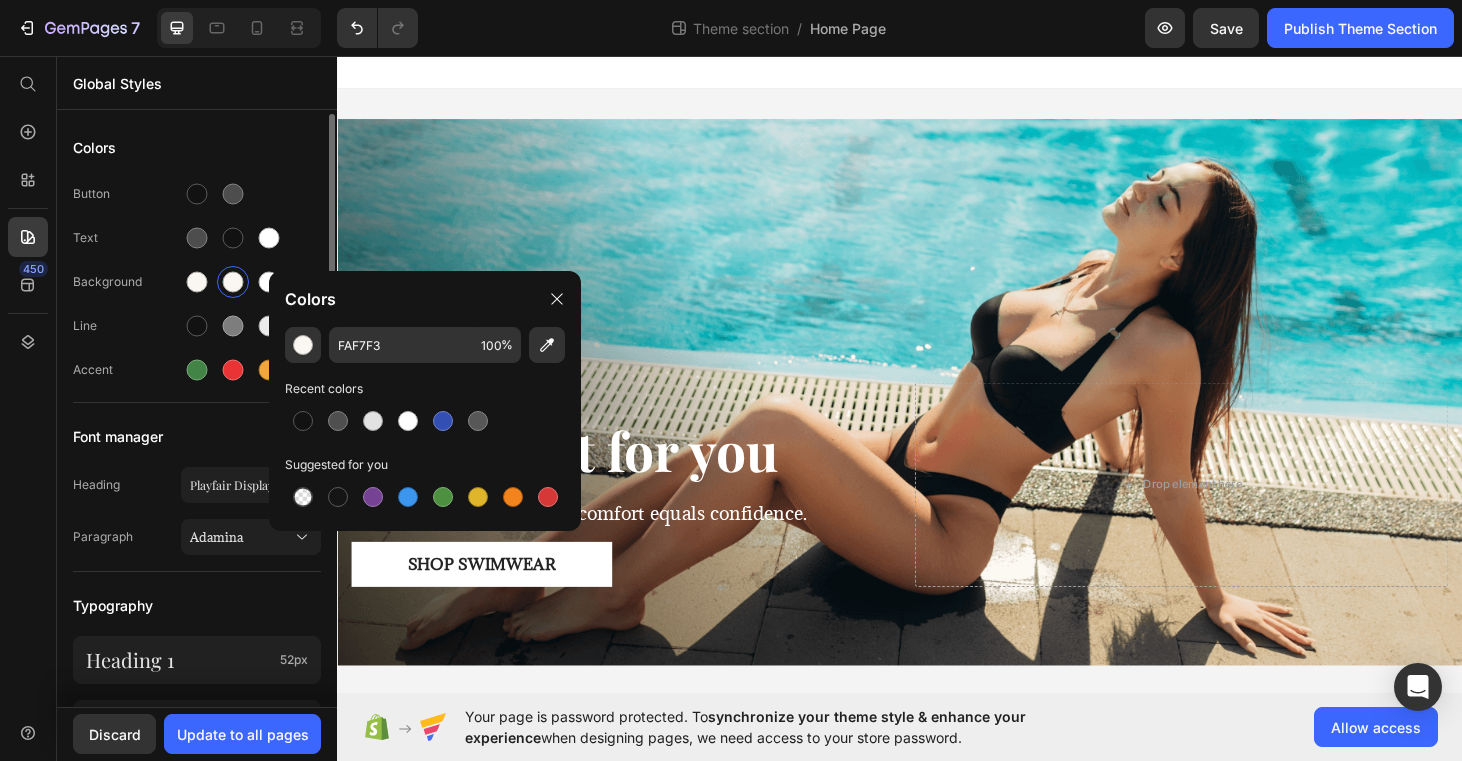click on "Colors" at bounding box center (197, 148) 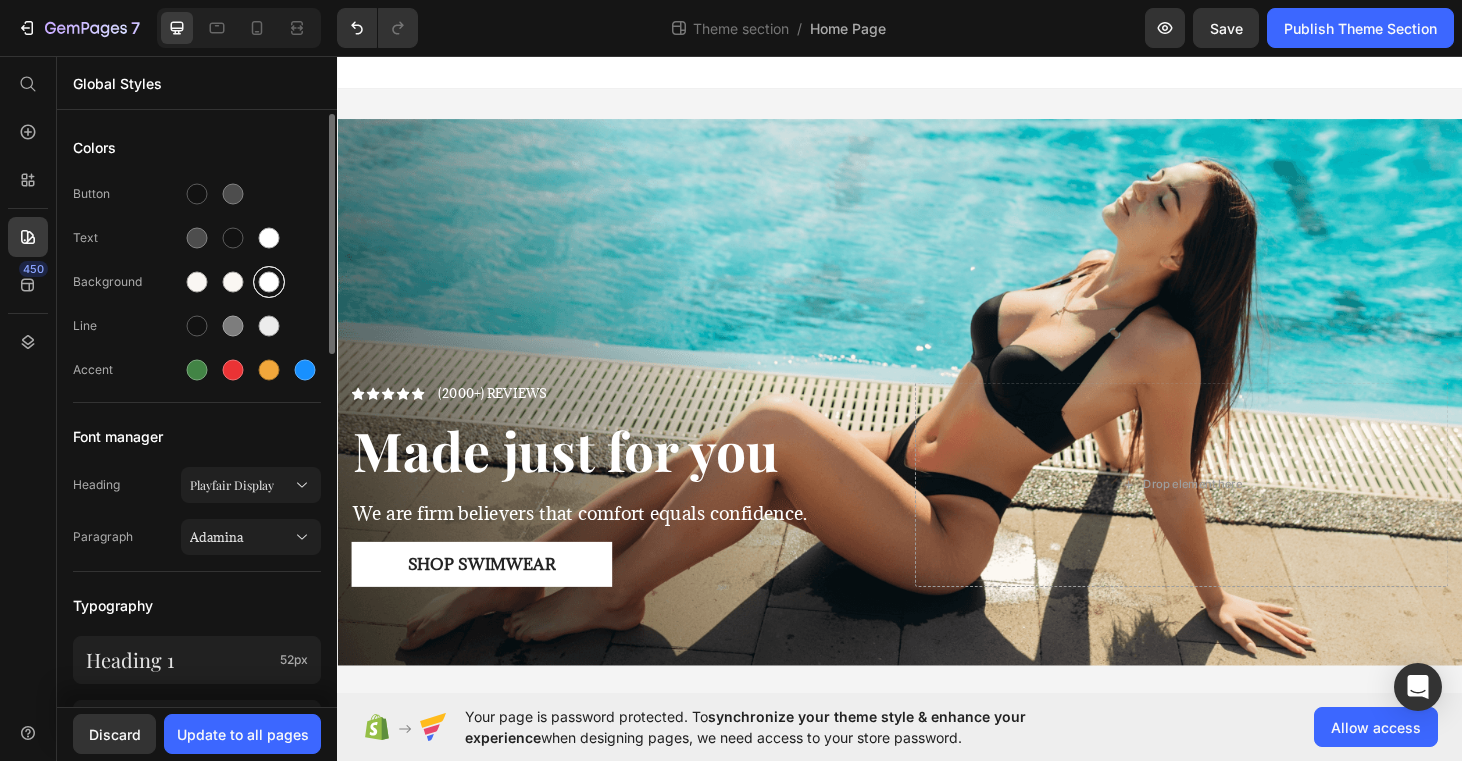 click at bounding box center [269, 282] 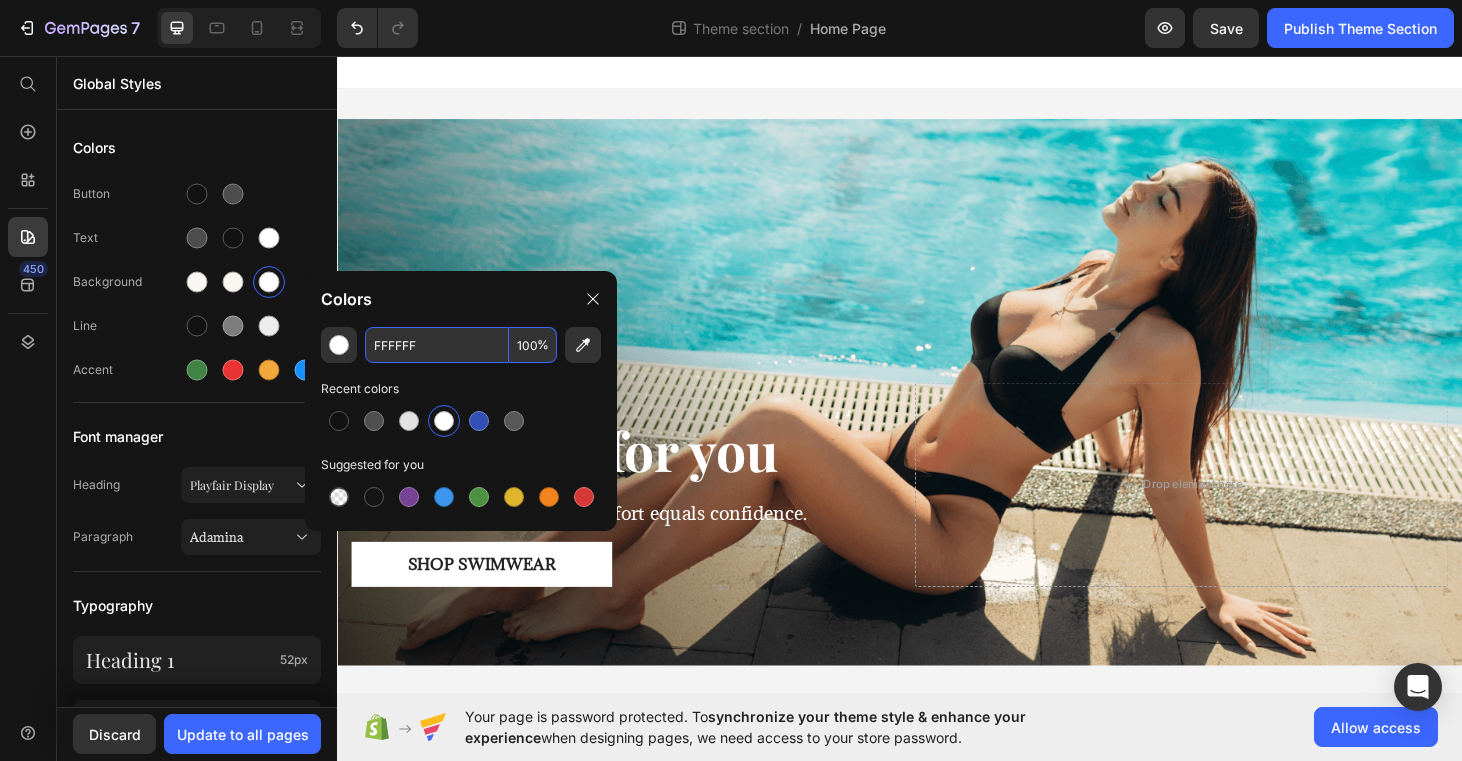 click on "FFFFFF" at bounding box center [437, 345] 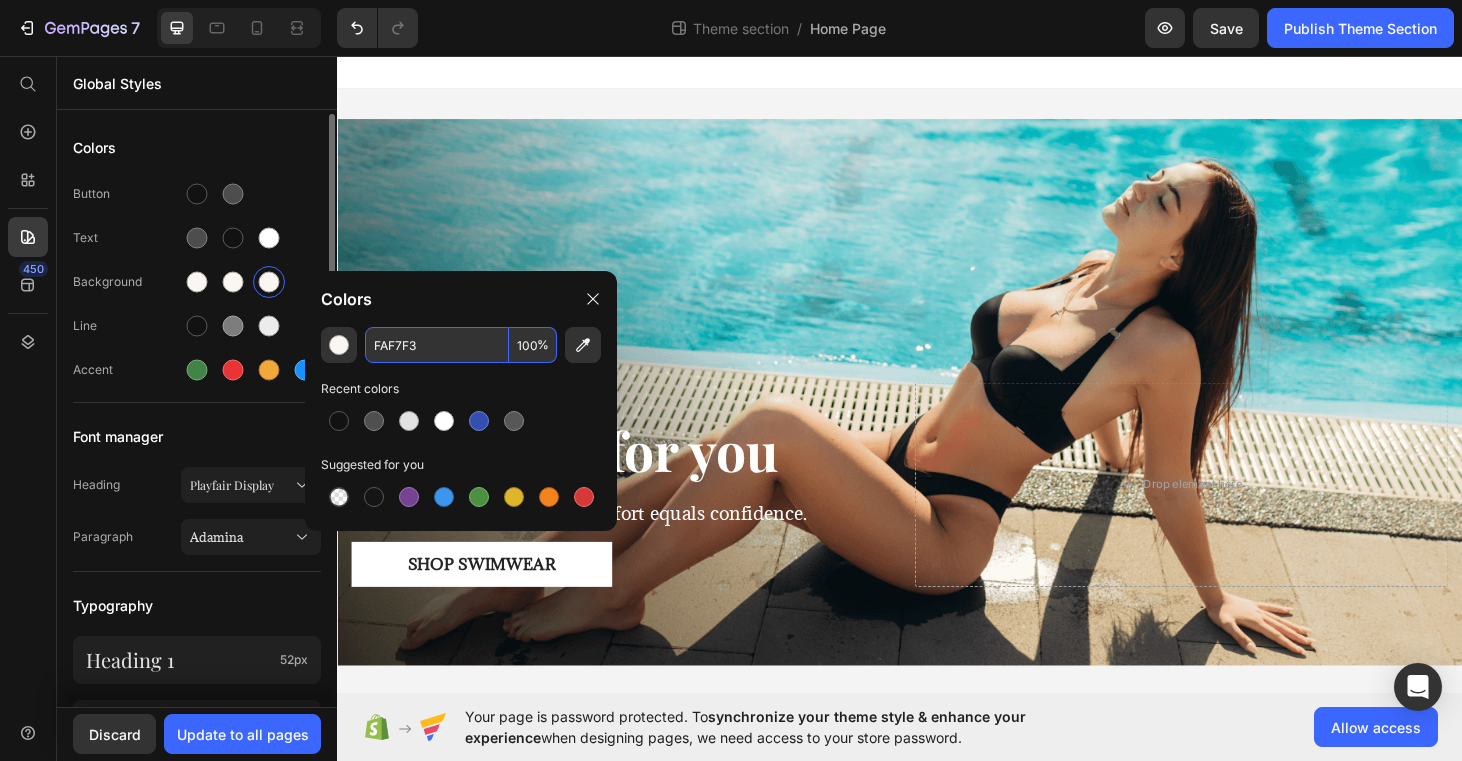 type on "FAF7F3" 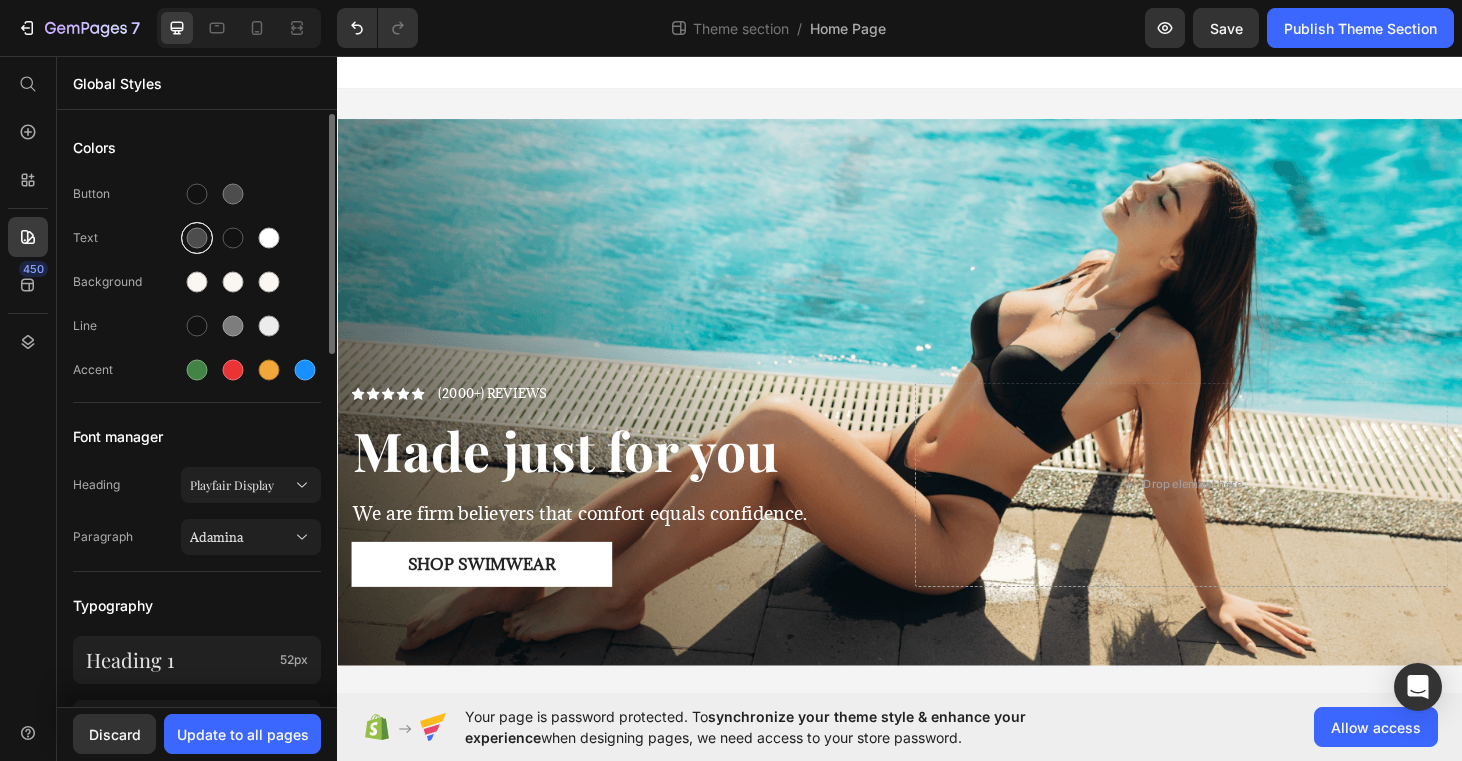 click at bounding box center [197, 238] 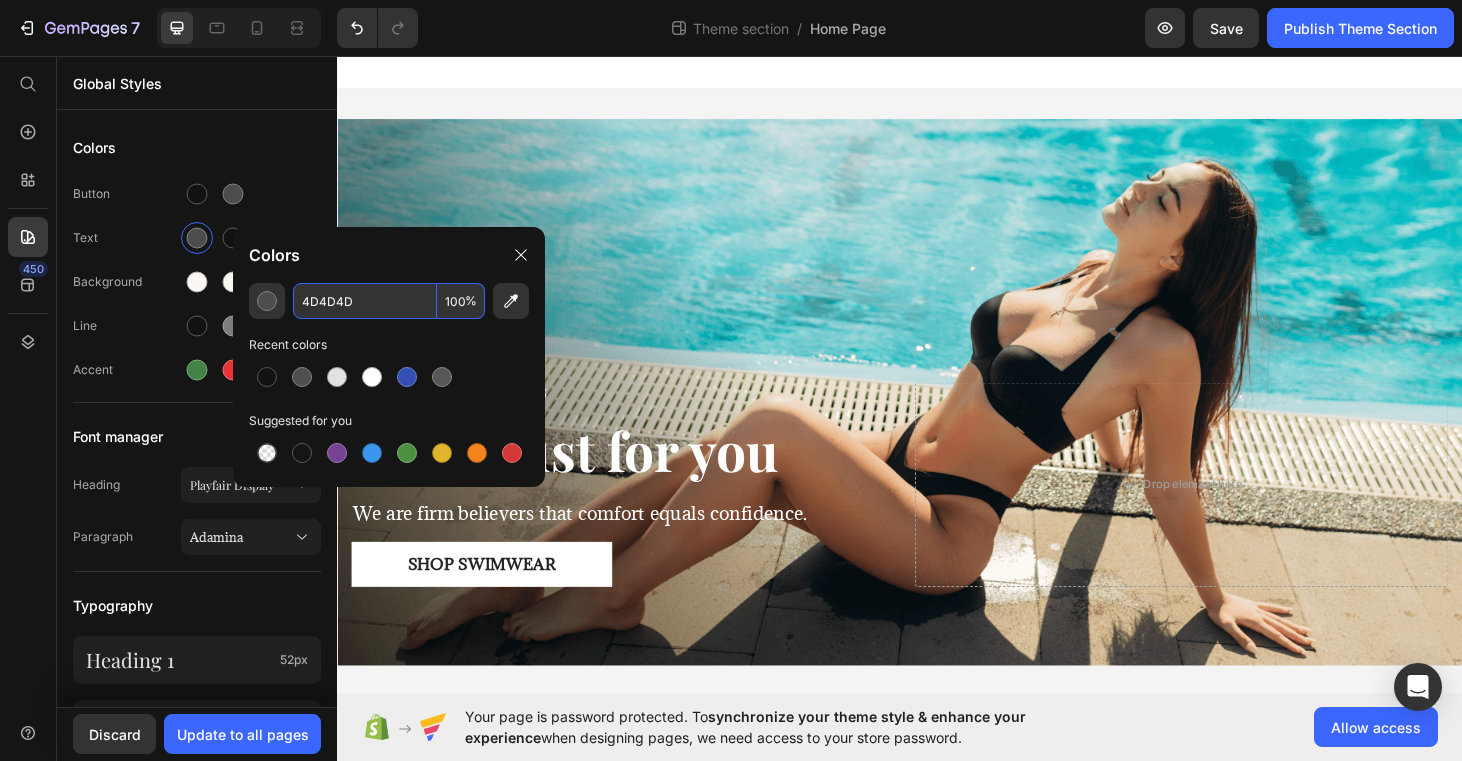 click on "4D4D4D" at bounding box center [365, 301] 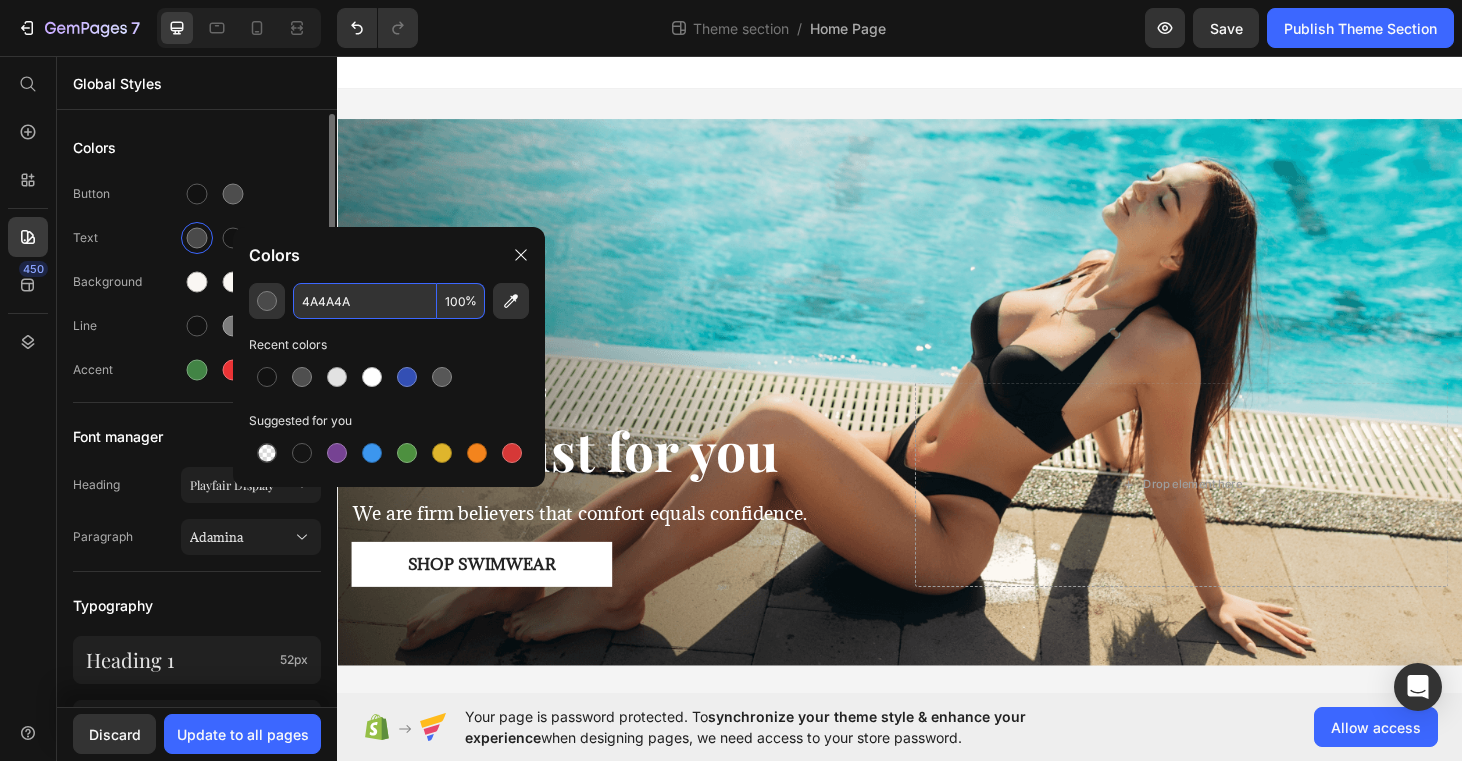 type on "4A4A4A" 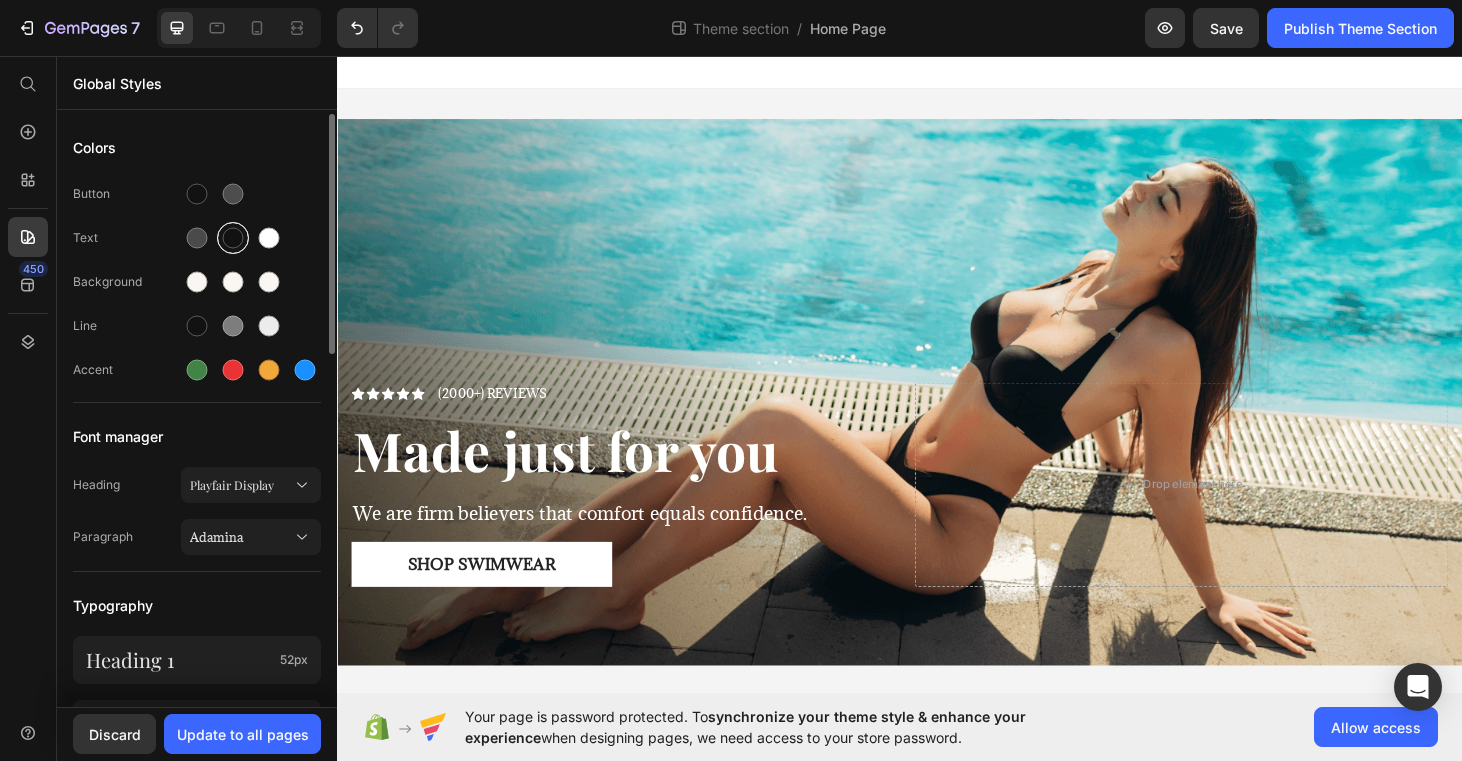 click at bounding box center [233, 238] 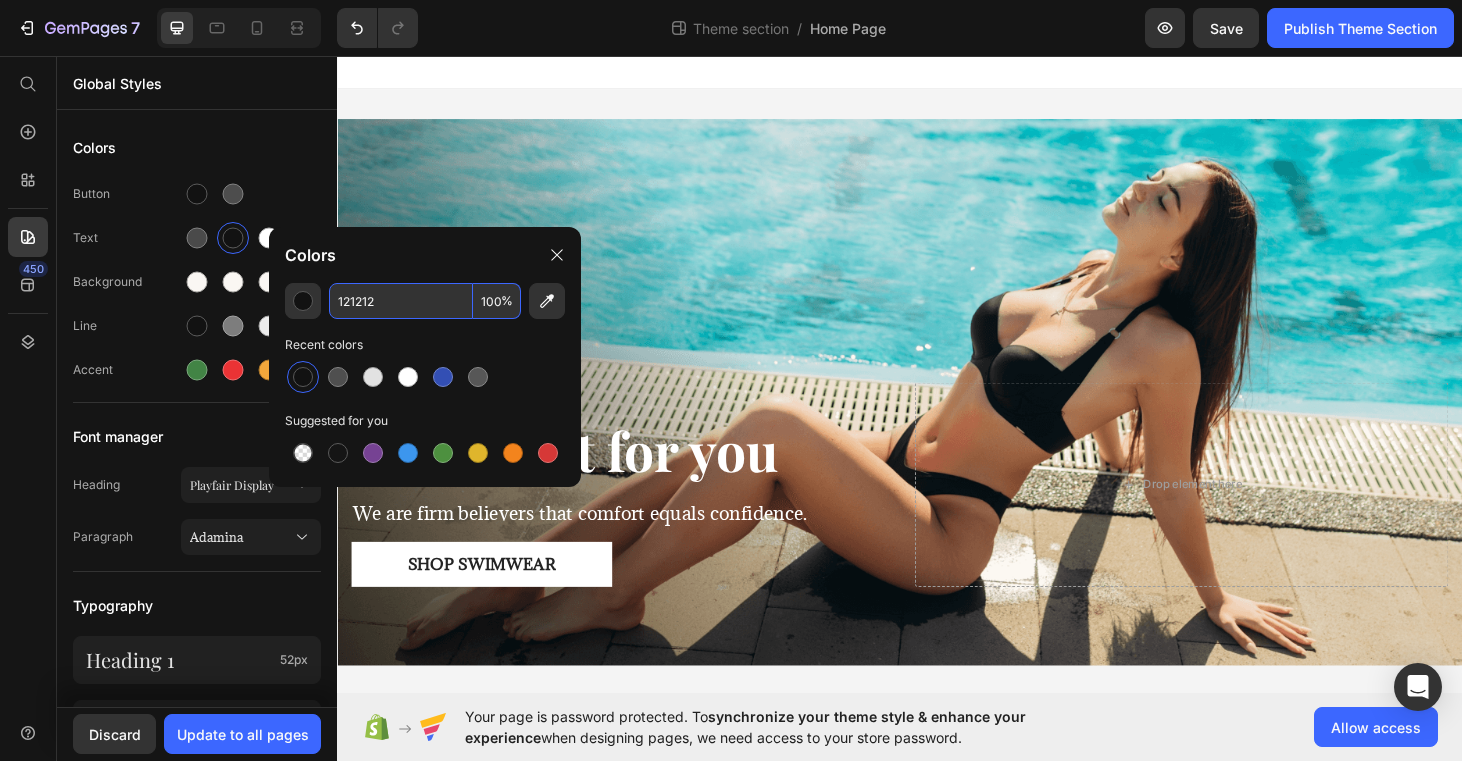 click on "121212" at bounding box center [401, 301] 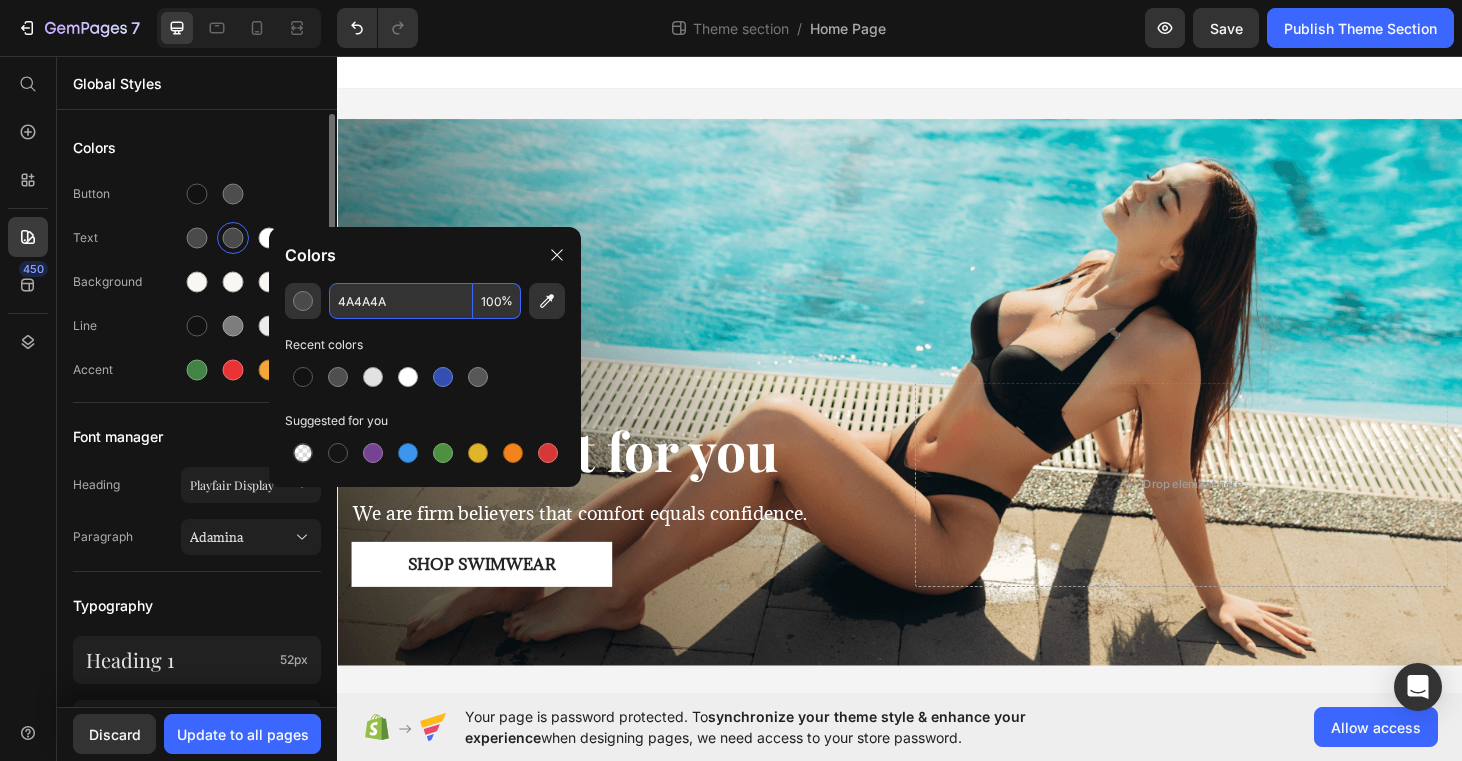 type on "4A4A4A" 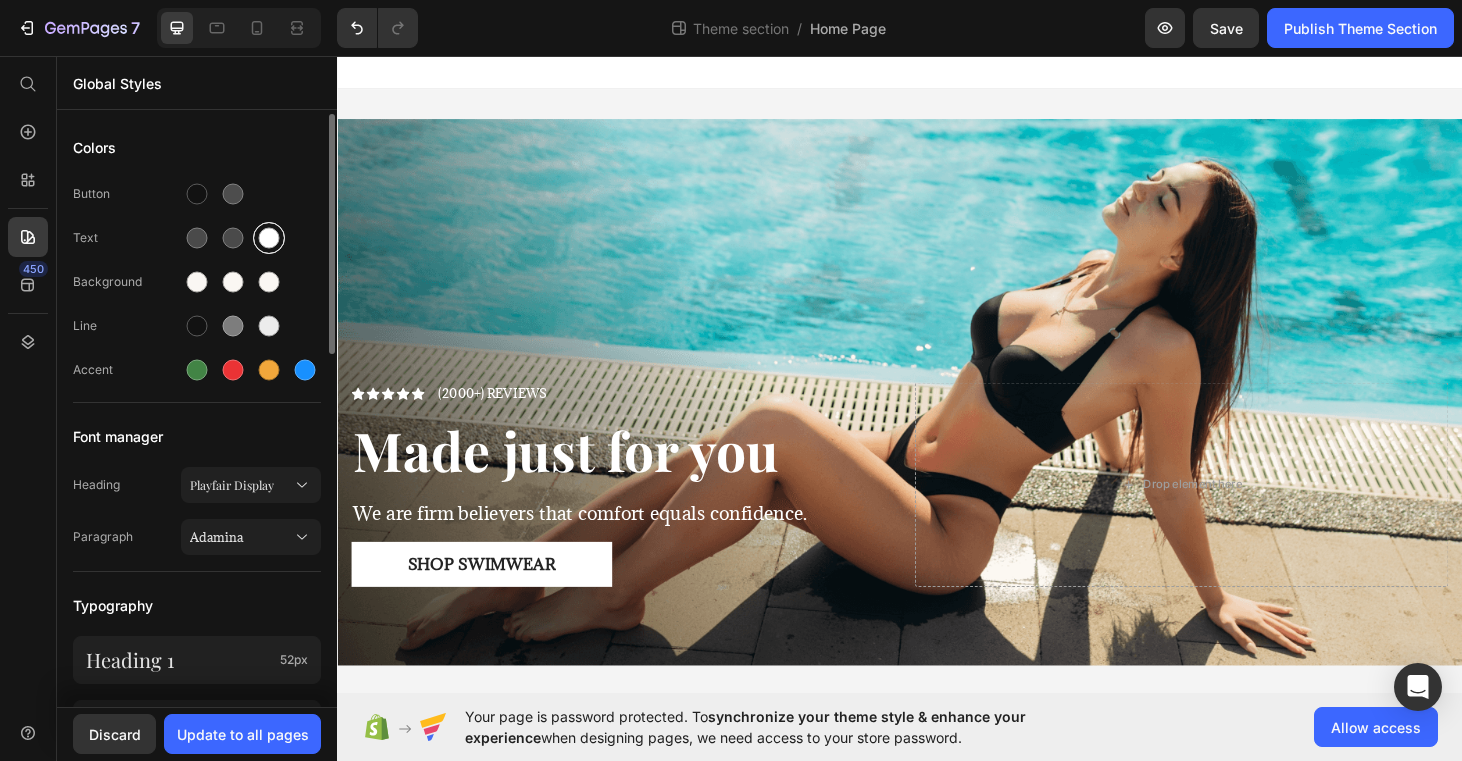 click at bounding box center (269, 238) 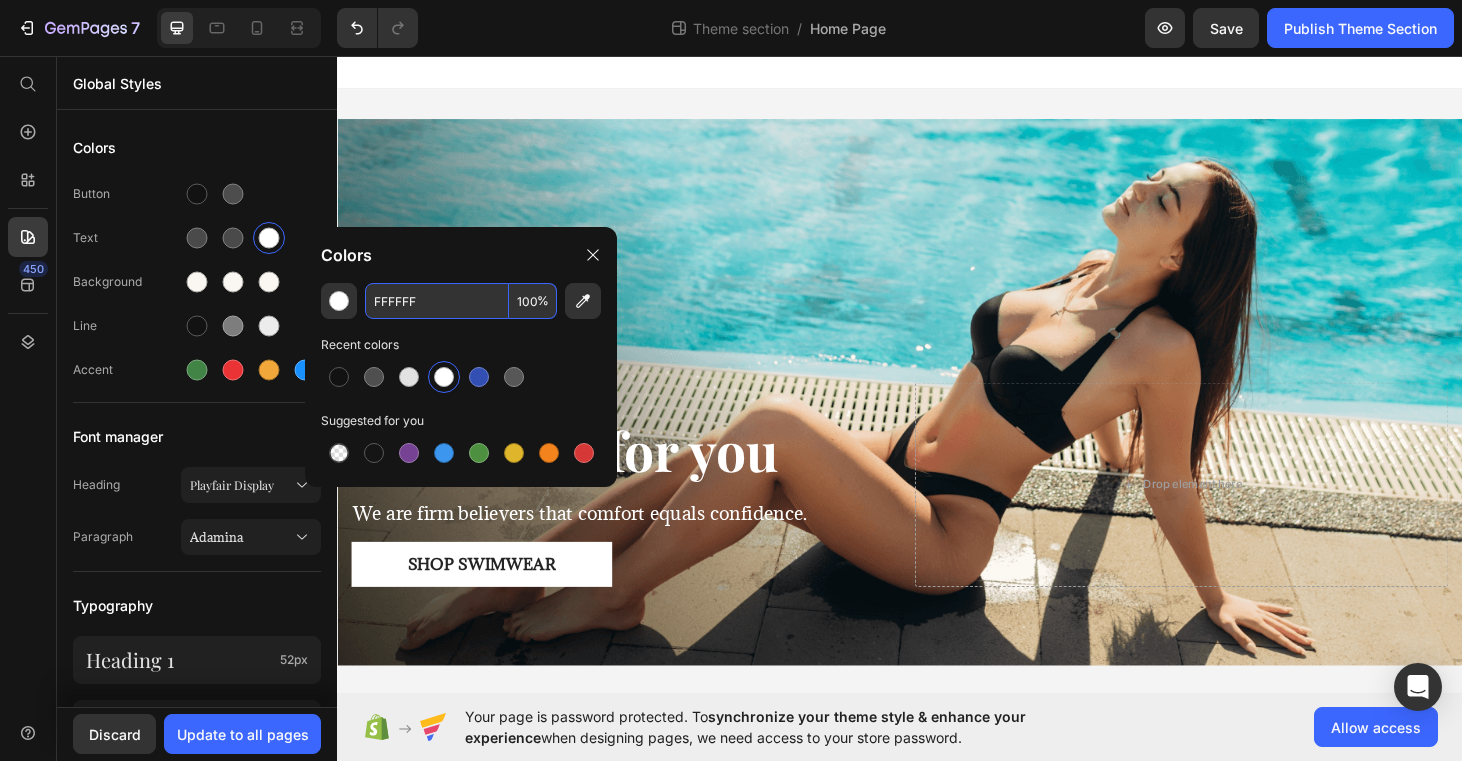 click on "FFFFFF" at bounding box center (437, 301) 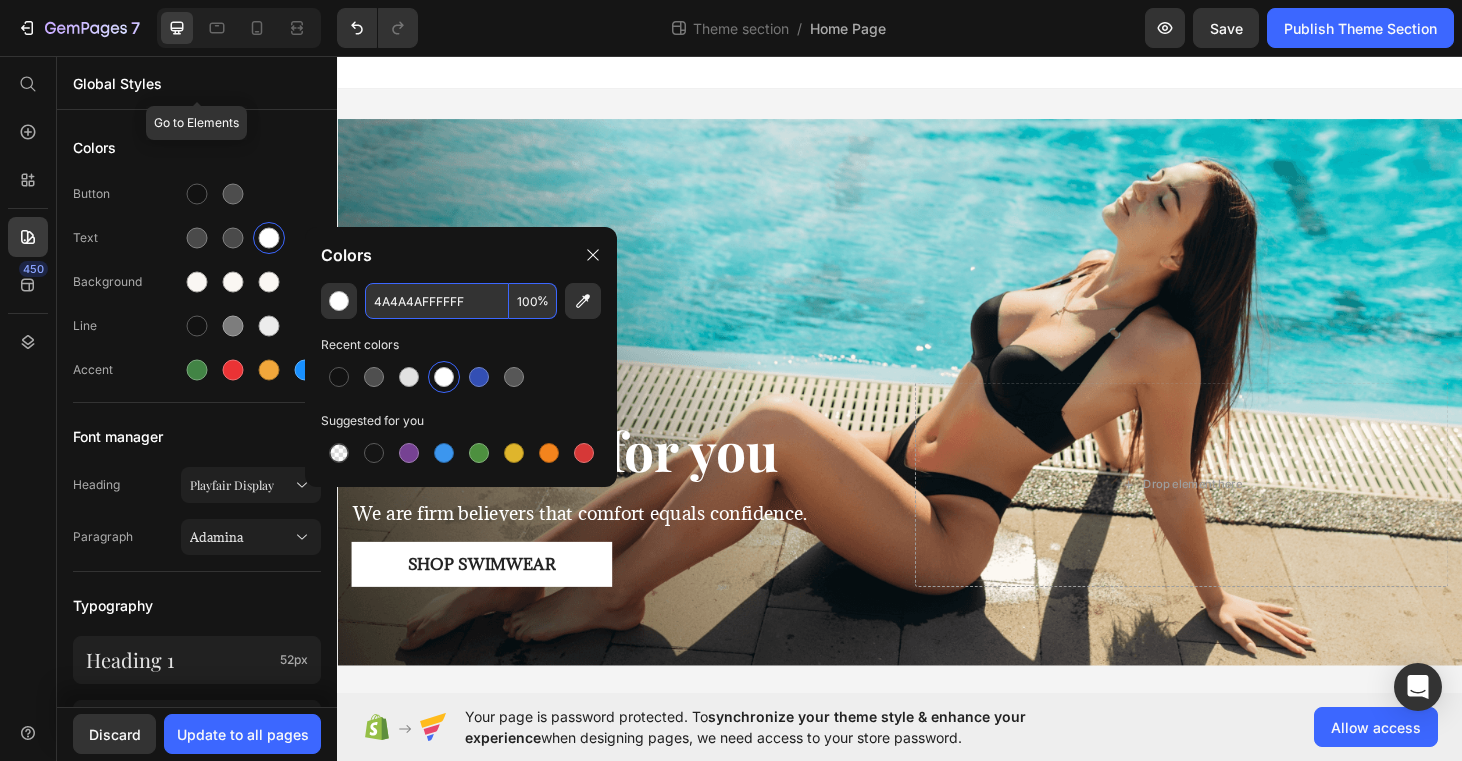 type on "FFFFFF" 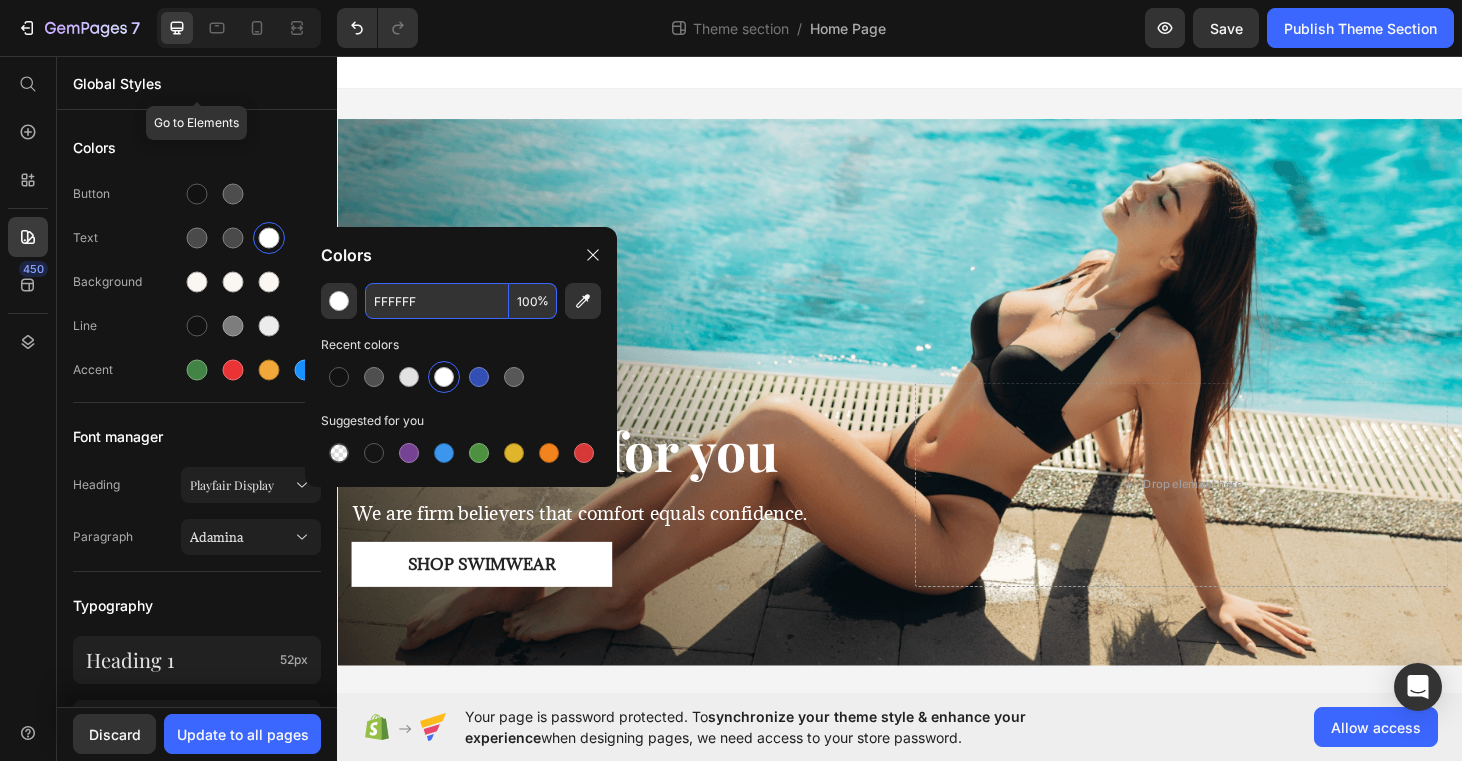 click on "Global Styles" at bounding box center [197, 83] 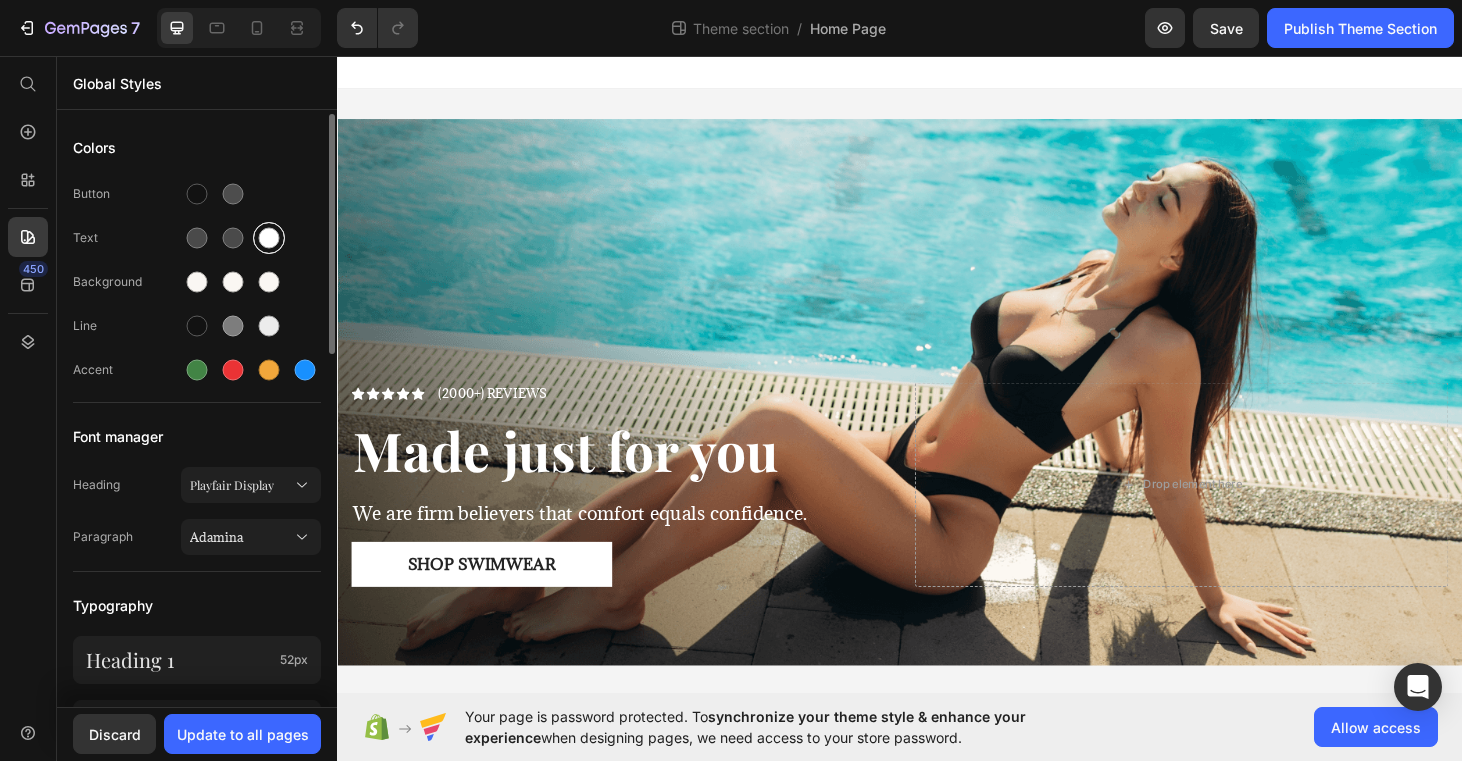 click at bounding box center (269, 238) 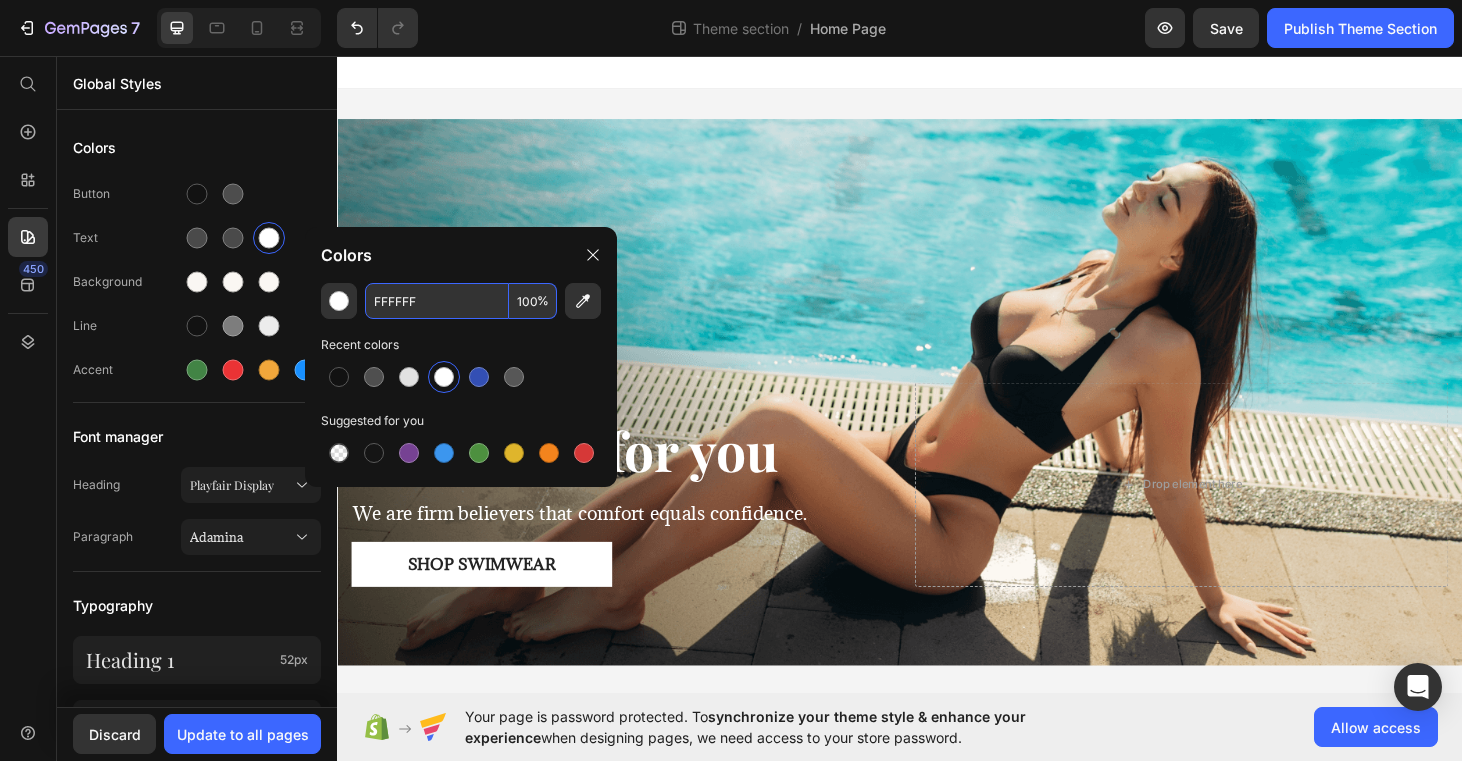 click on "FFFFFF" at bounding box center [437, 301] 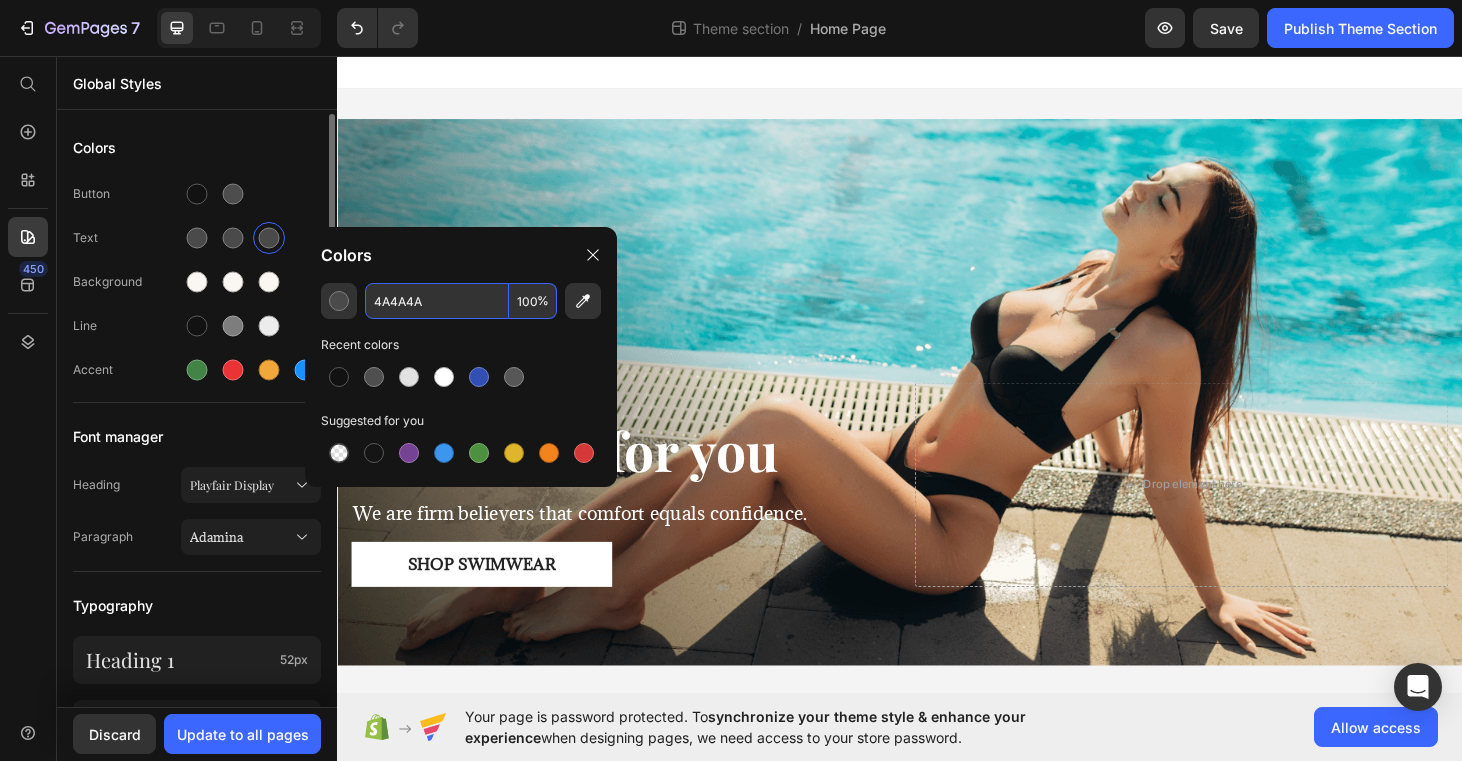 type on "4A4A4A" 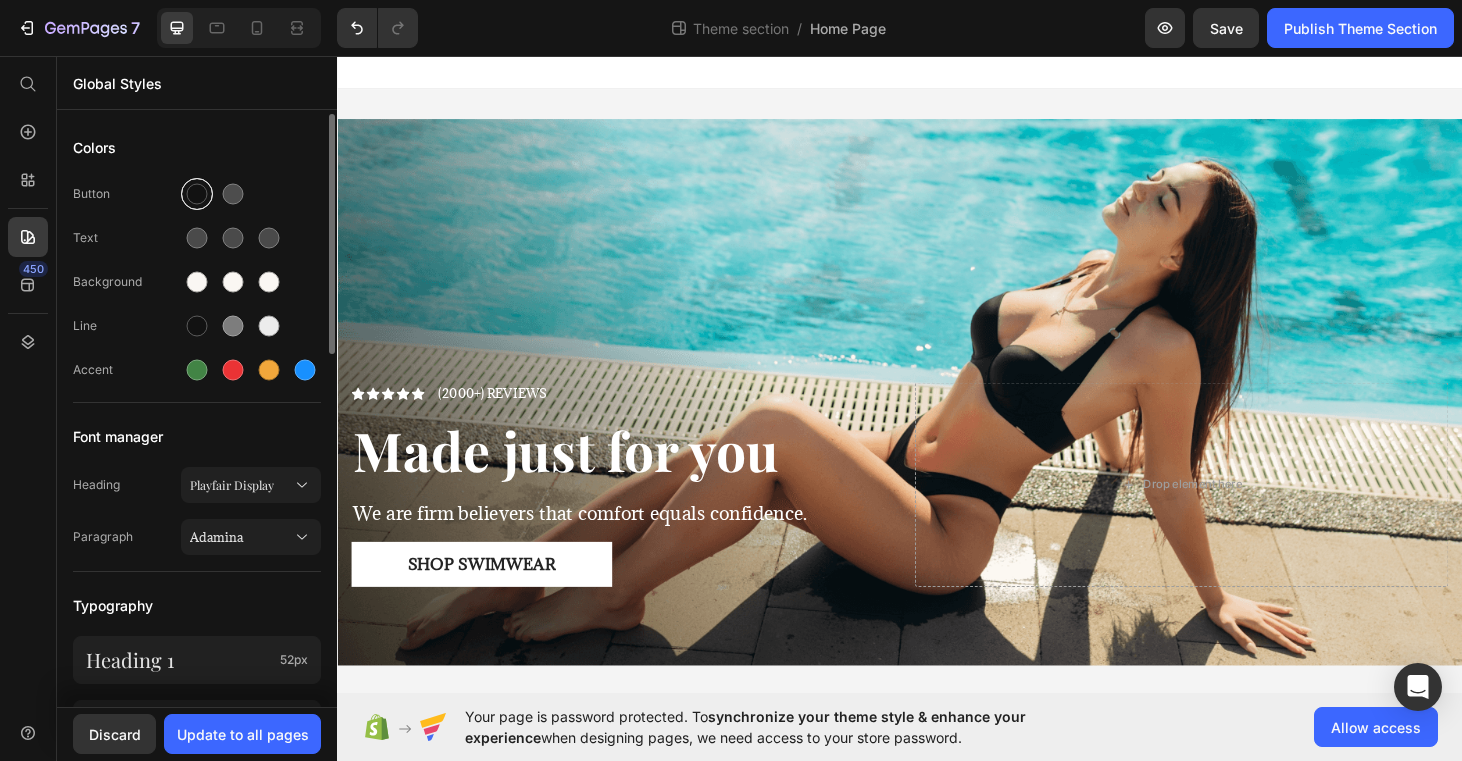 click at bounding box center [197, 194] 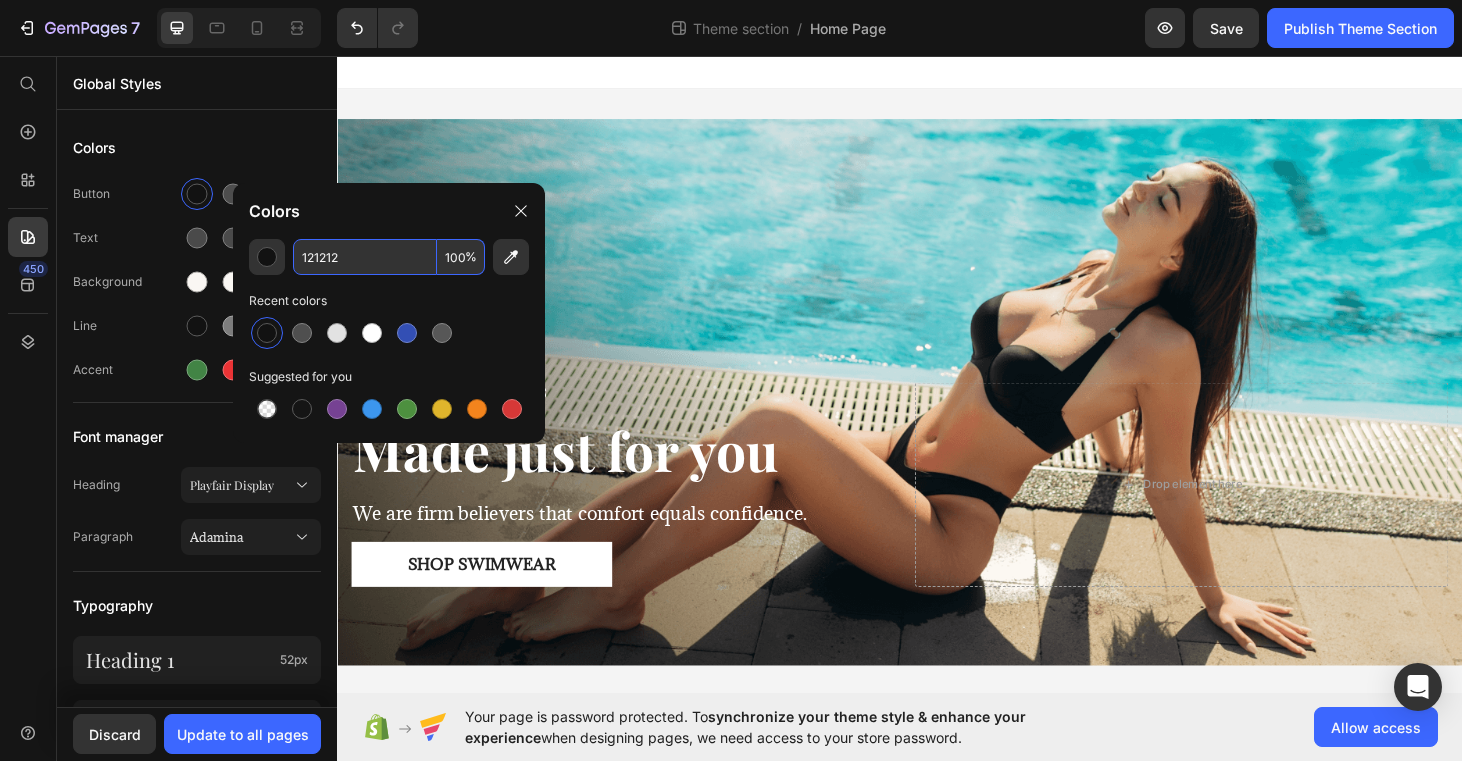 click on "121212" at bounding box center [365, 257] 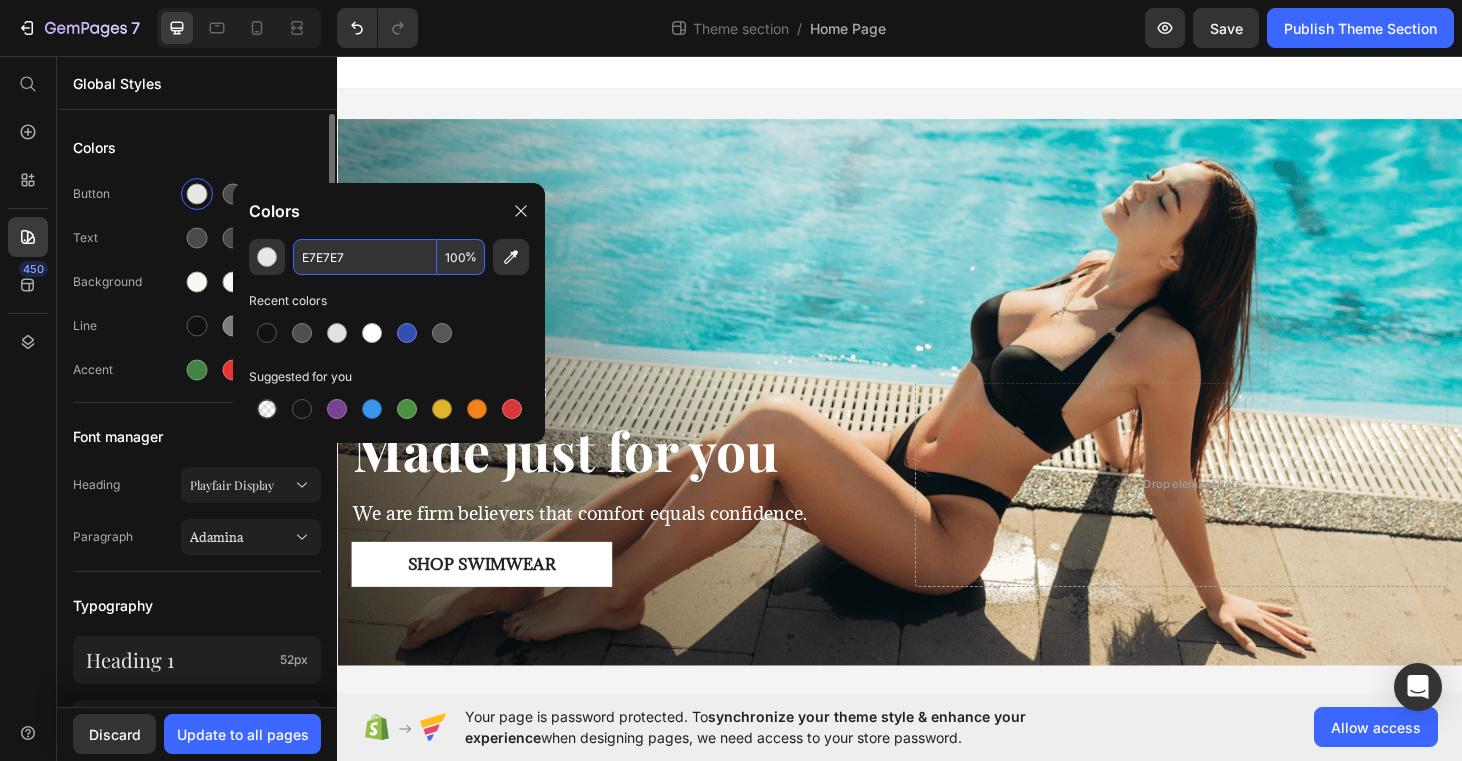 type on "E7E7E7" 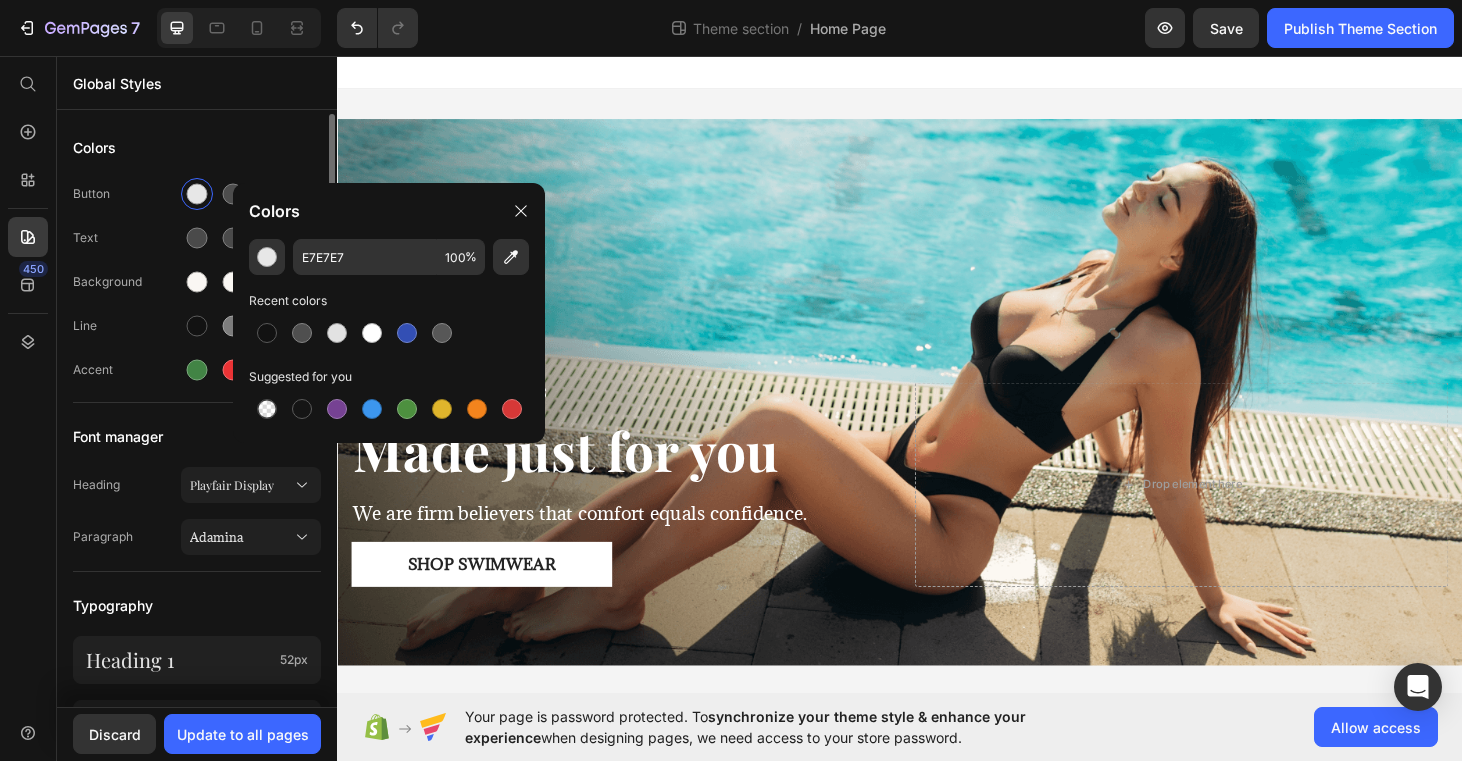click on "Colors" at bounding box center (197, 148) 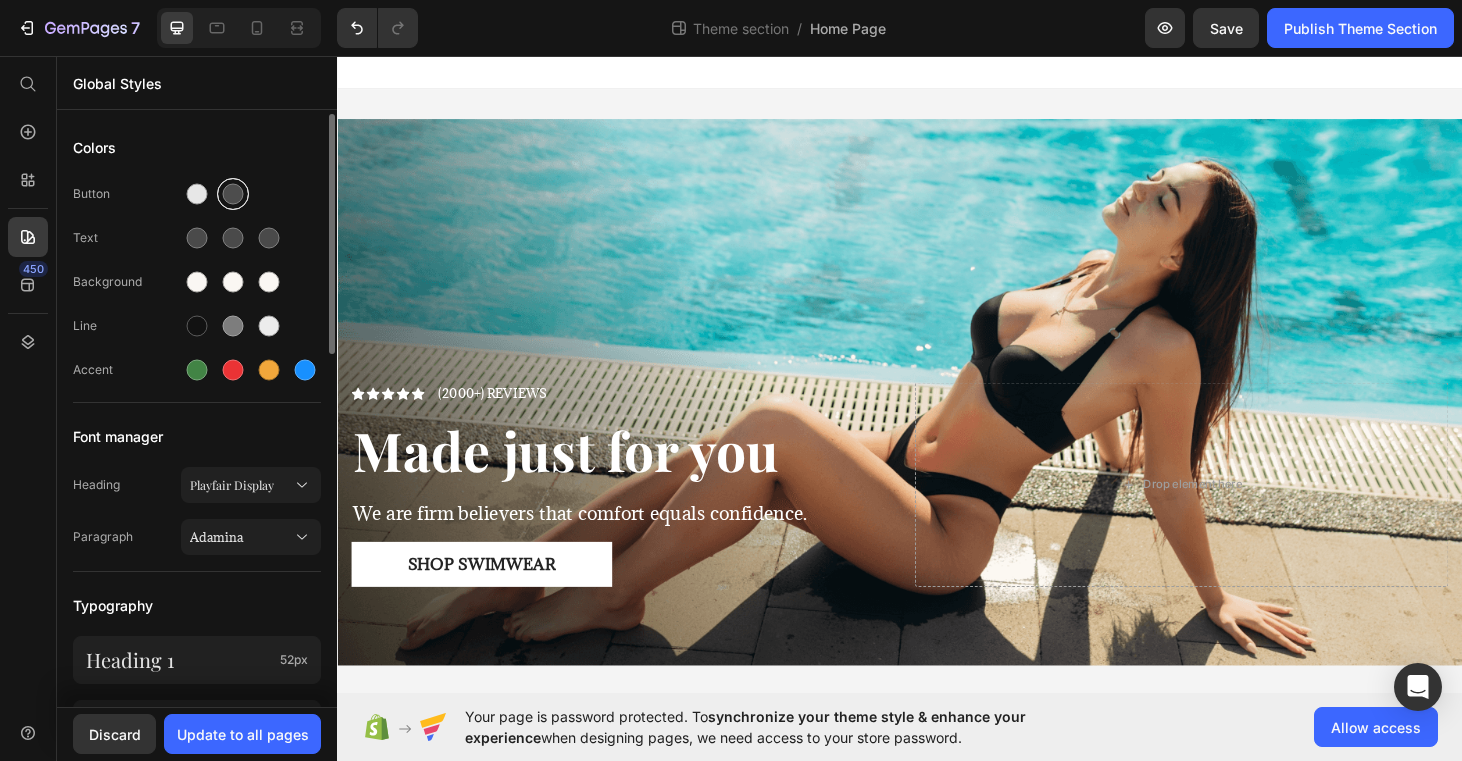 click at bounding box center (233, 194) 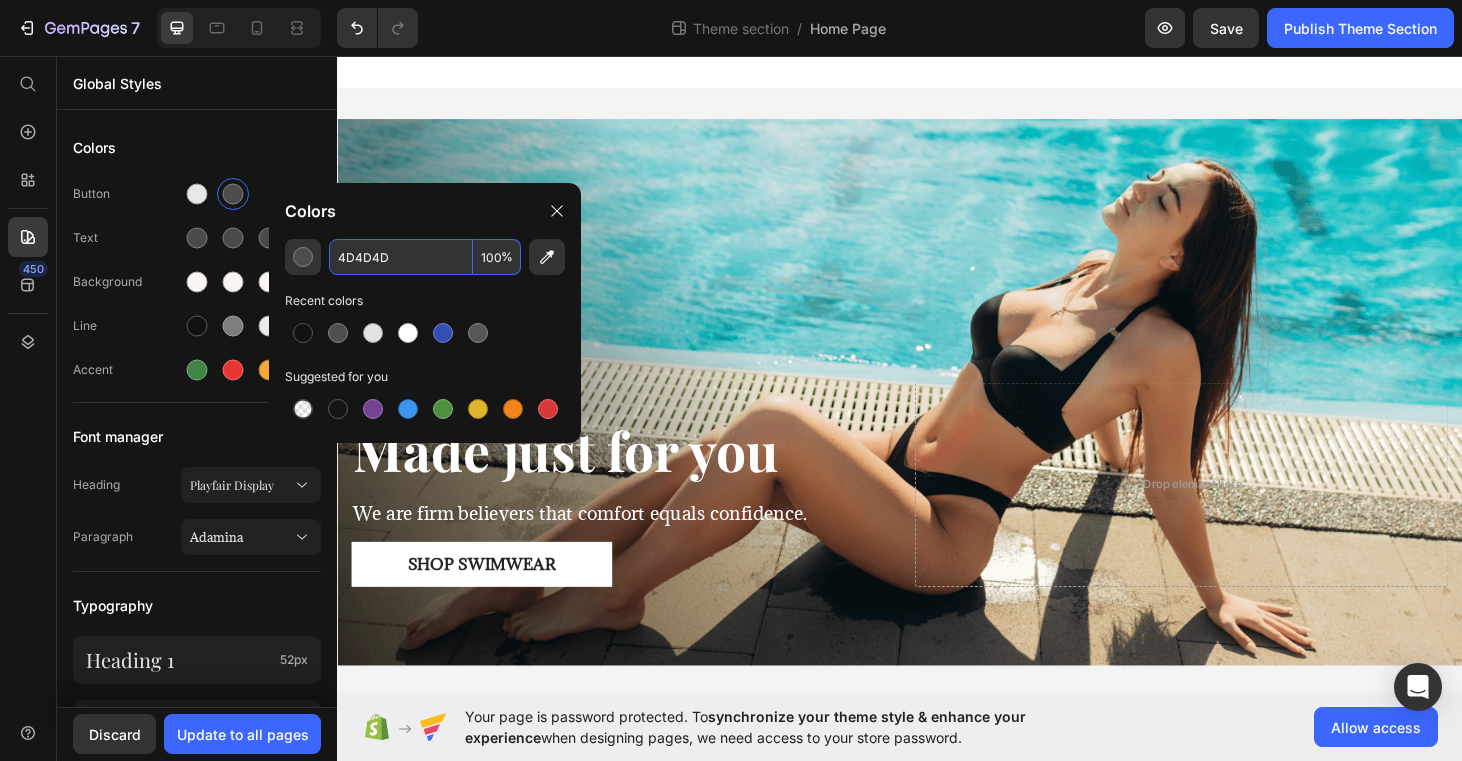 click on "4D4D4D" at bounding box center (401, 257) 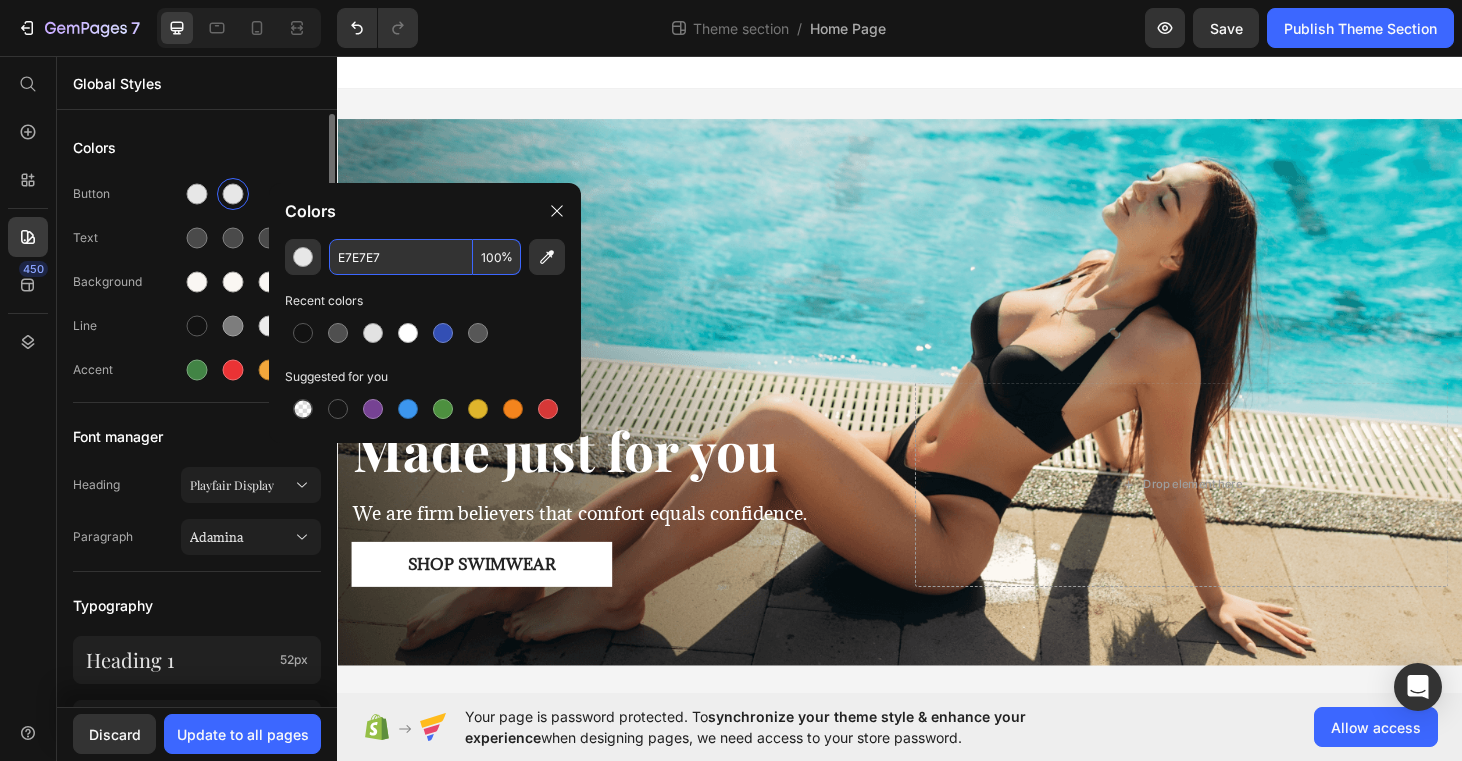 type on "E7E7E7" 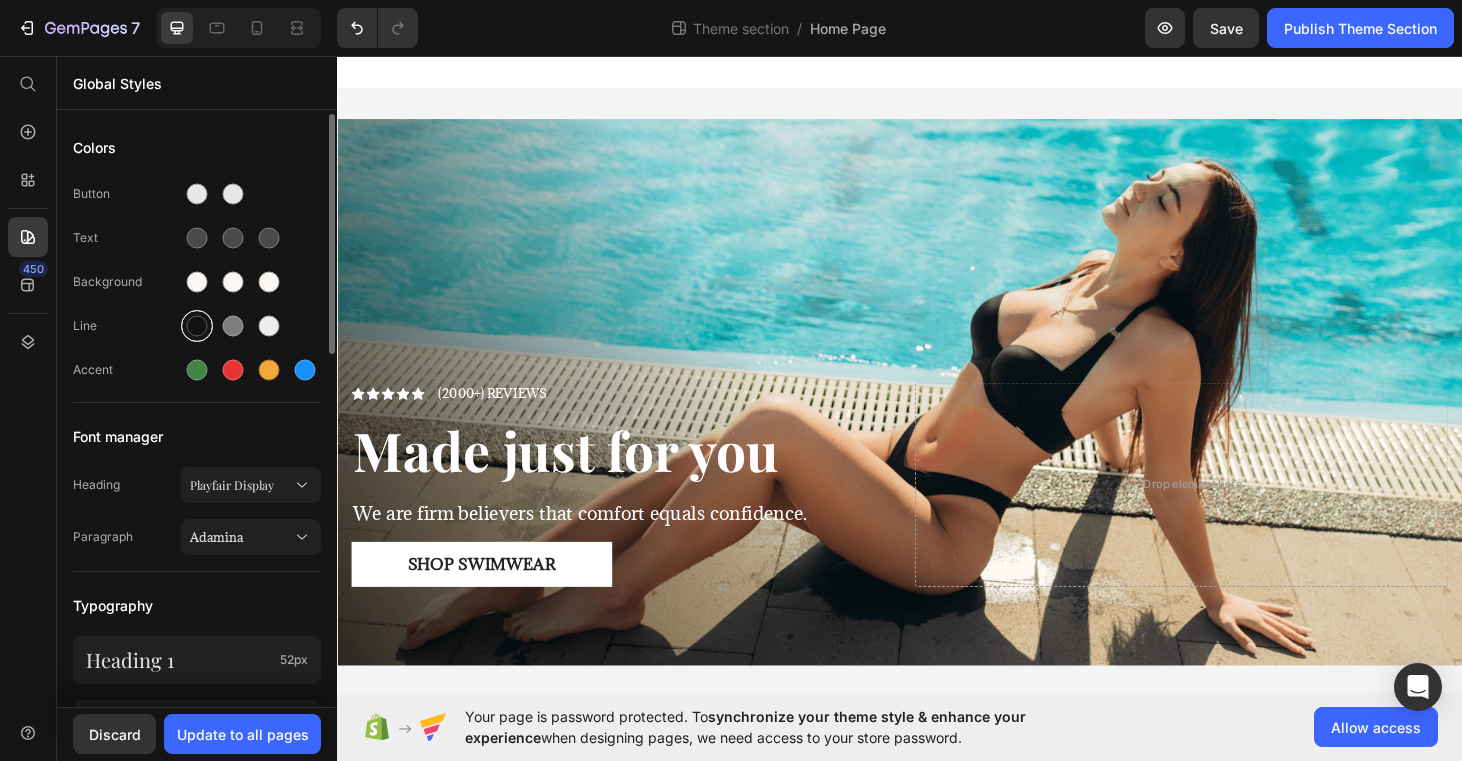 click at bounding box center (197, 326) 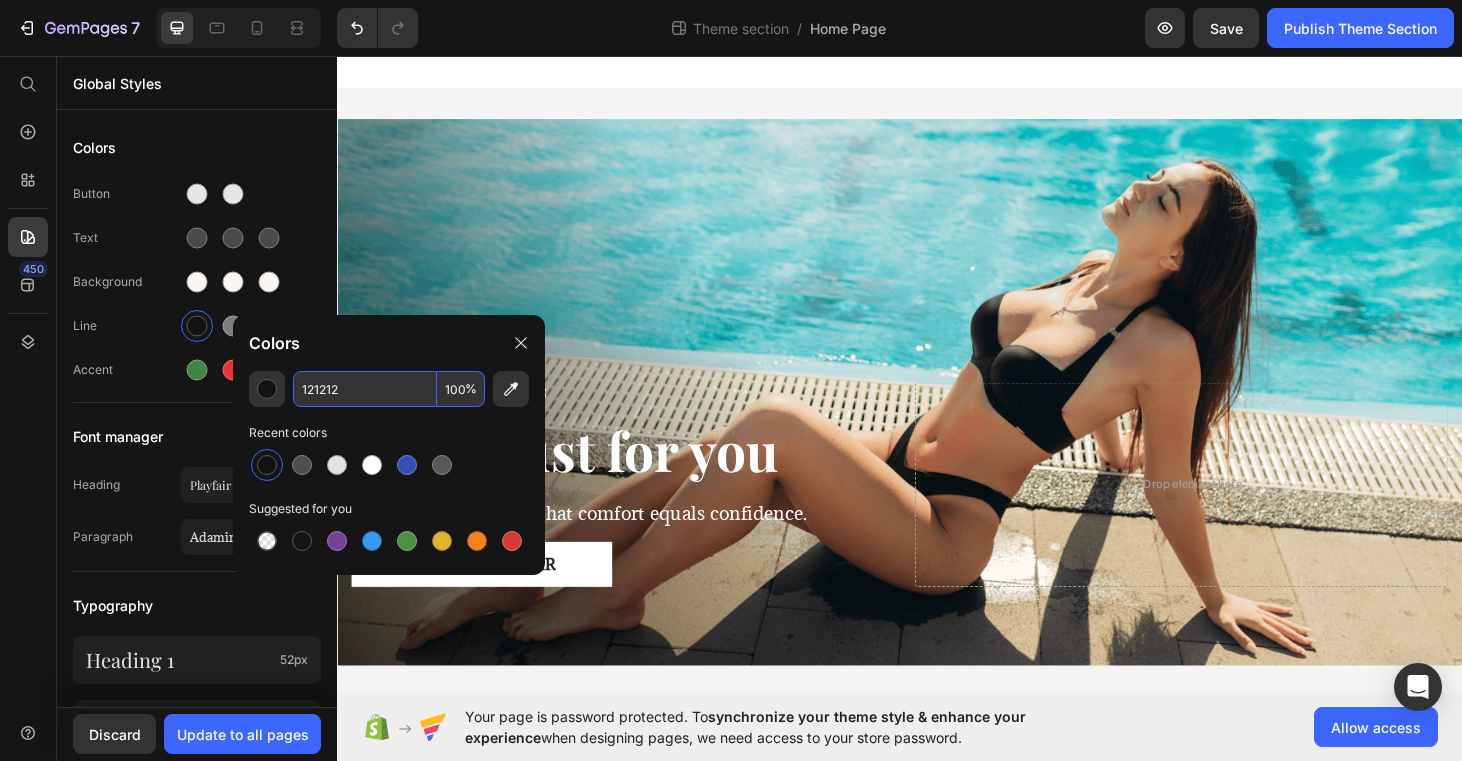 click on "121212" at bounding box center (365, 389) 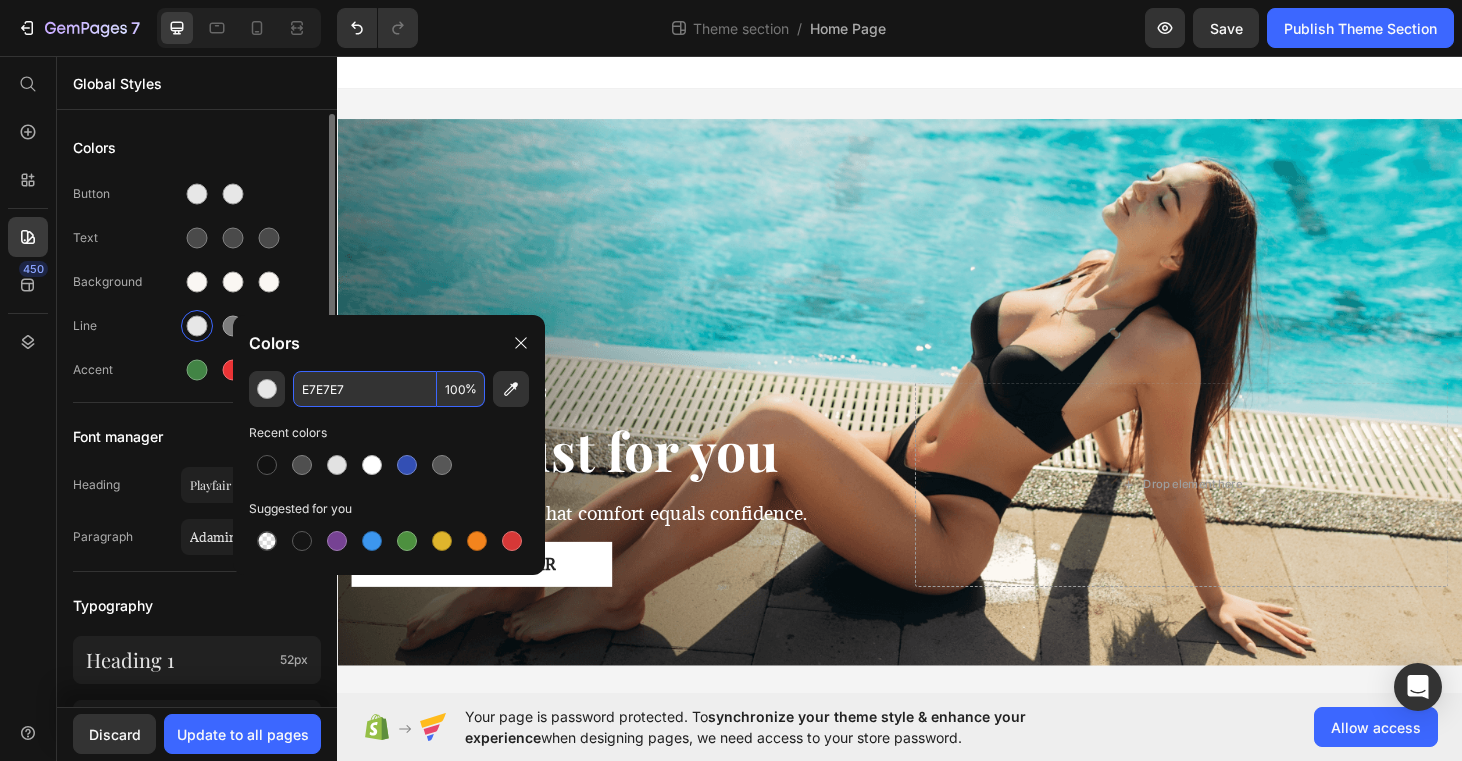 type on "E7E7E7" 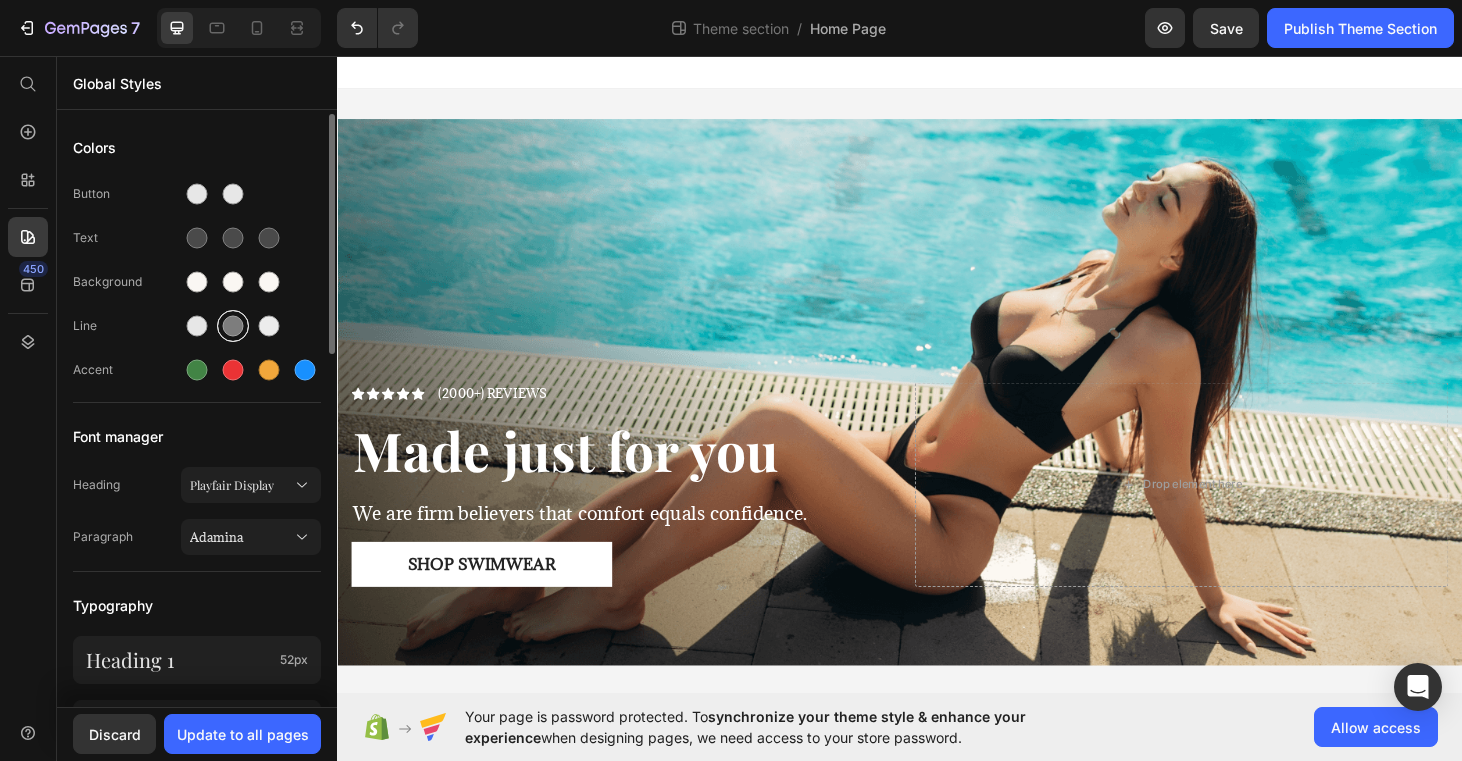 click at bounding box center (233, 326) 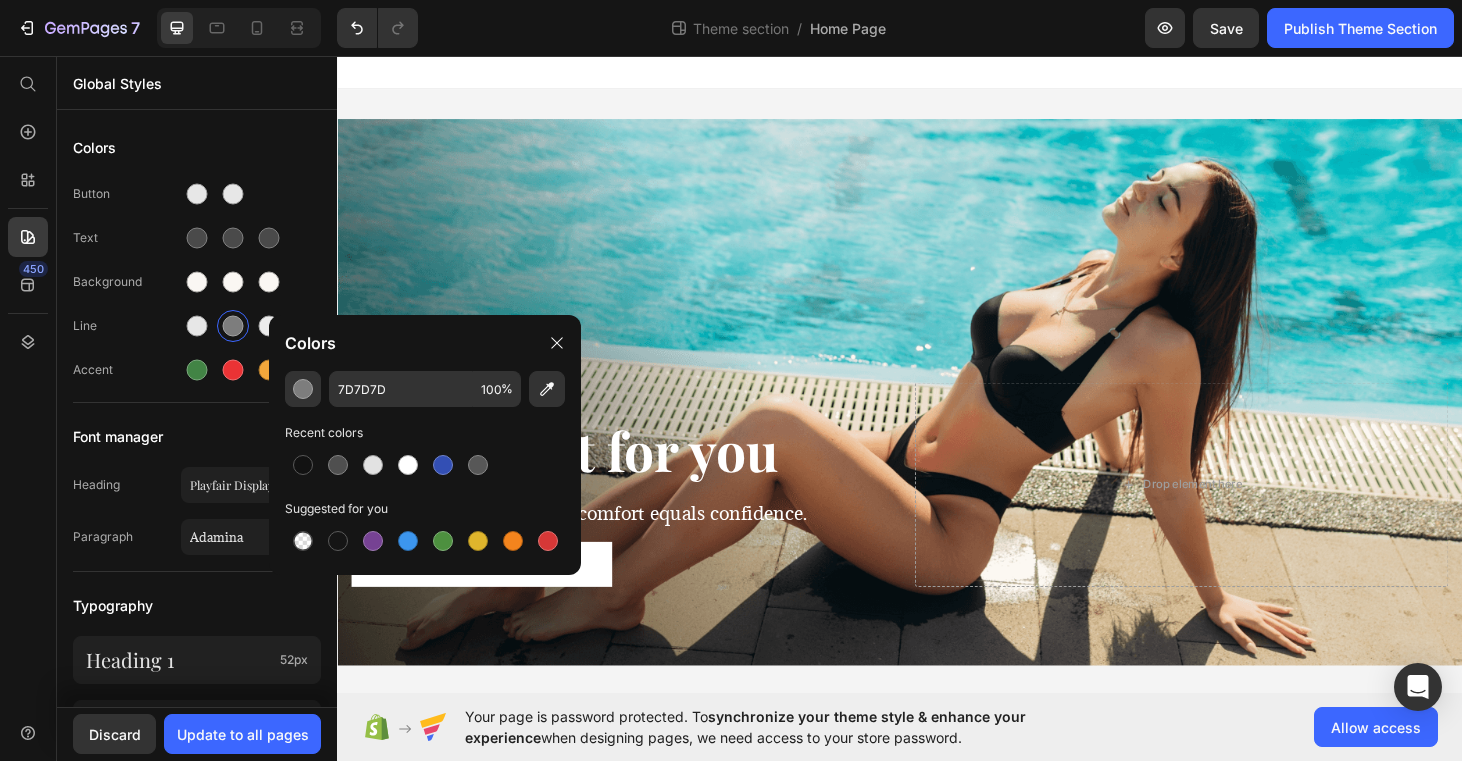 click on "Colors" 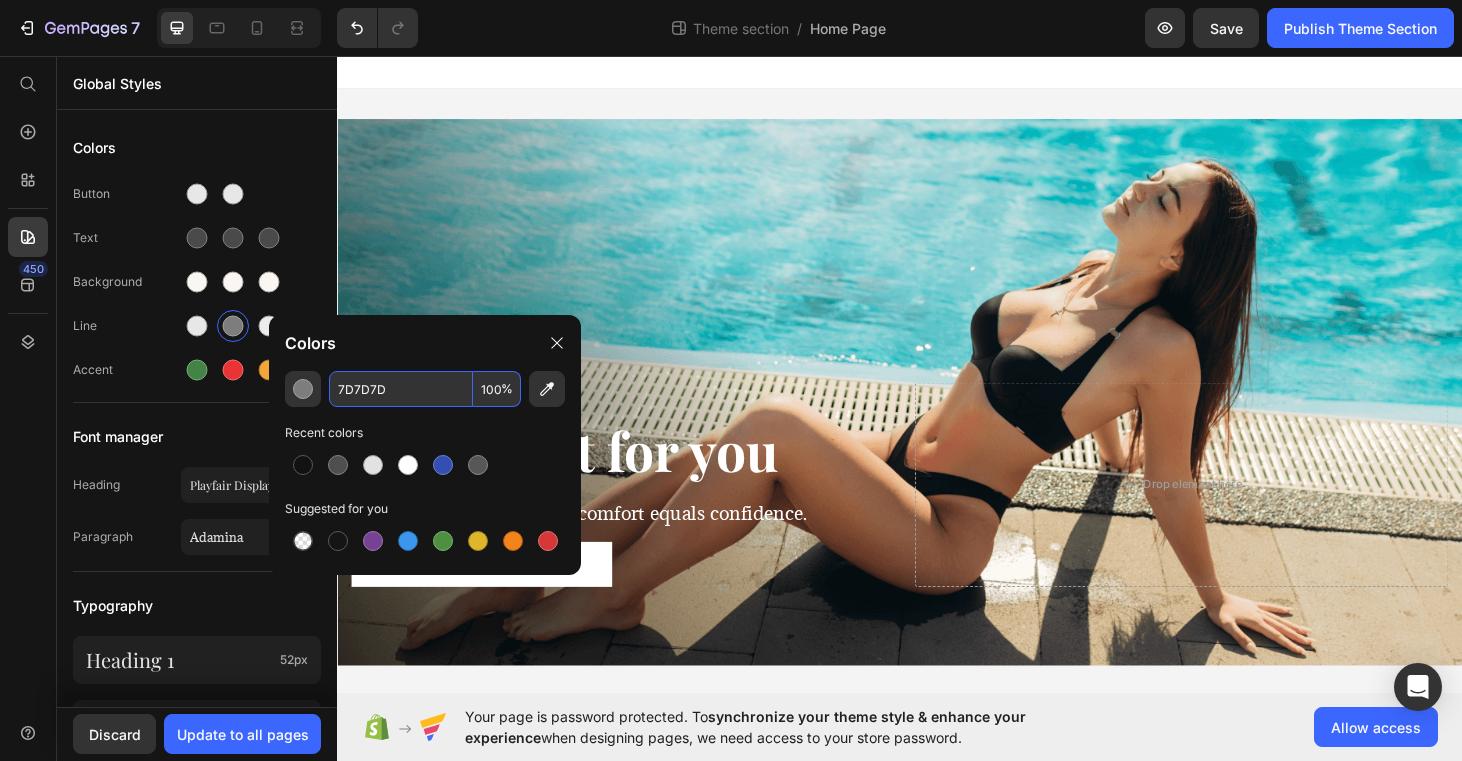 click on "7D7D7D" at bounding box center [401, 389] 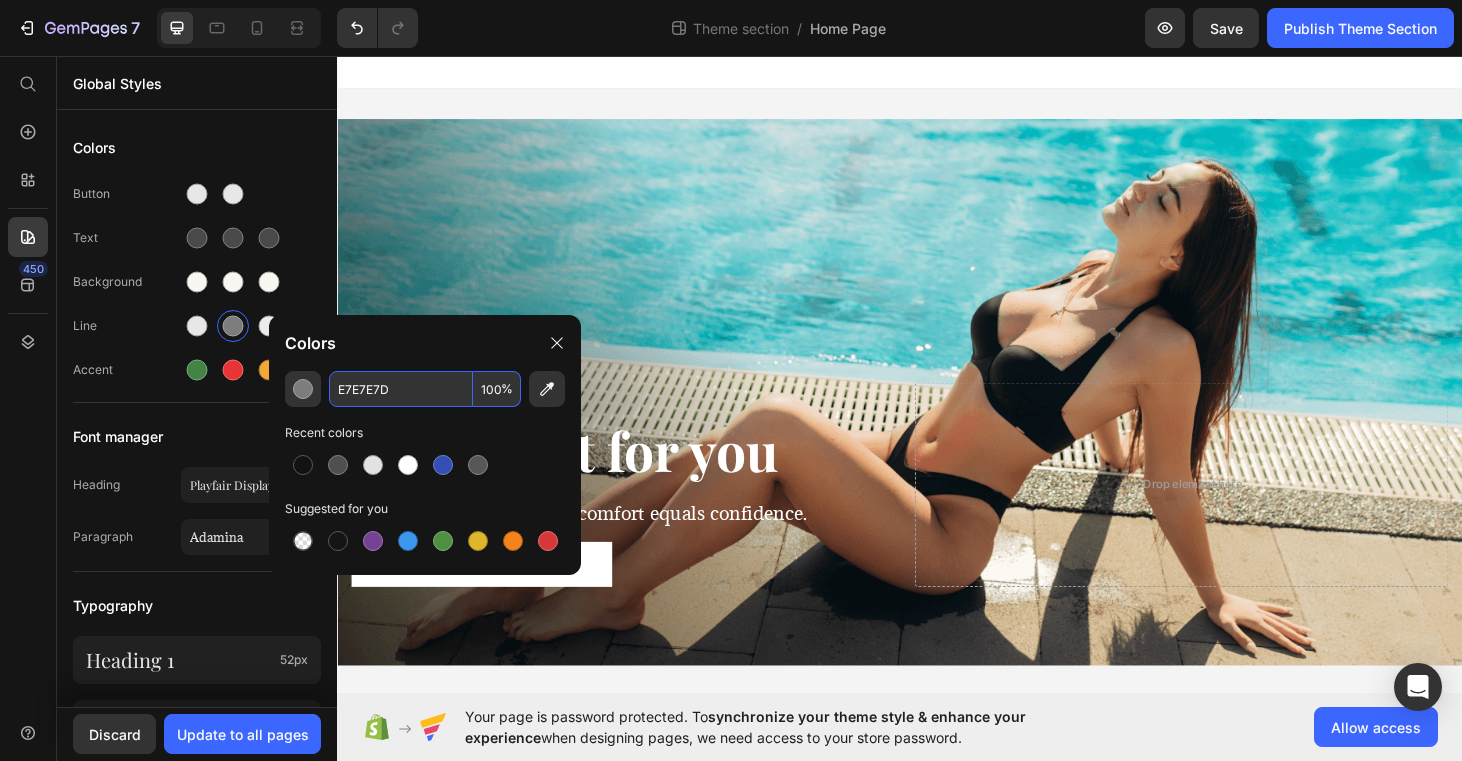 click on "E7E7E7D" at bounding box center [401, 389] 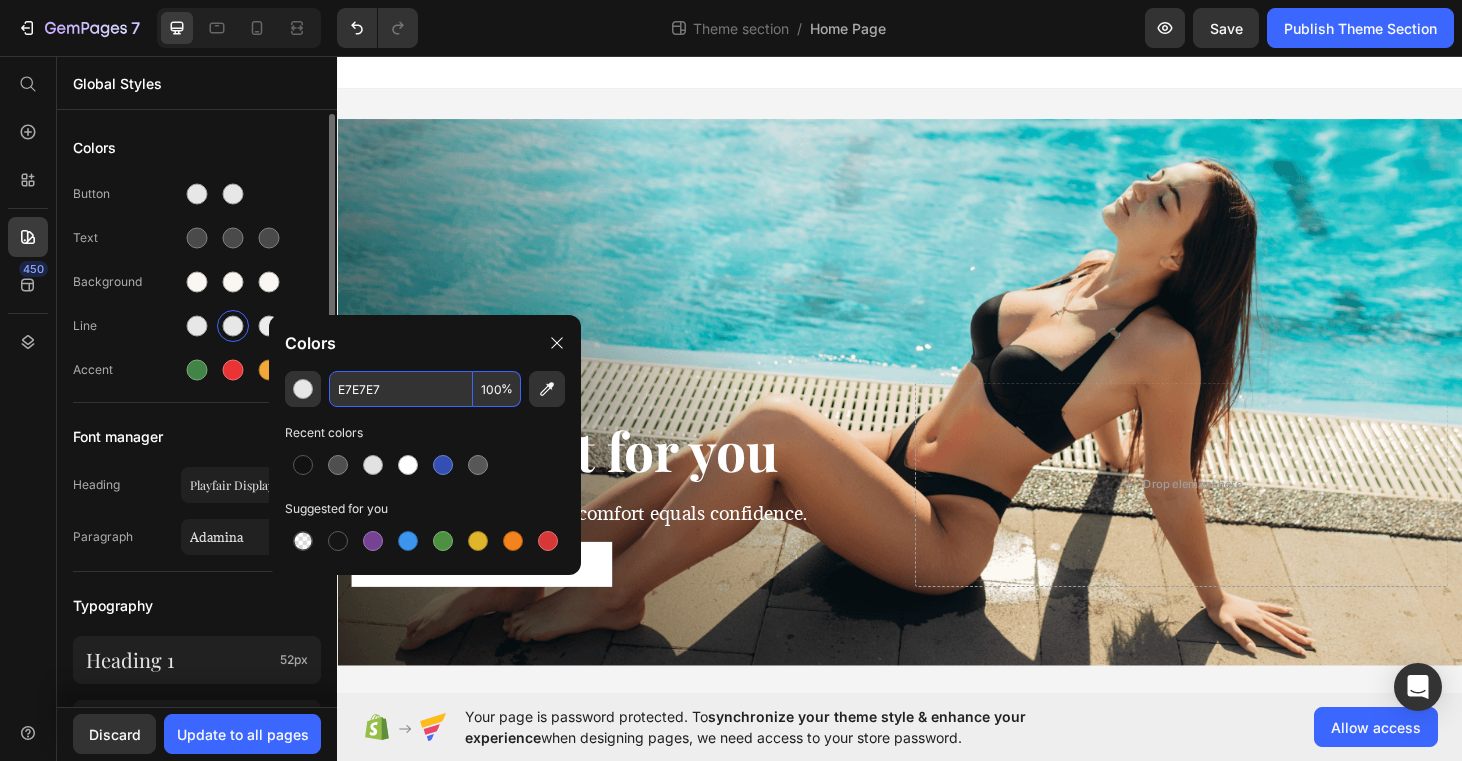 type on "E7E7E7" 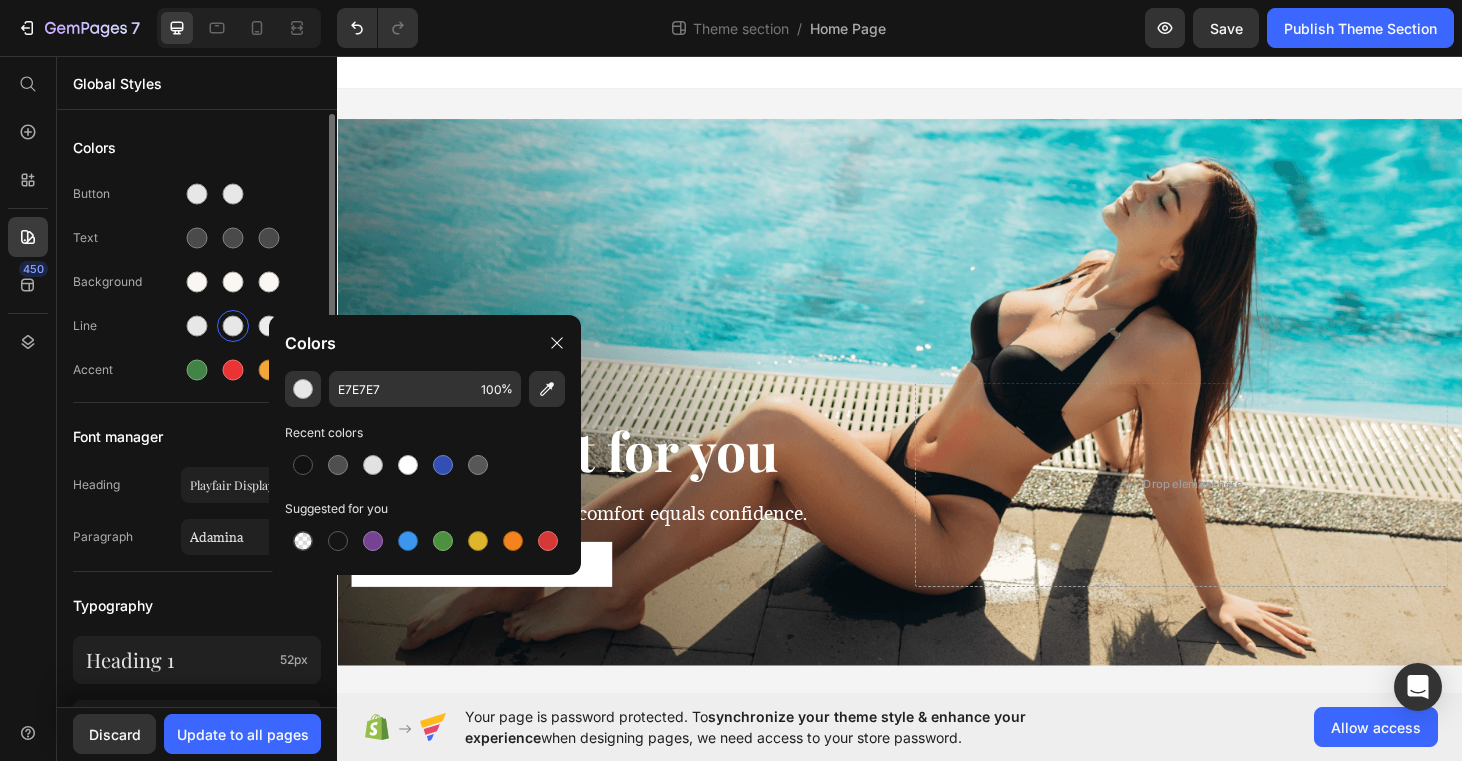 click on "Button" at bounding box center (197, 194) 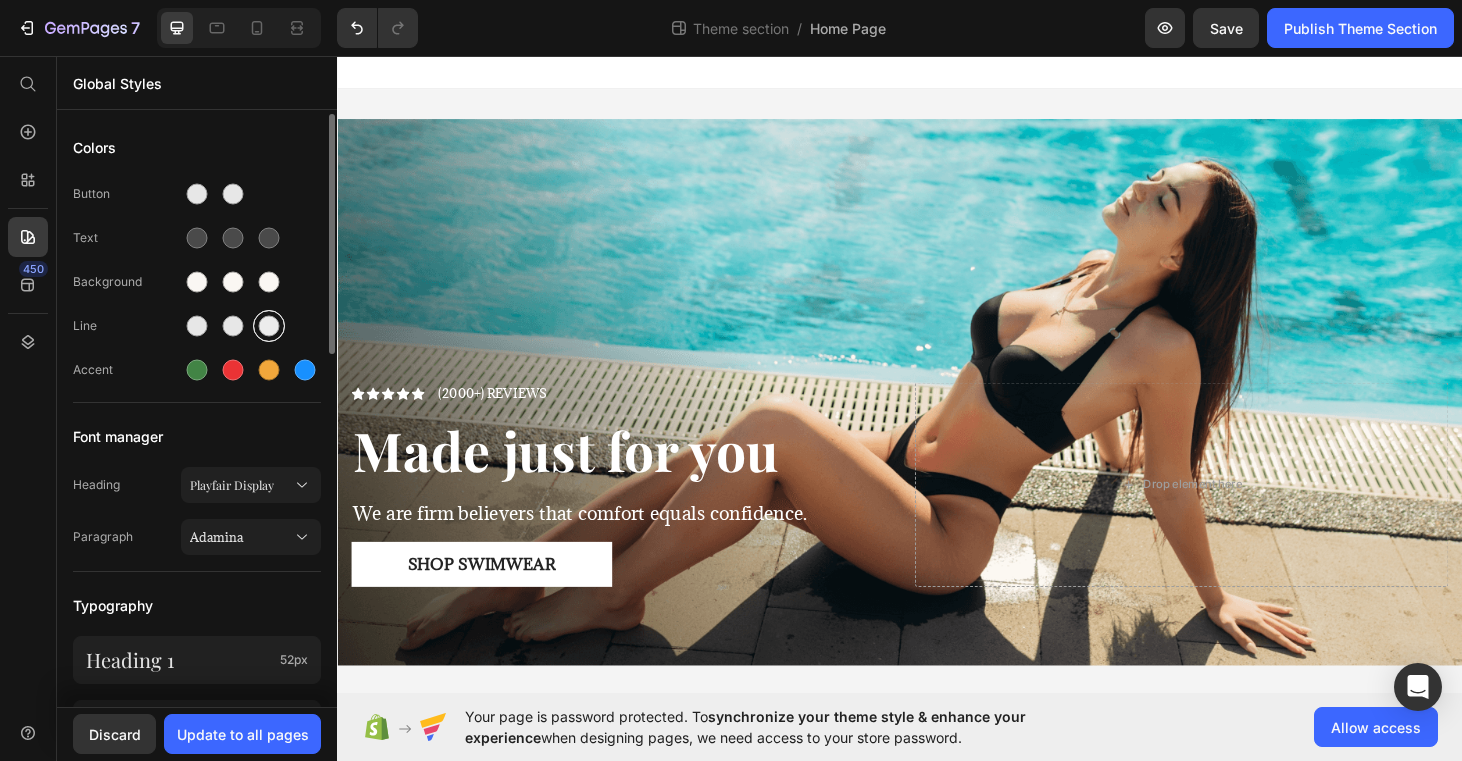 click at bounding box center [269, 326] 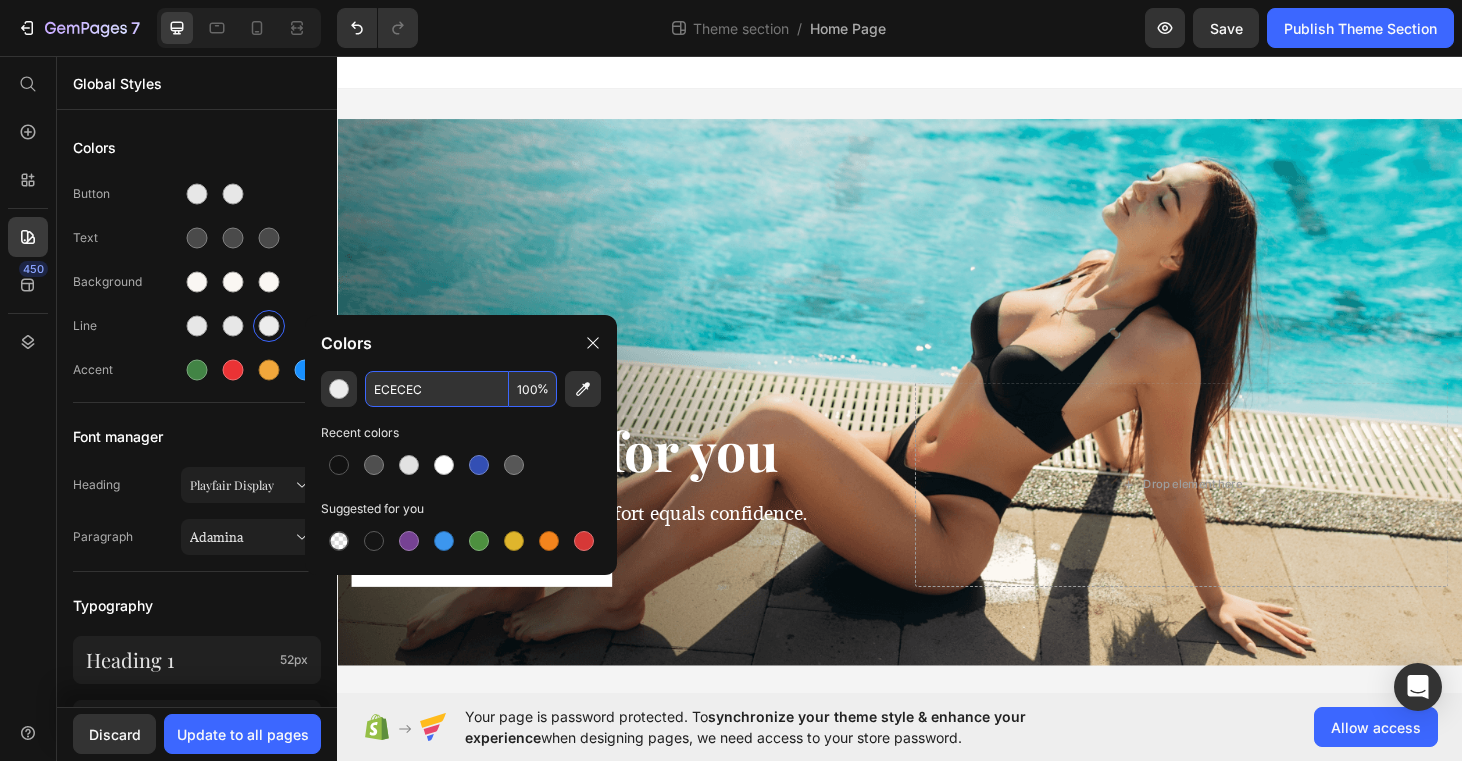 click on "ECECEC" at bounding box center (437, 389) 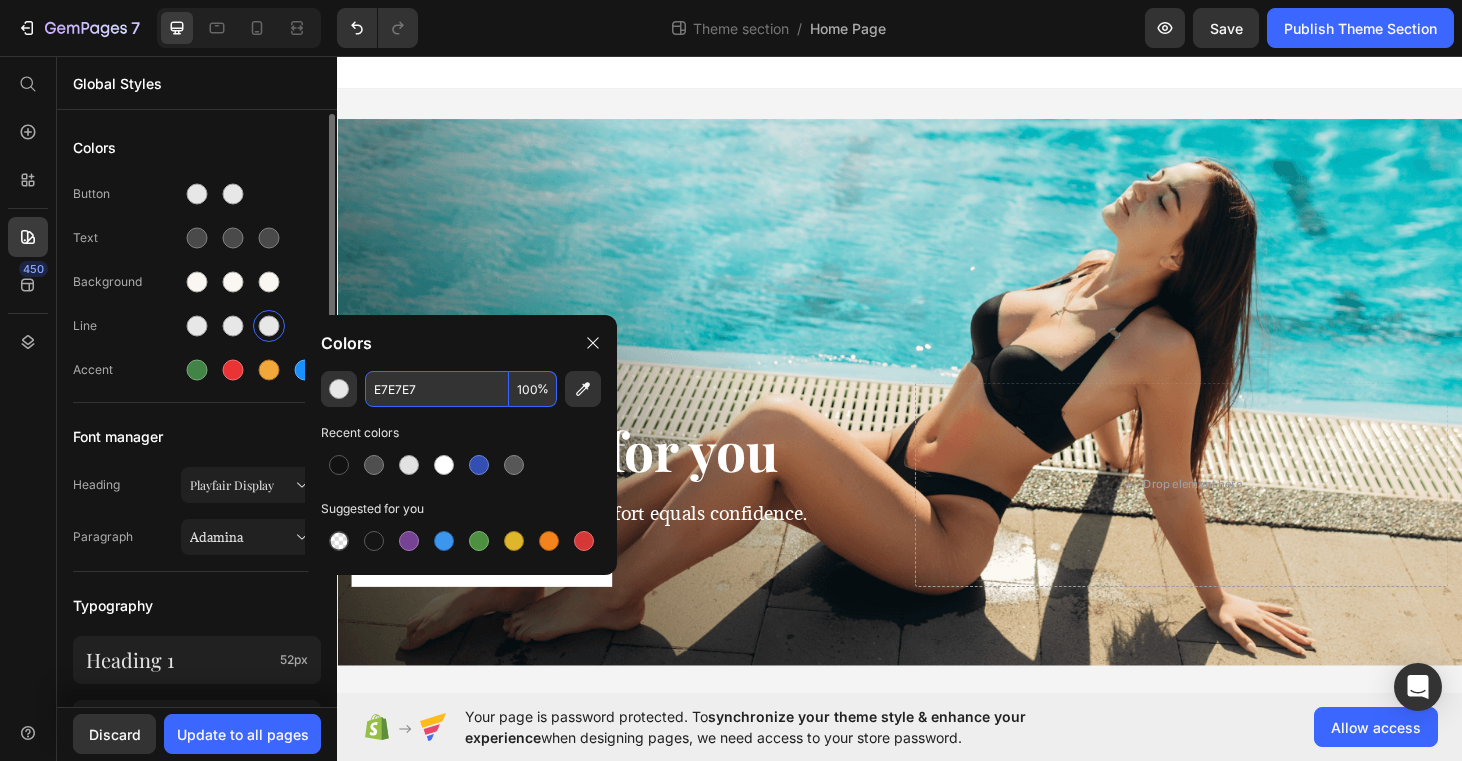 type on "E7E7E7" 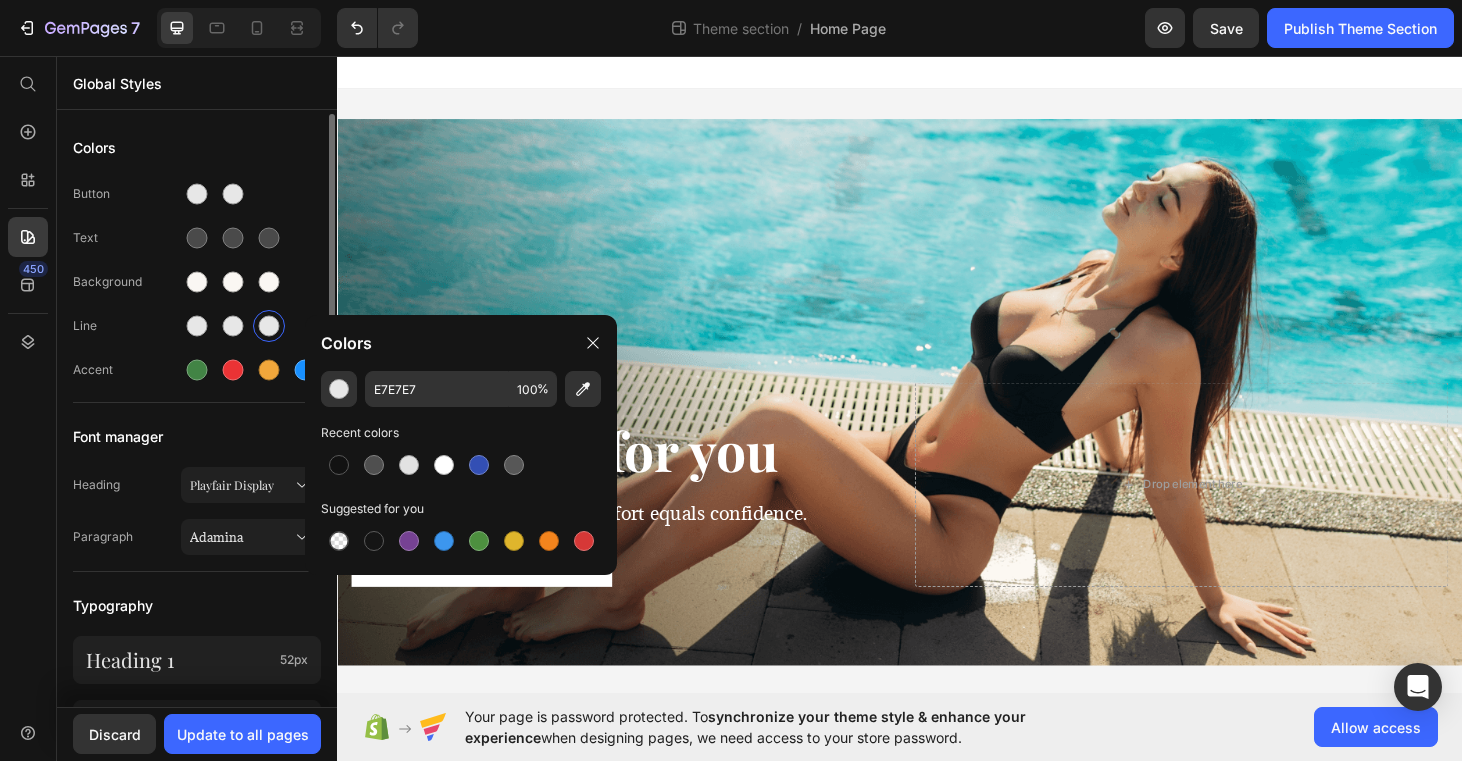 click on "Colors" at bounding box center [197, 148] 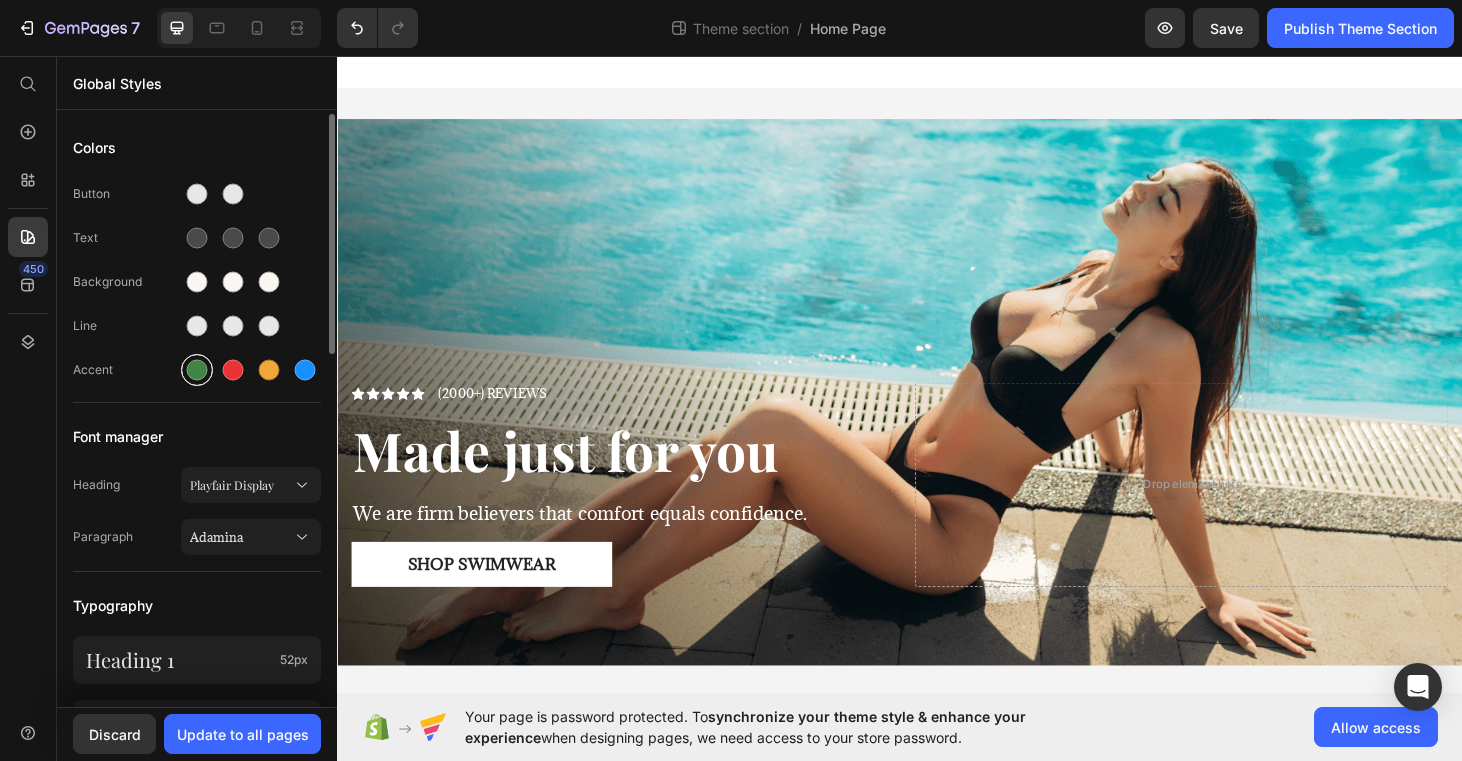 click at bounding box center [197, 370] 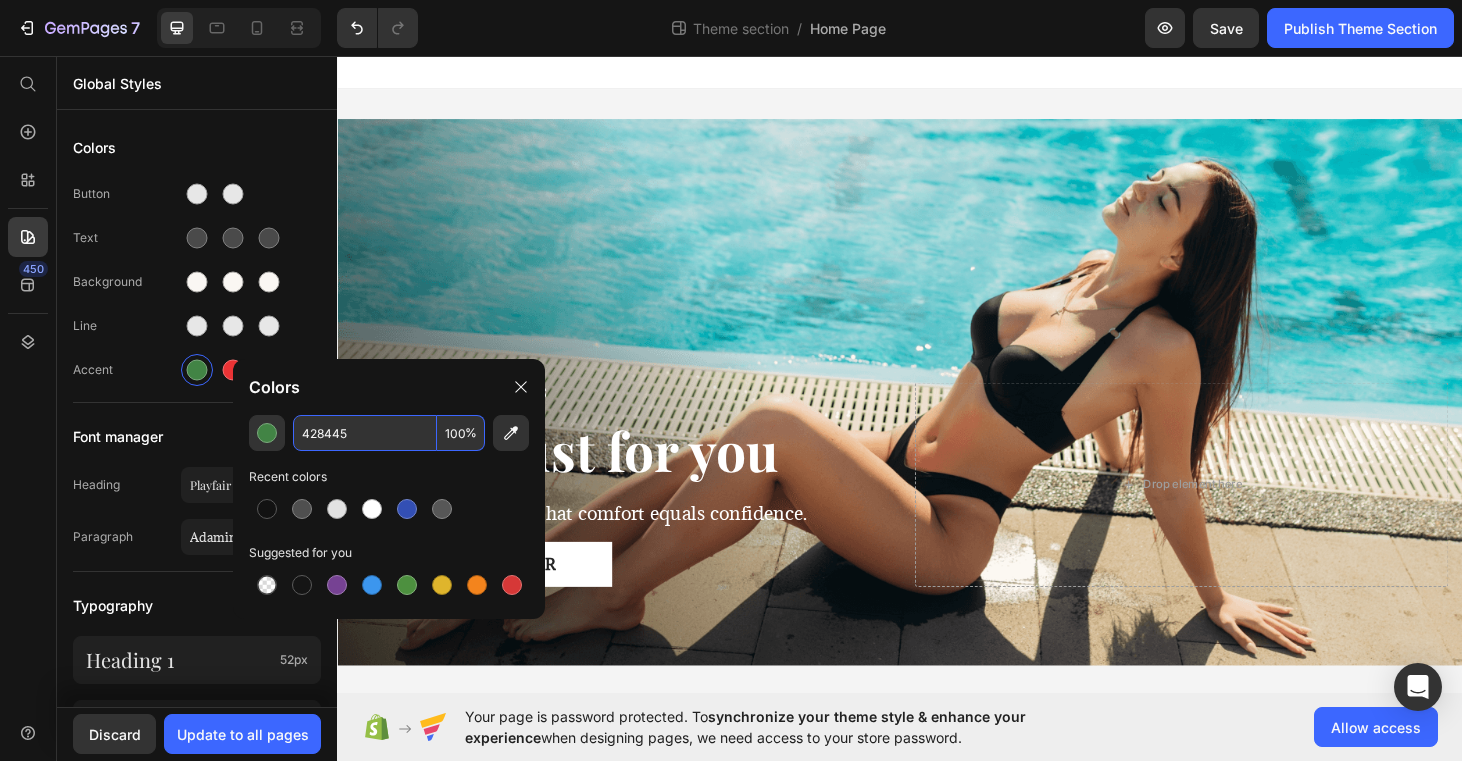 click on "428445" at bounding box center [365, 433] 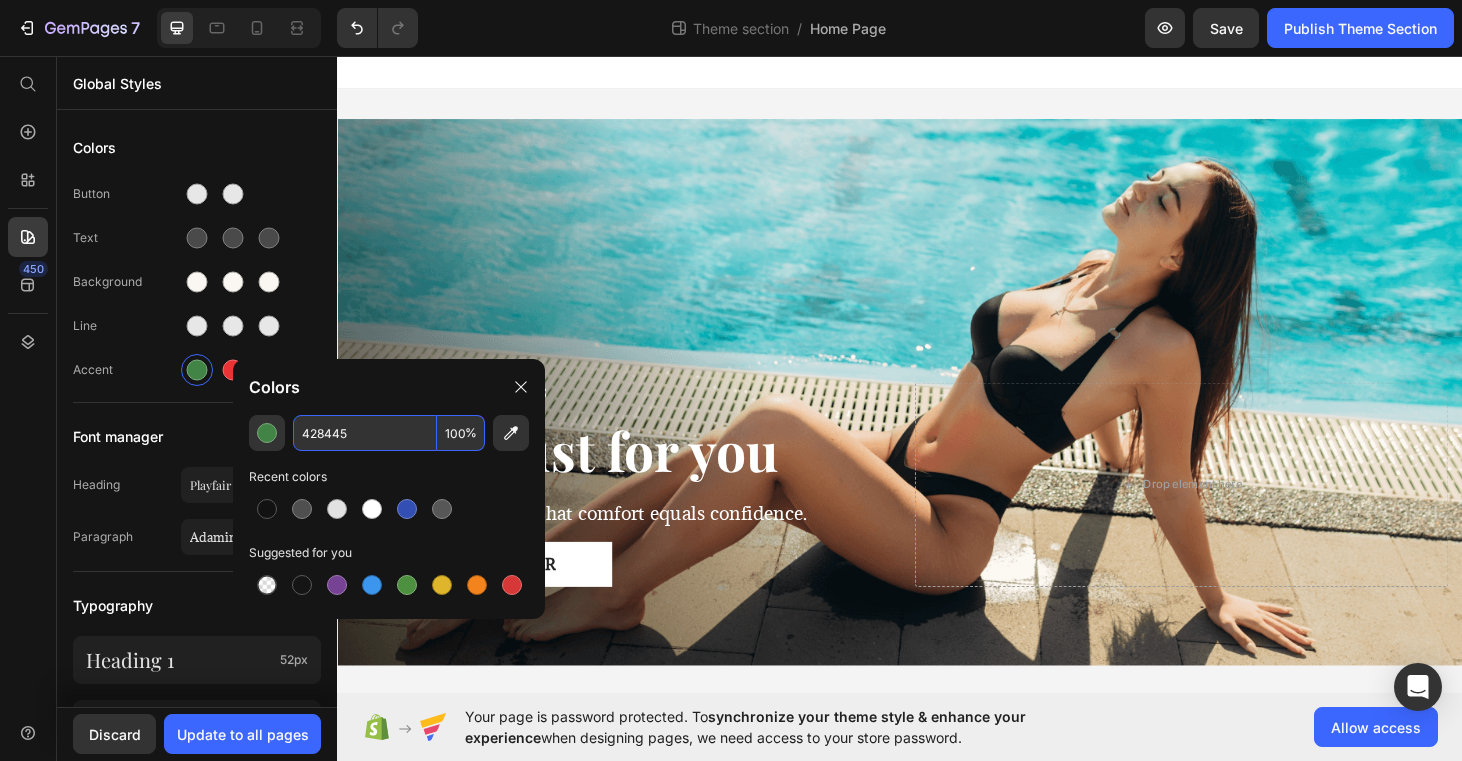 paste on "F5DCDC" 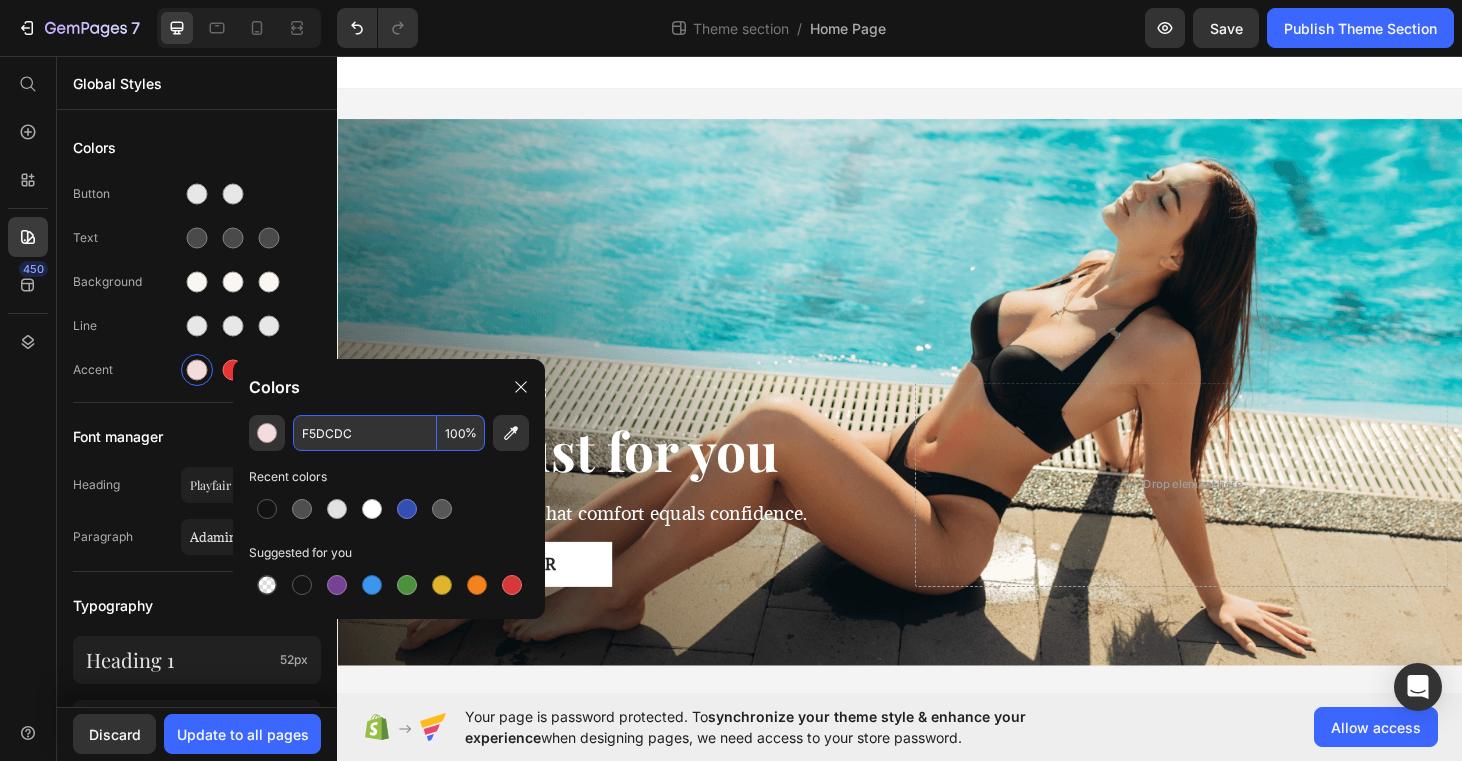 type on "F5DCDC" 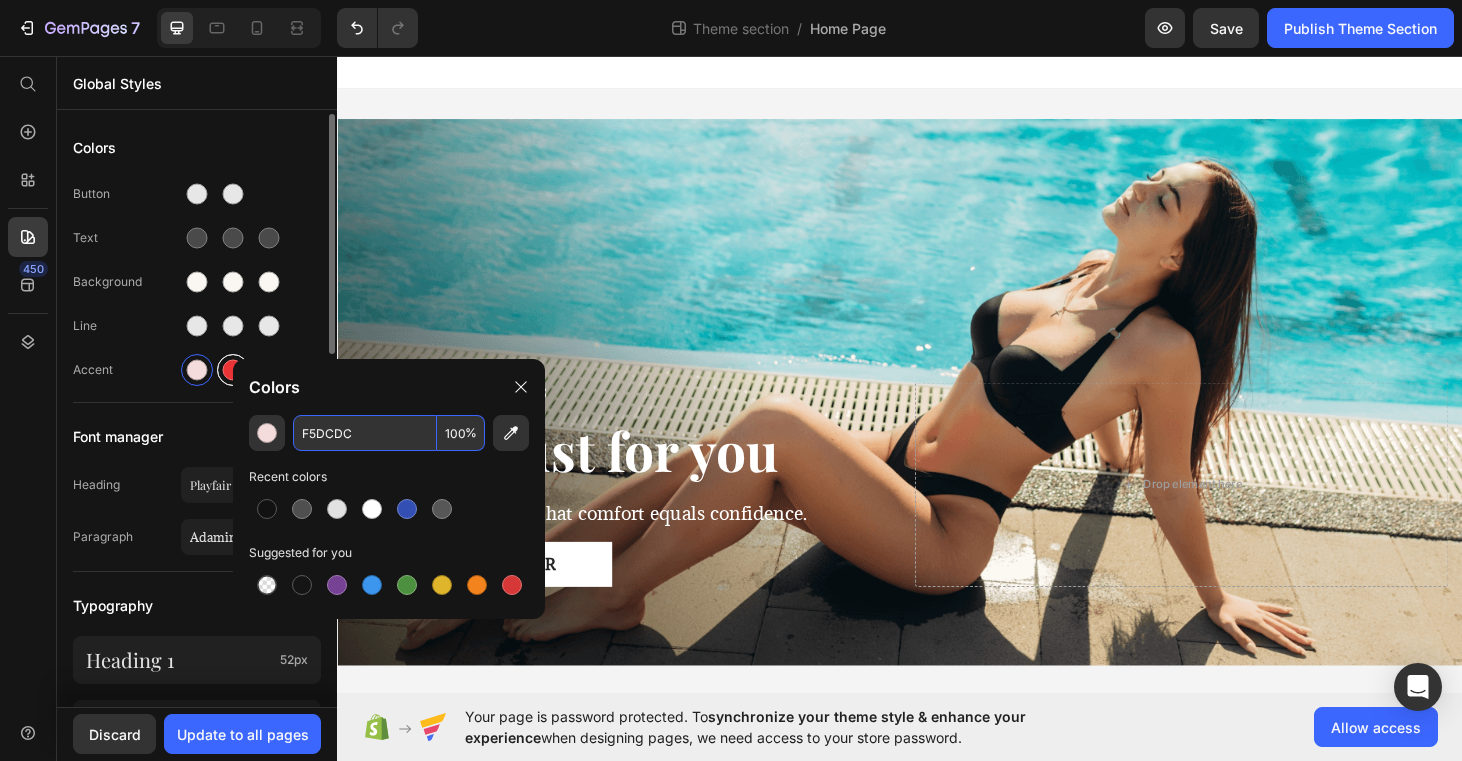 click at bounding box center (233, 370) 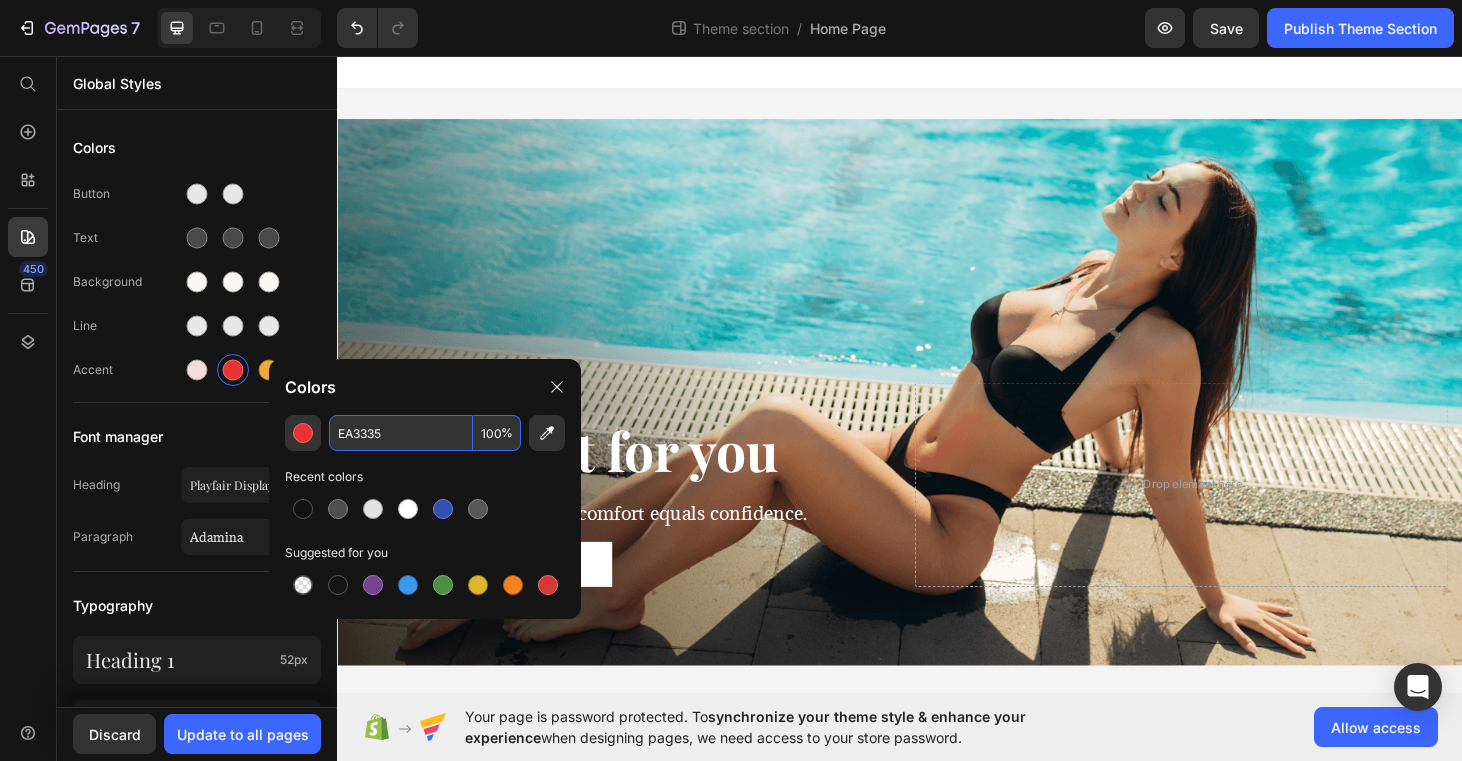 click on "EA3335" at bounding box center (401, 433) 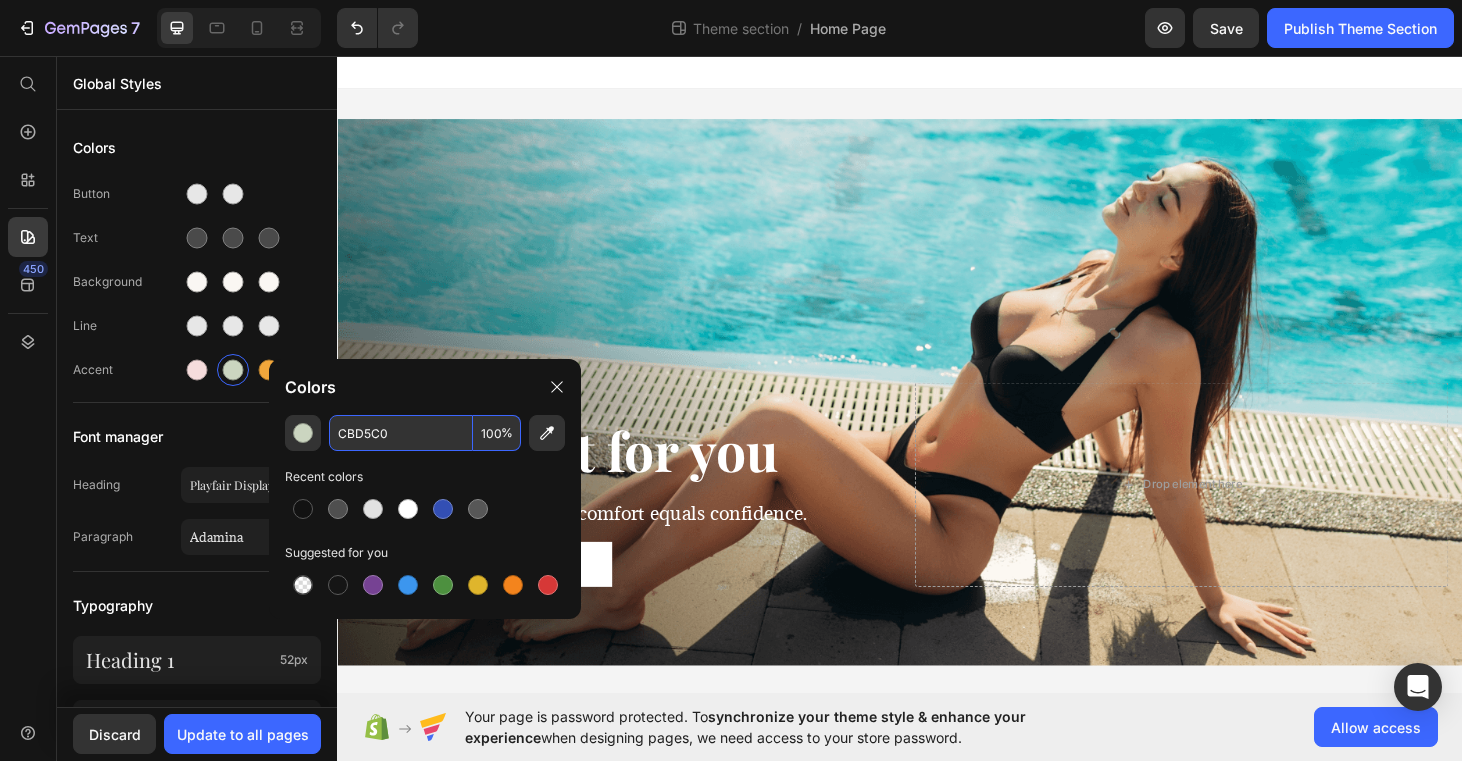 type on "CBD5C0" 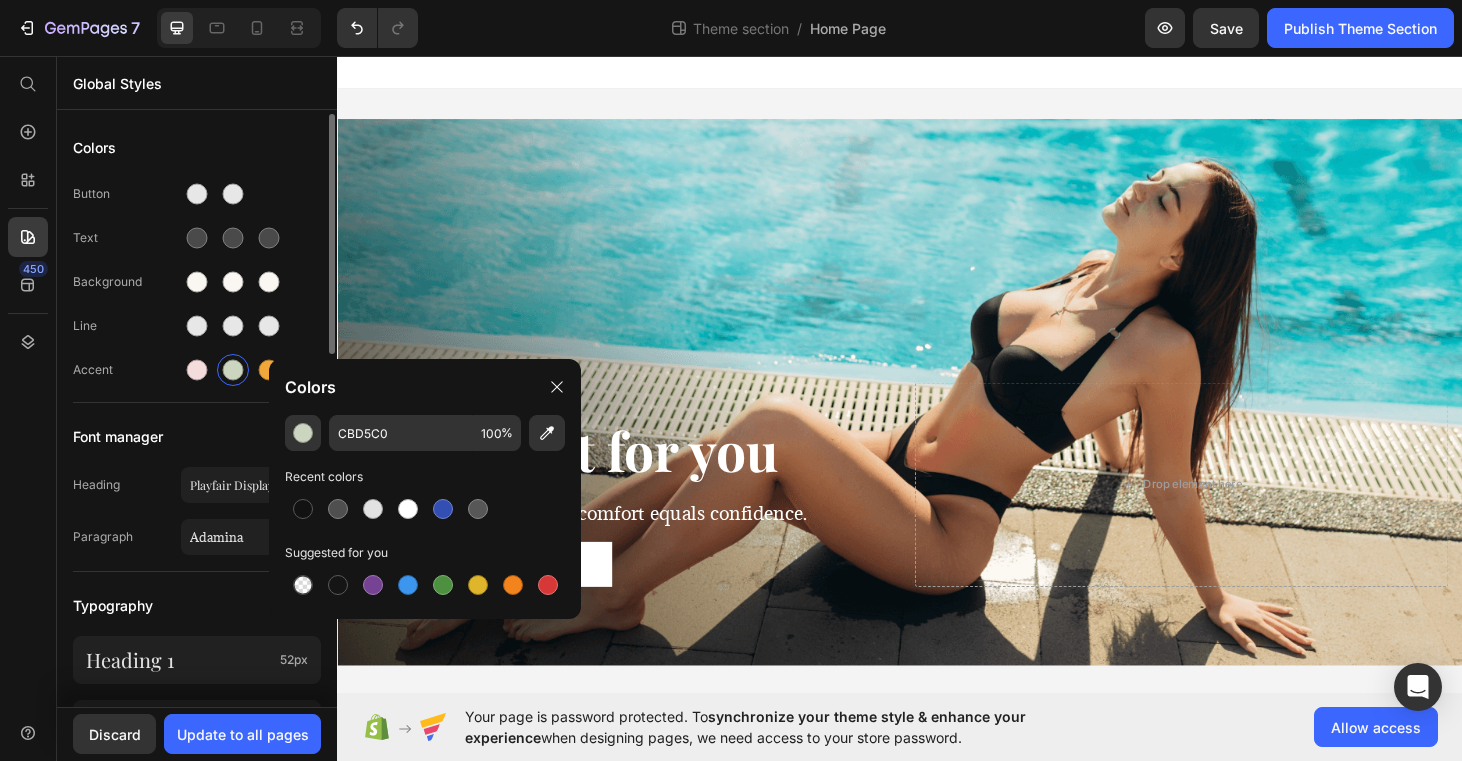 click on "Font manager" at bounding box center [197, 437] 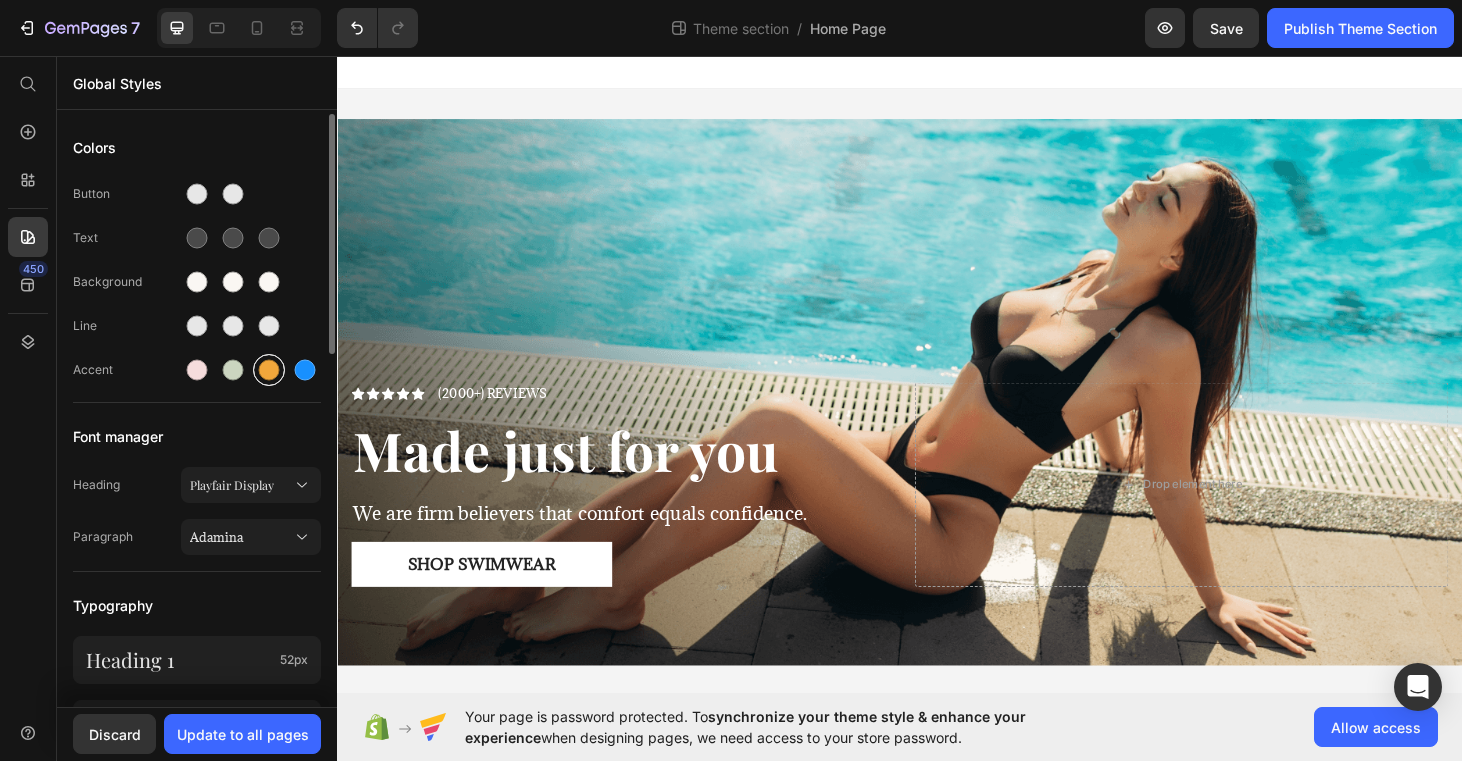 click at bounding box center [269, 370] 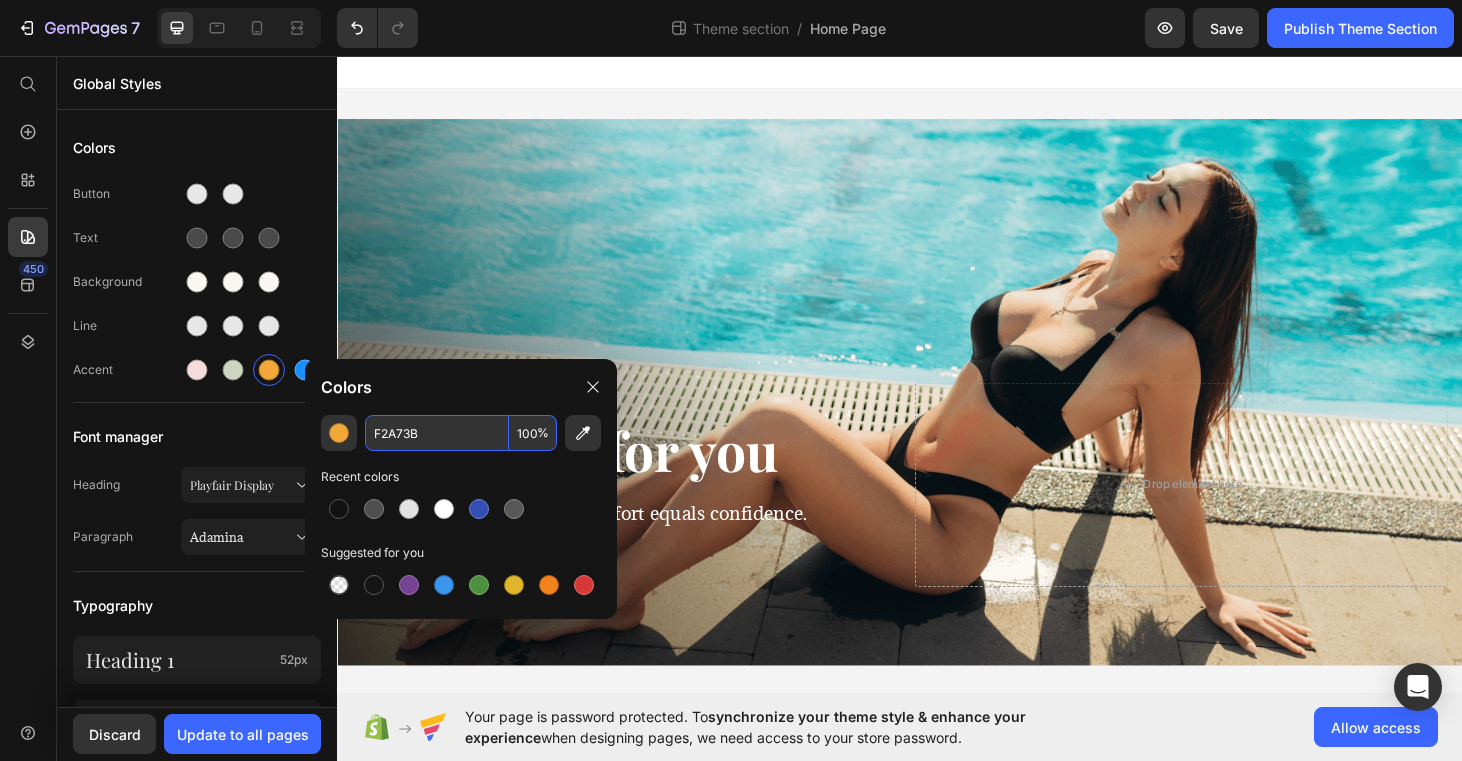 click on "F2A73B" at bounding box center (437, 433) 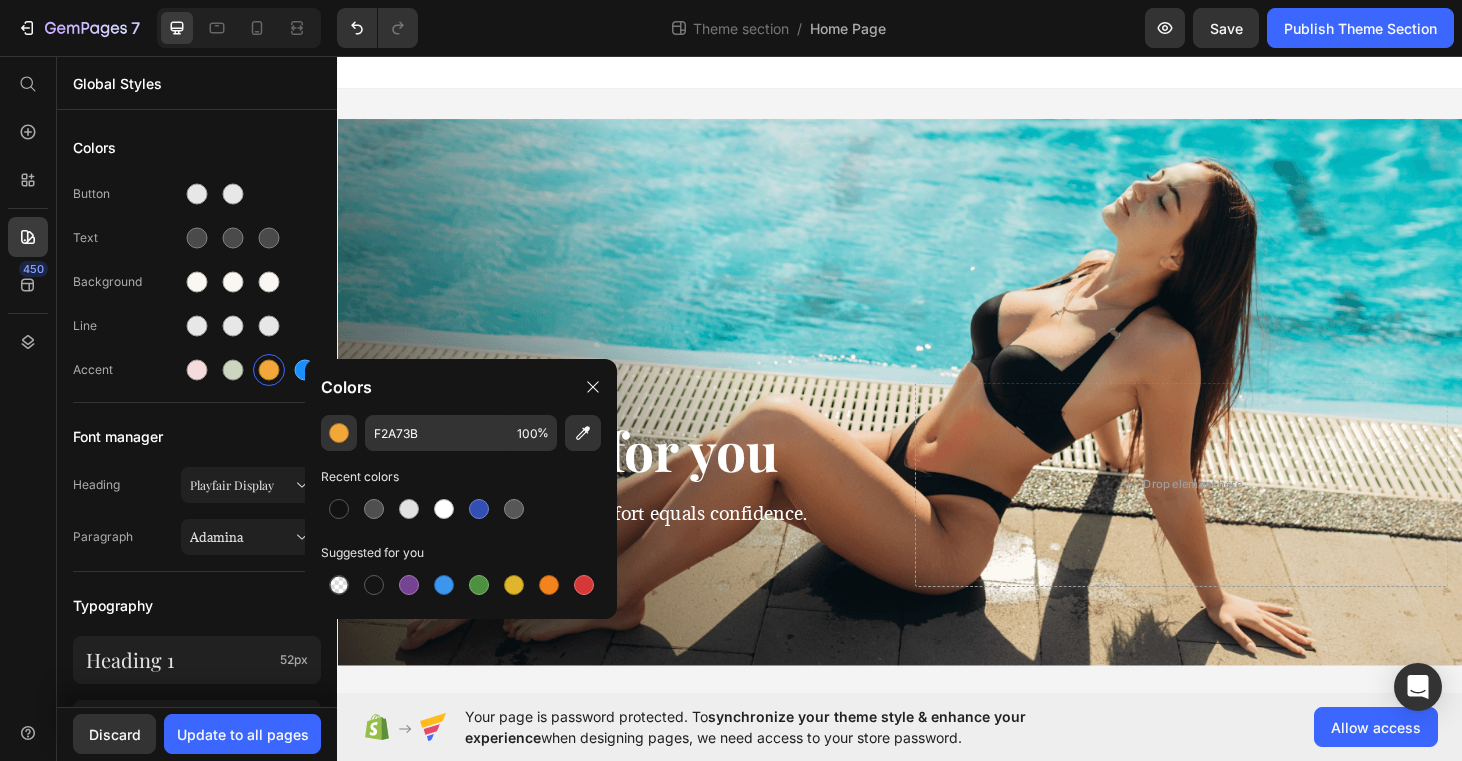 click on "F2A73B 100 % Recent colors Suggested for you" 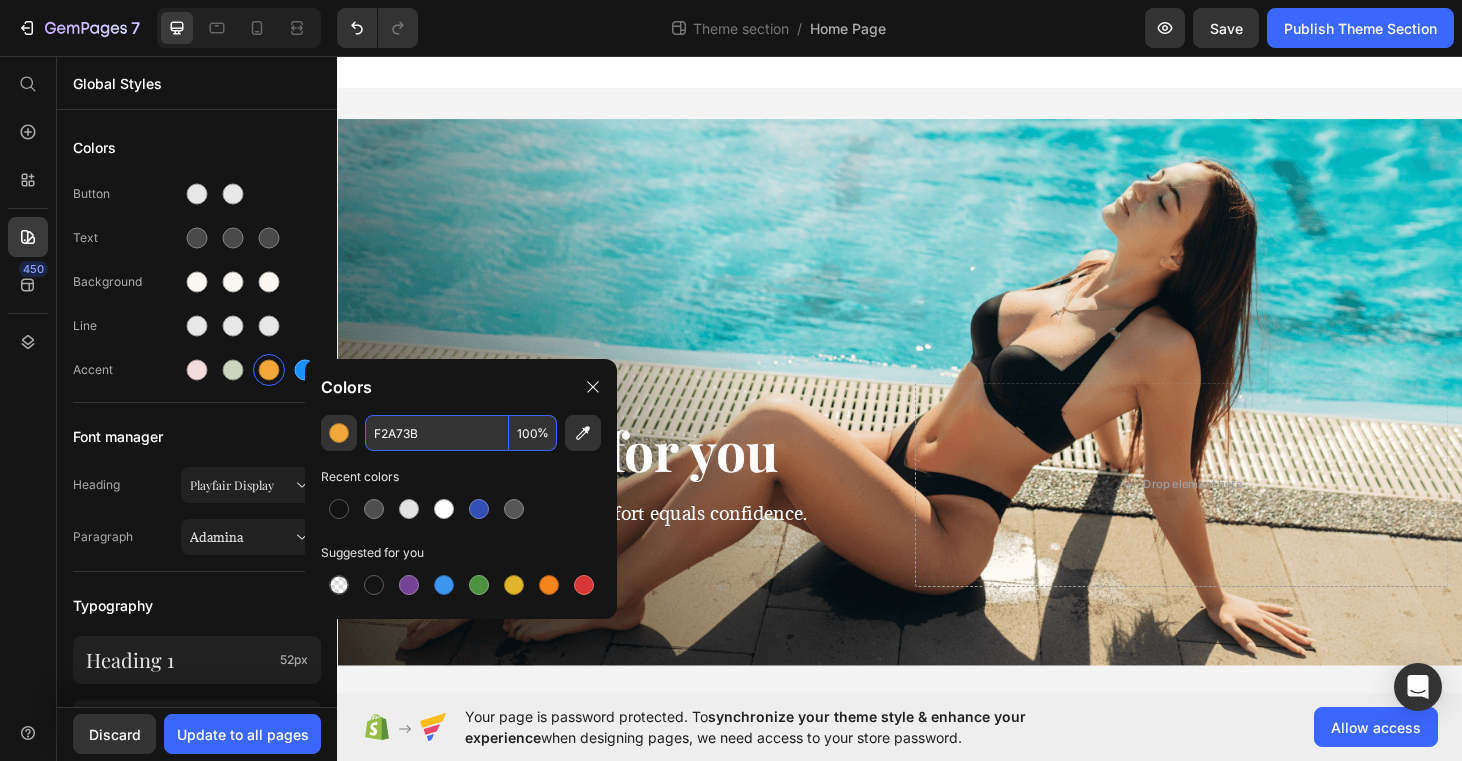 click on "F2A73B" at bounding box center (437, 433) 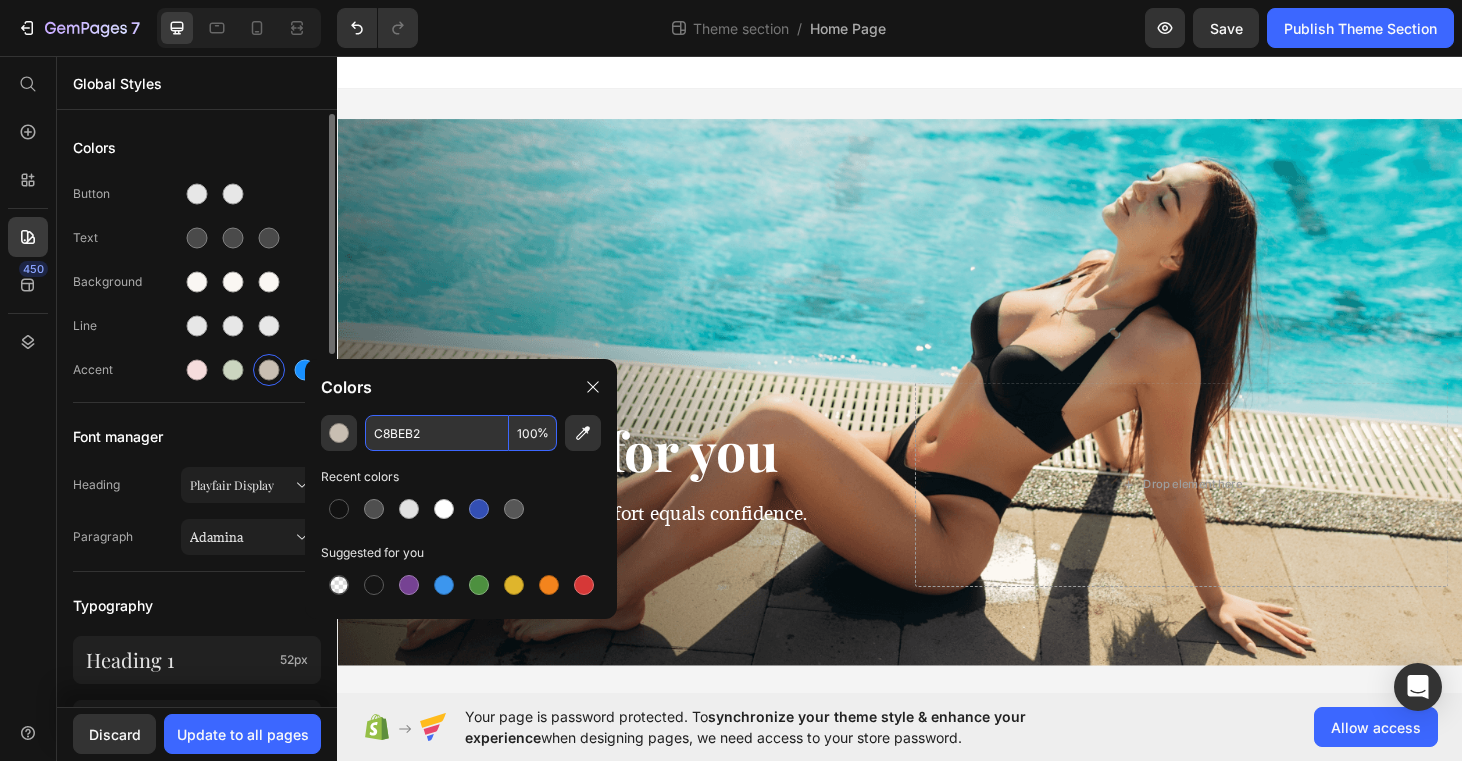 type on "C8BEB2" 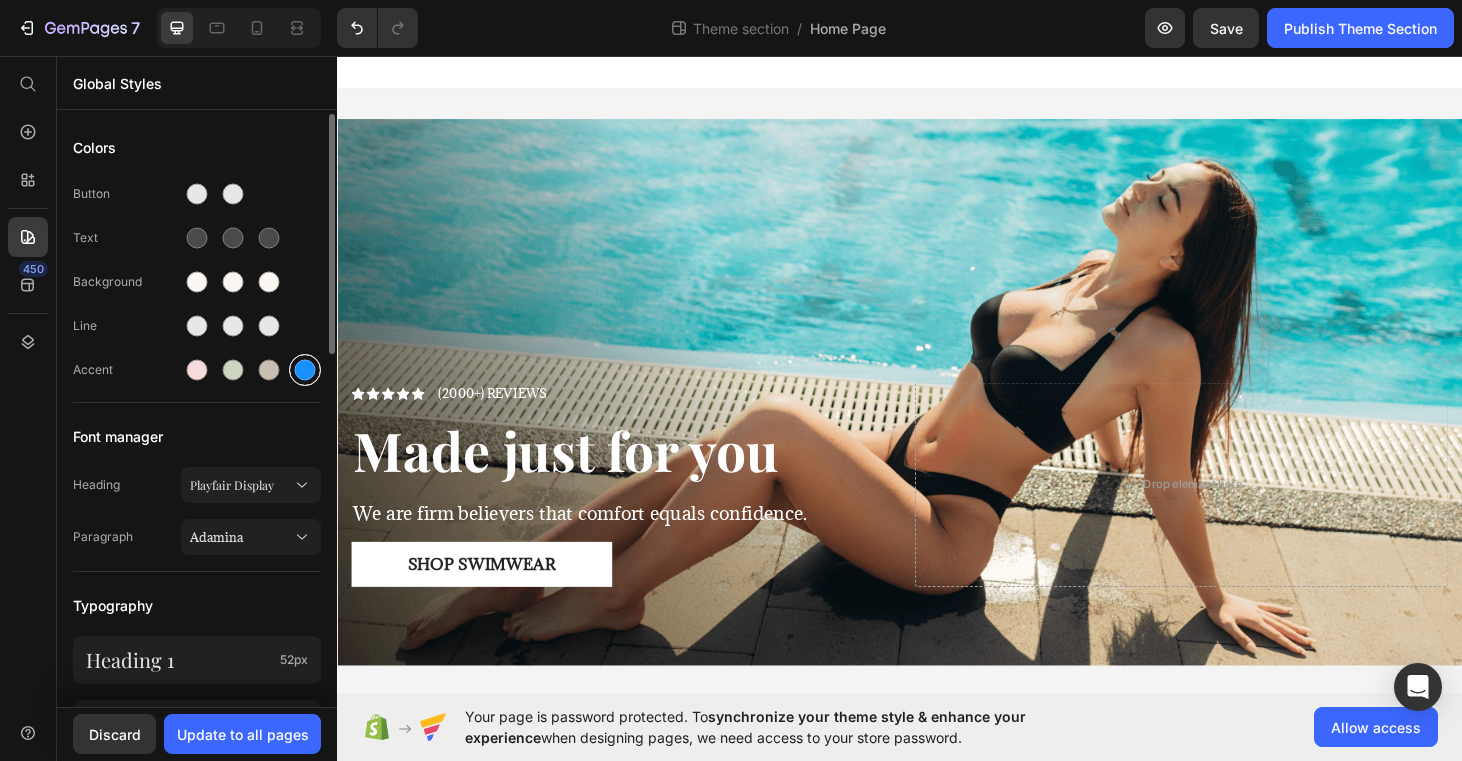click at bounding box center (305, 370) 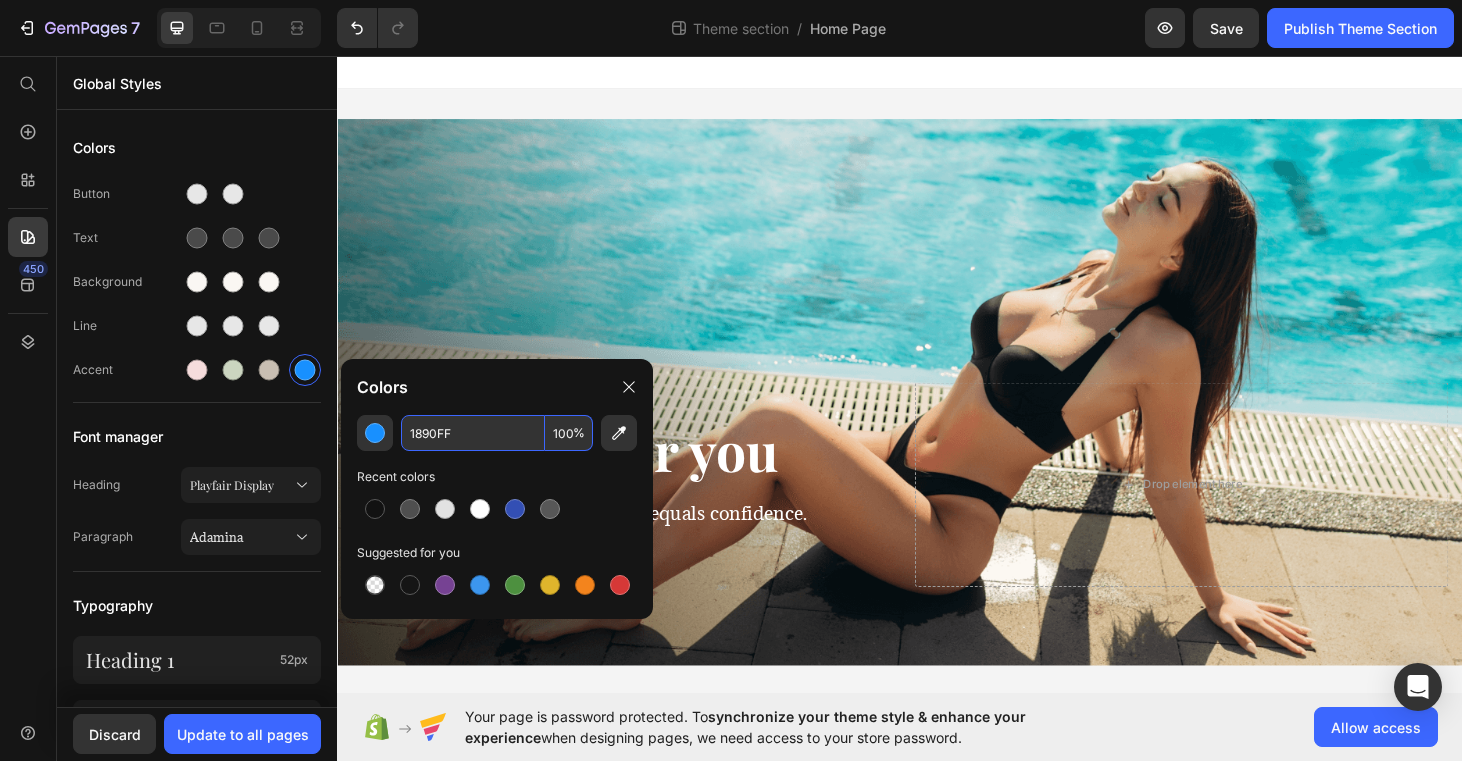 click on "1890FF" at bounding box center [473, 433] 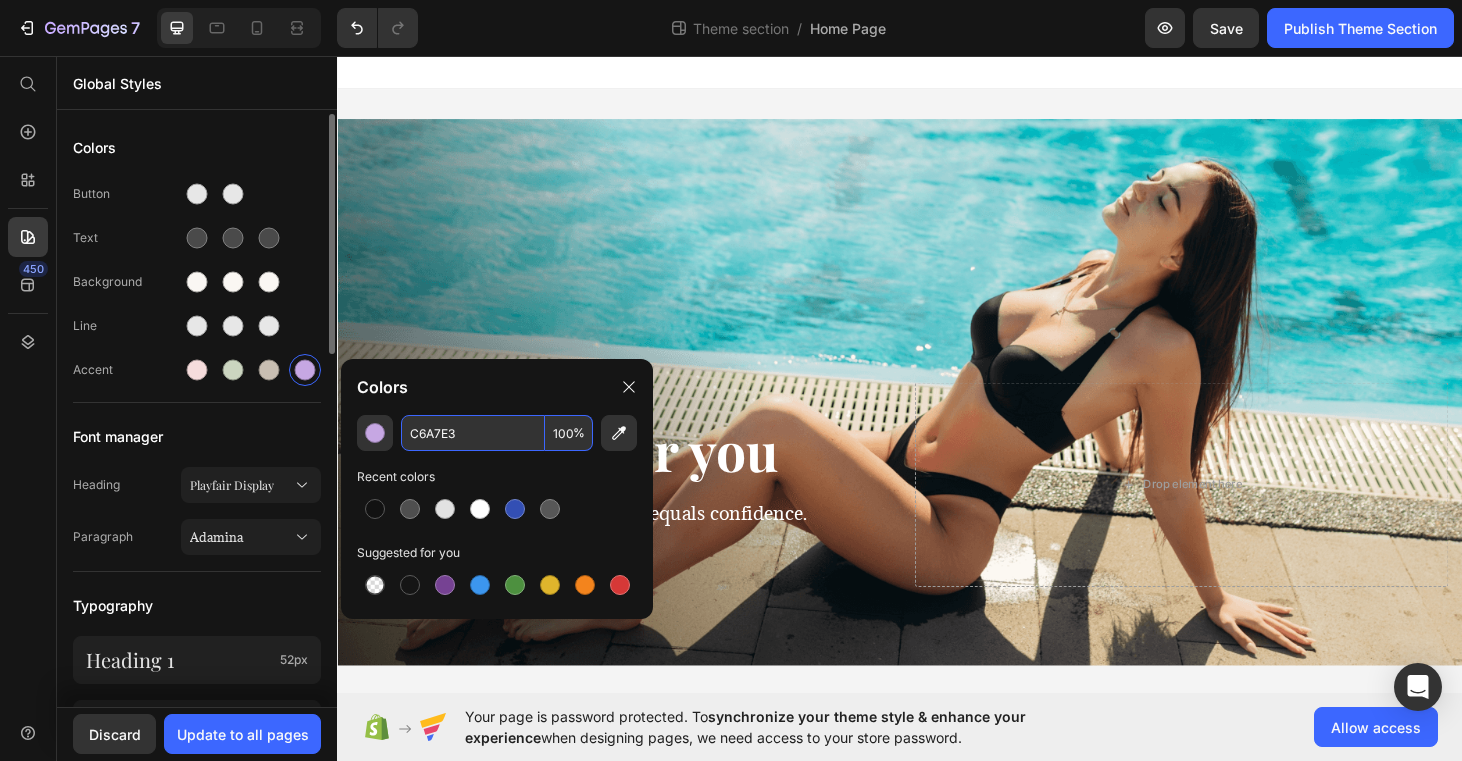 type on "C6A7E3" 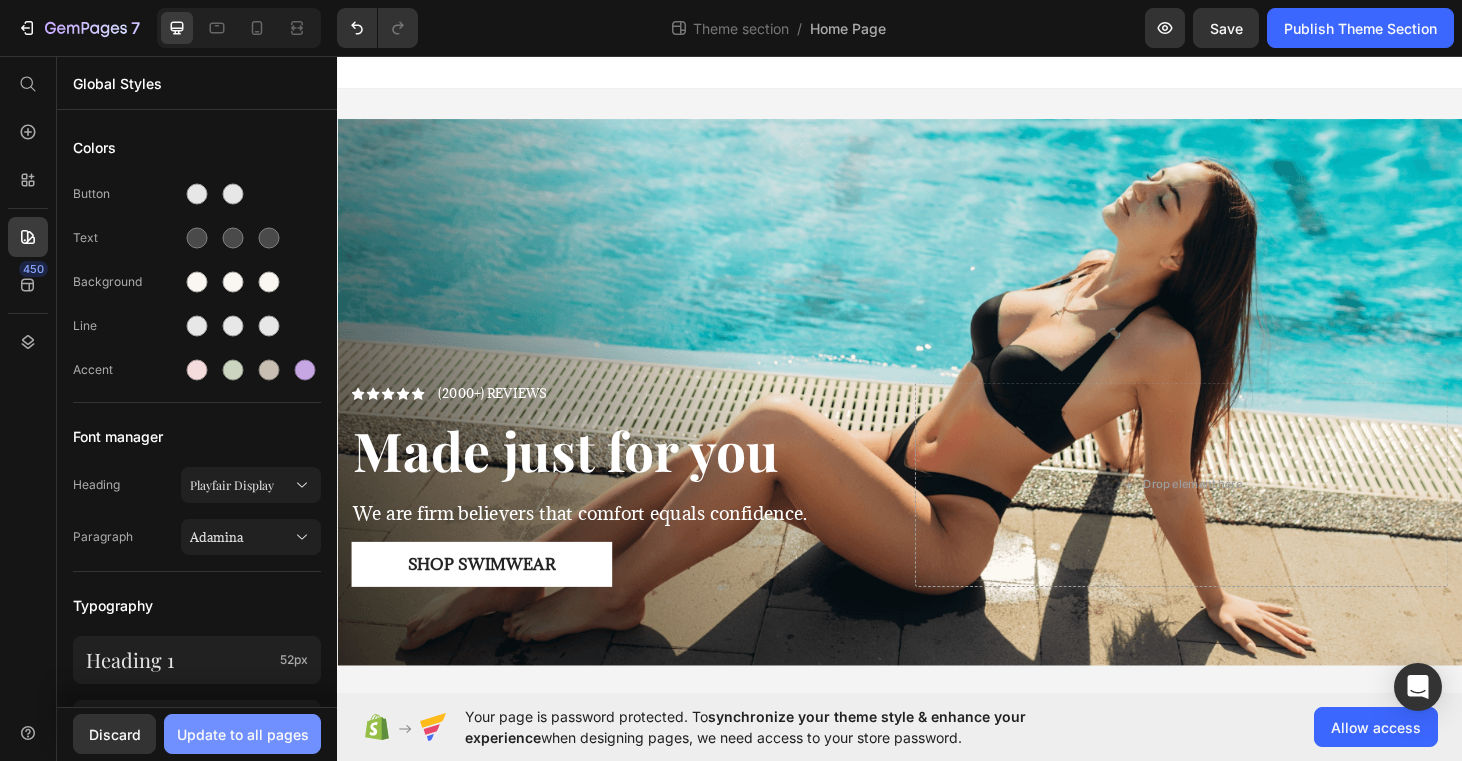 click on "Update to all pages" at bounding box center (243, 734) 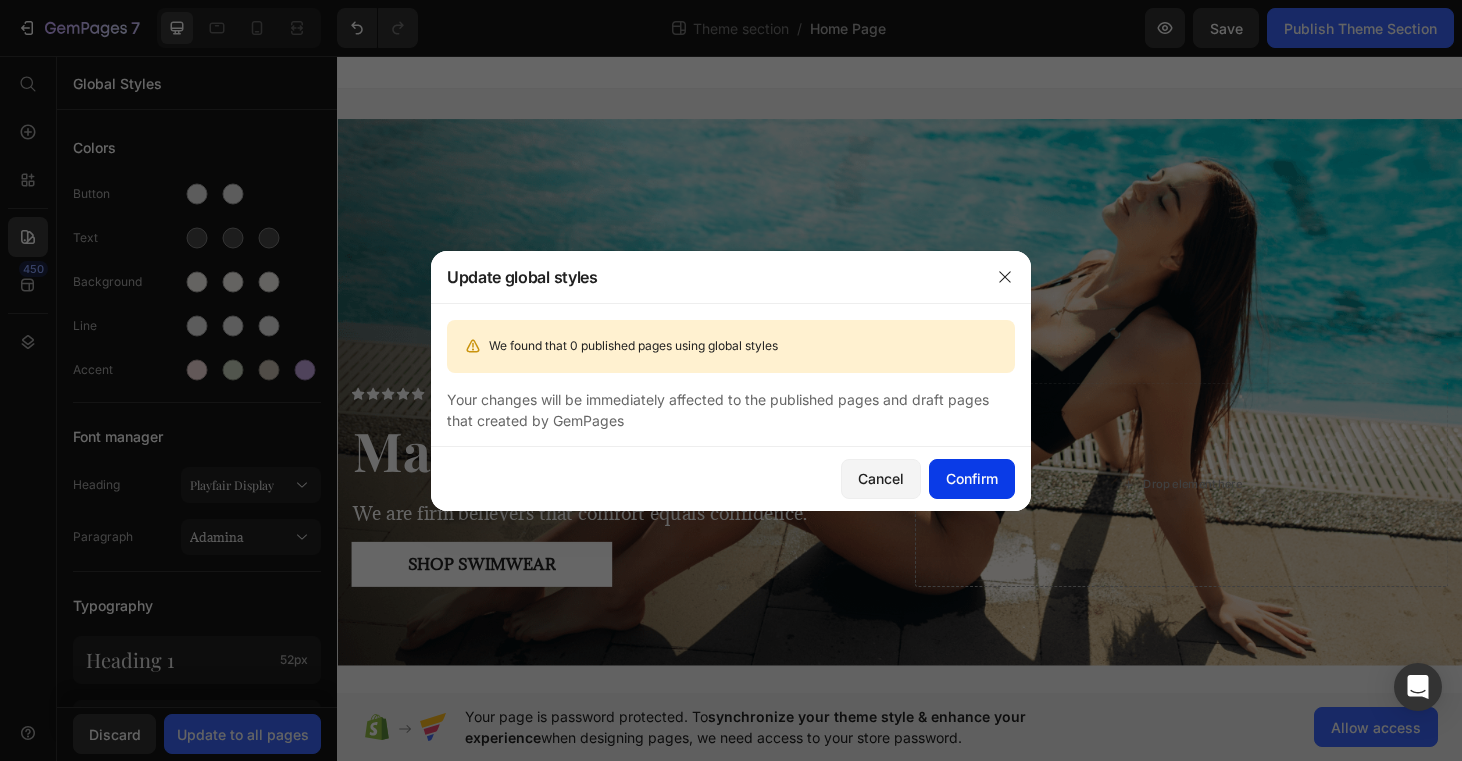 click on "Confirm" 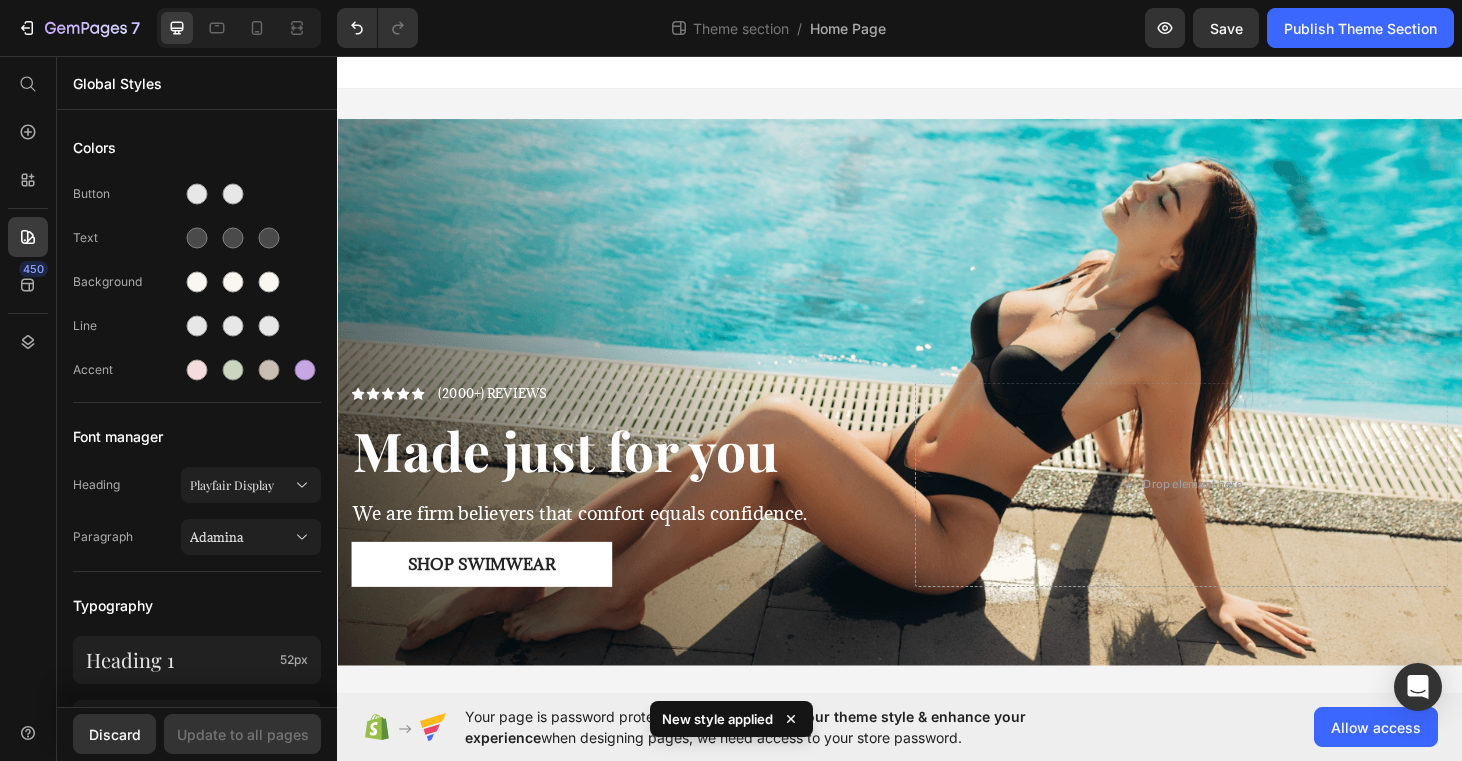 click 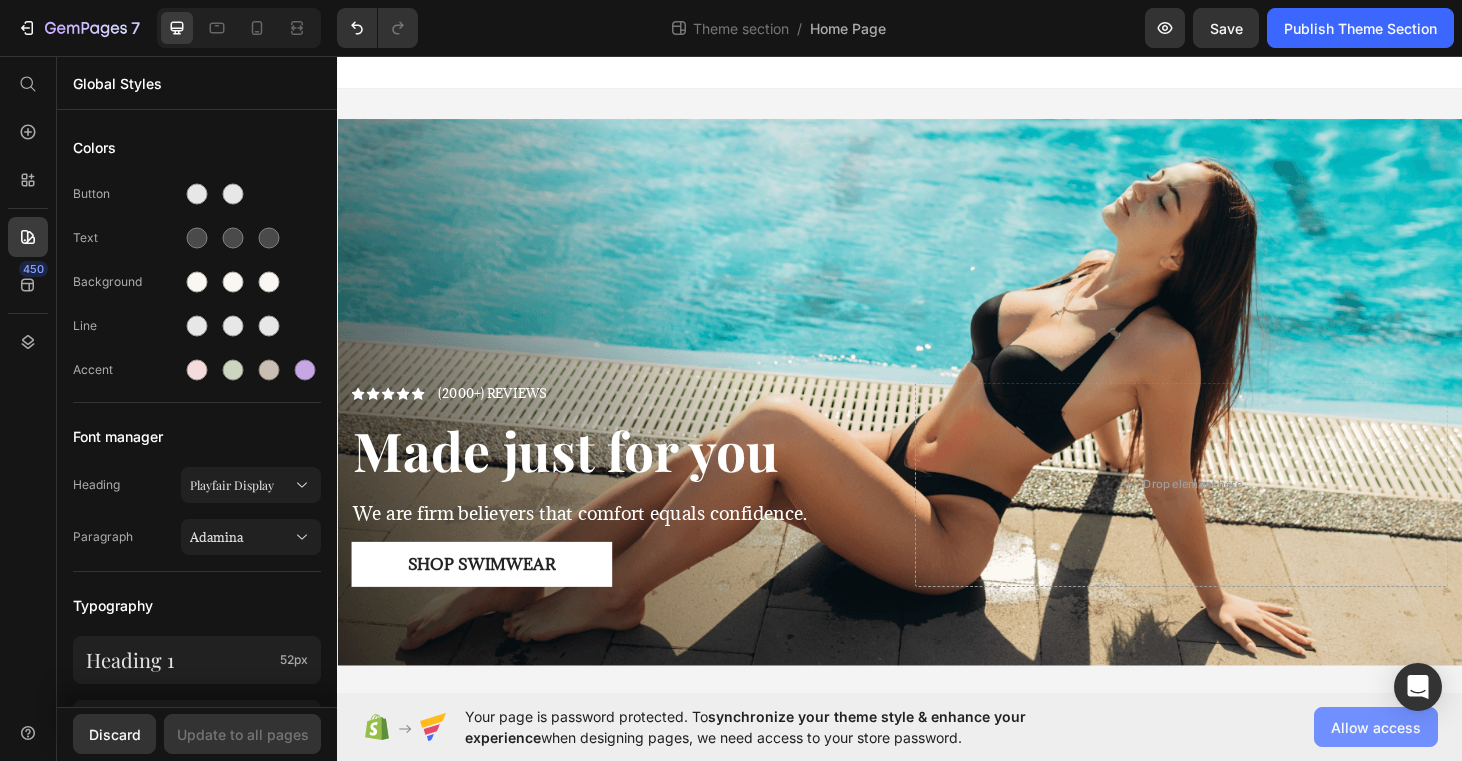 click on "Allow access" 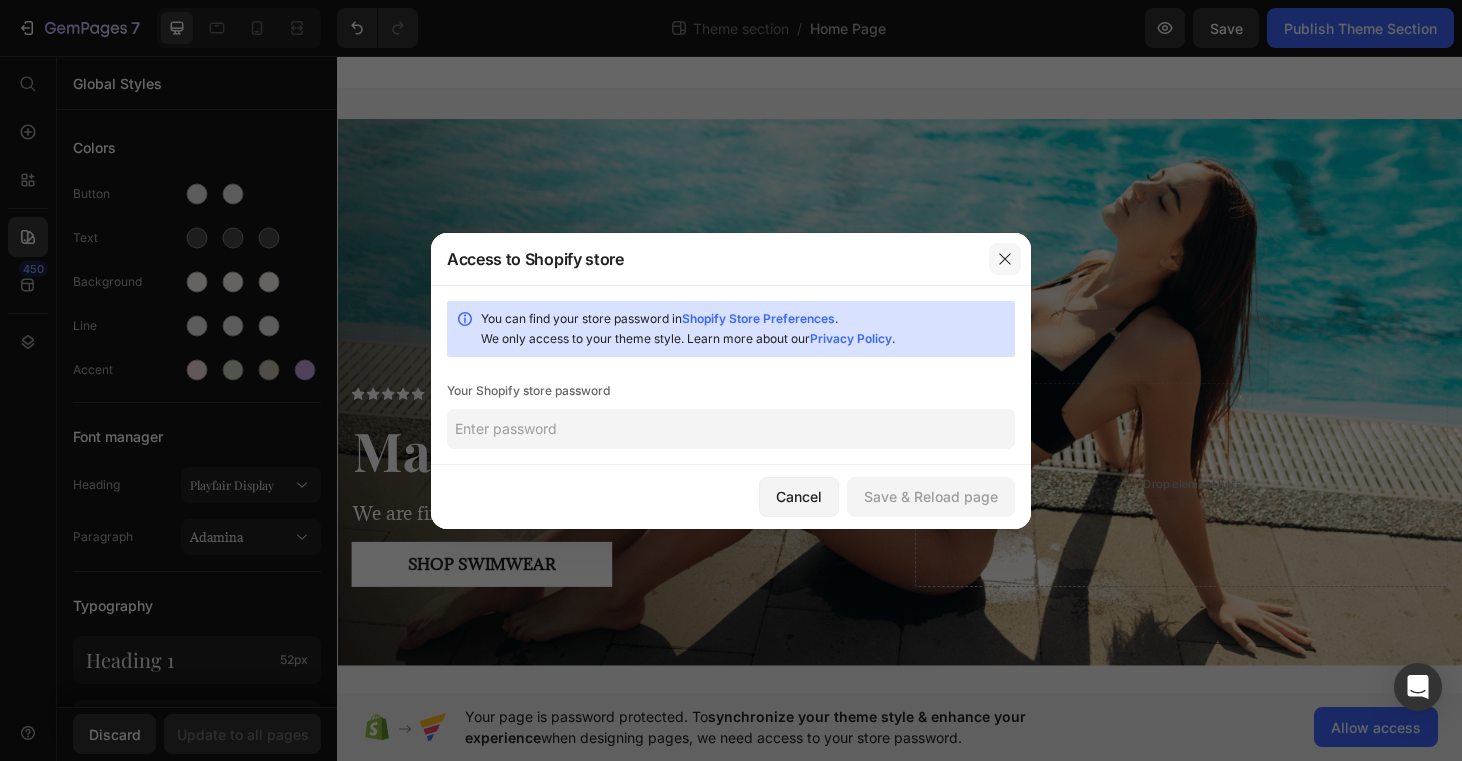 click 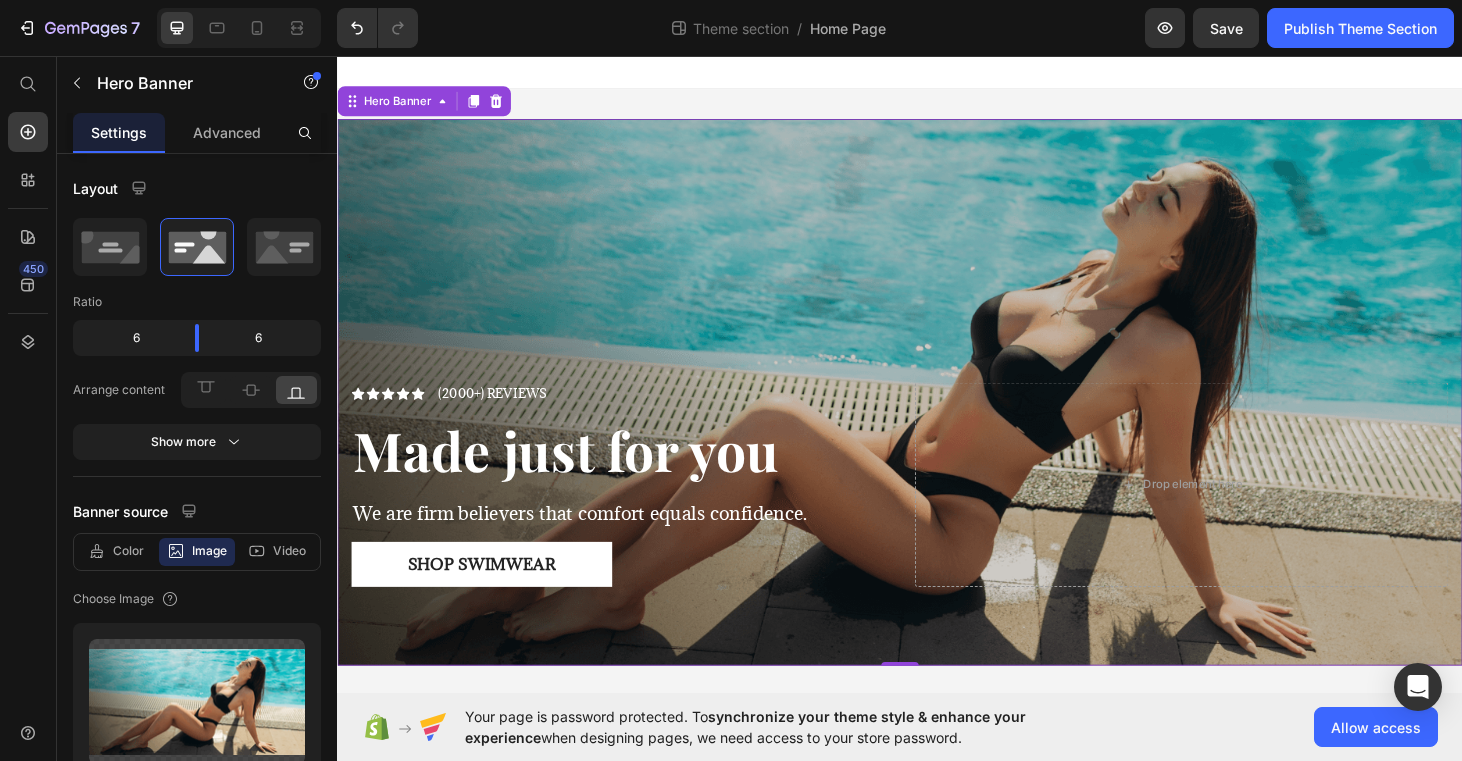 click at bounding box center [937, 413] 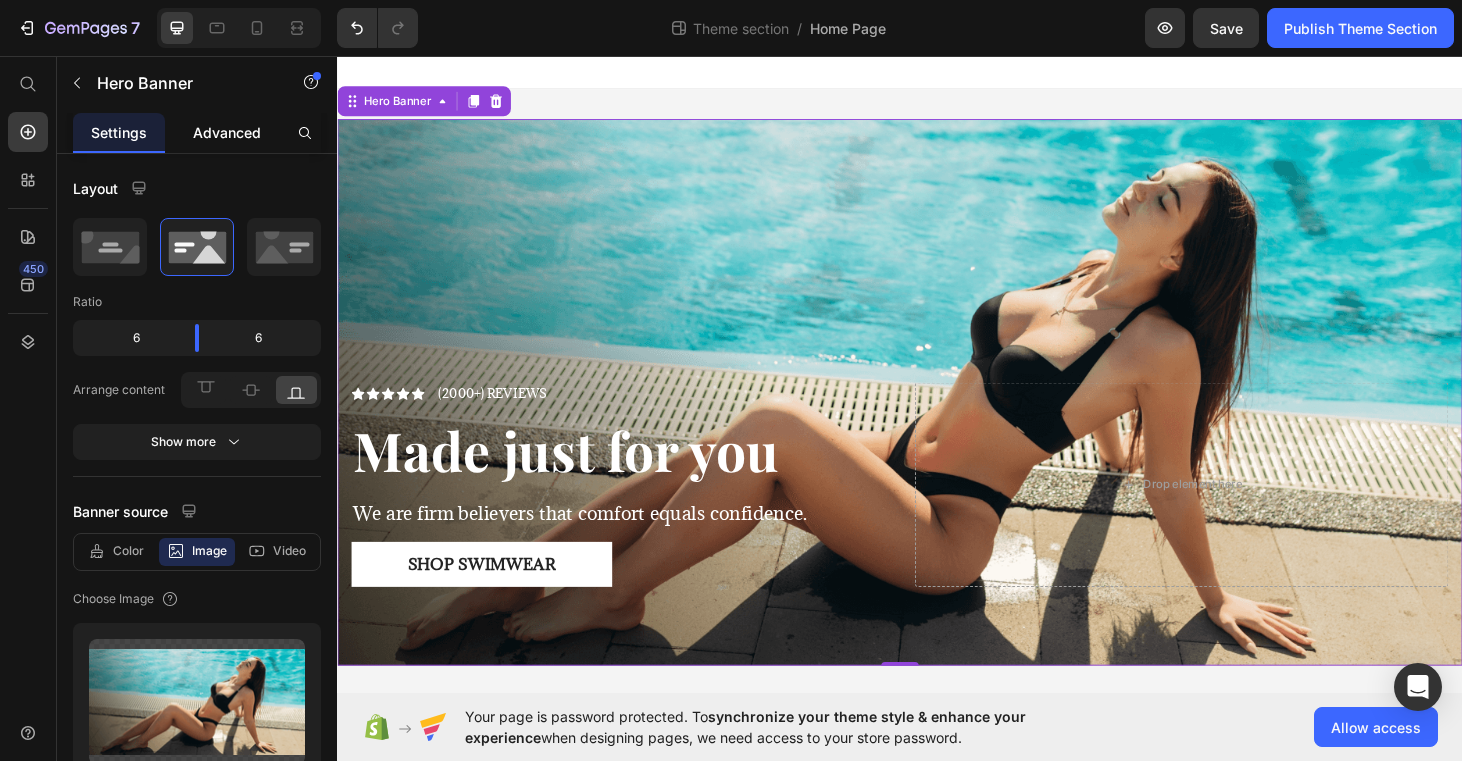 click on "Advanced" at bounding box center (227, 132) 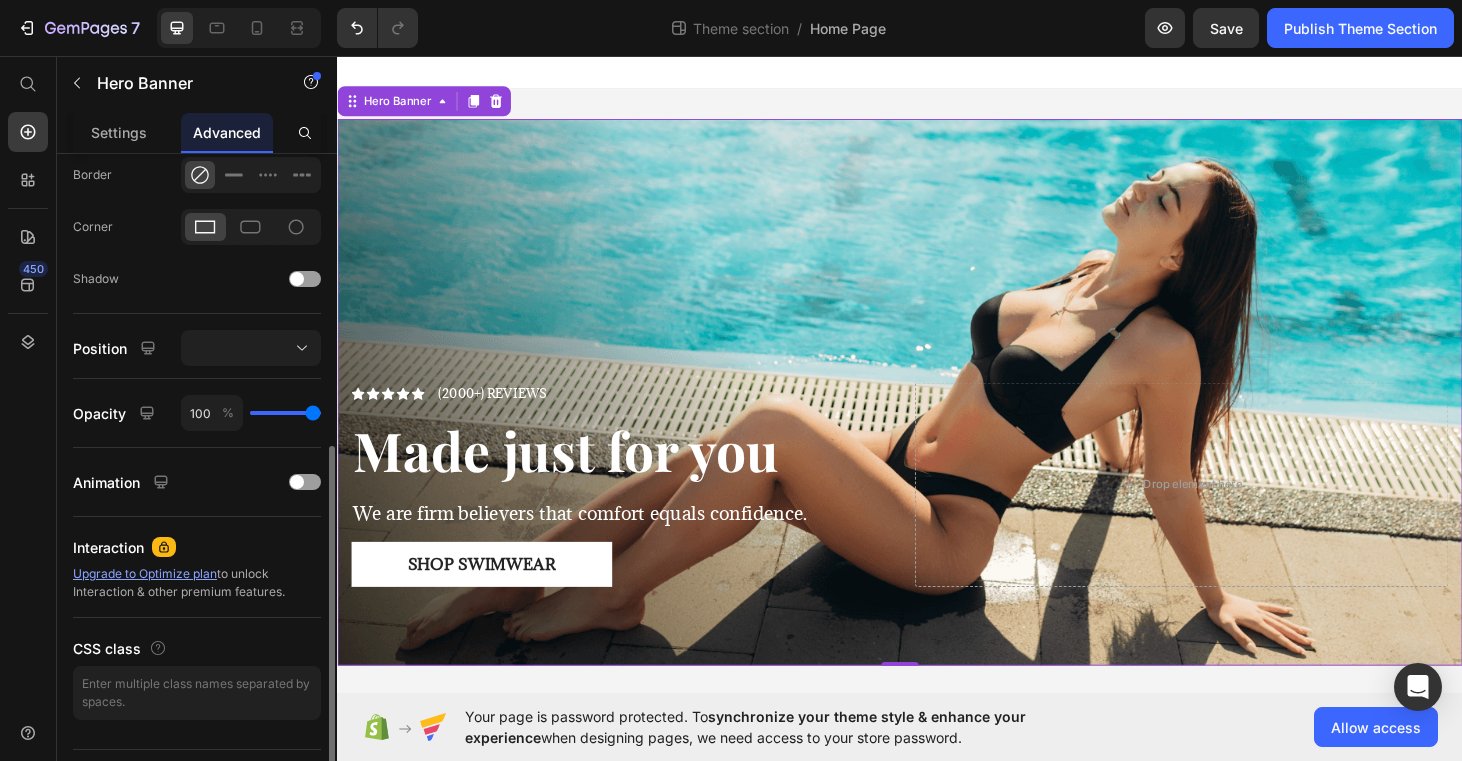 scroll, scrollTop: 605, scrollLeft: 0, axis: vertical 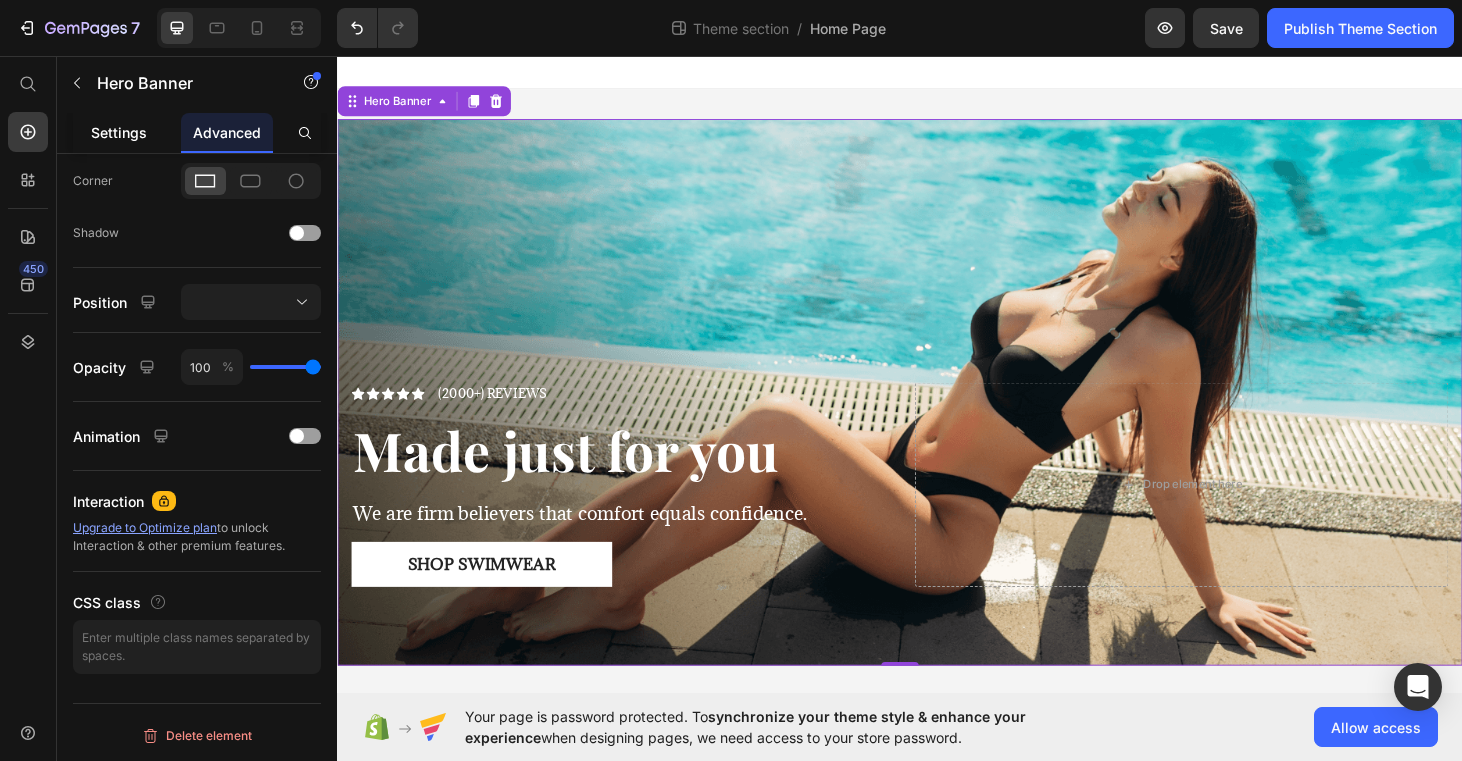 click on "Settings" at bounding box center (119, 132) 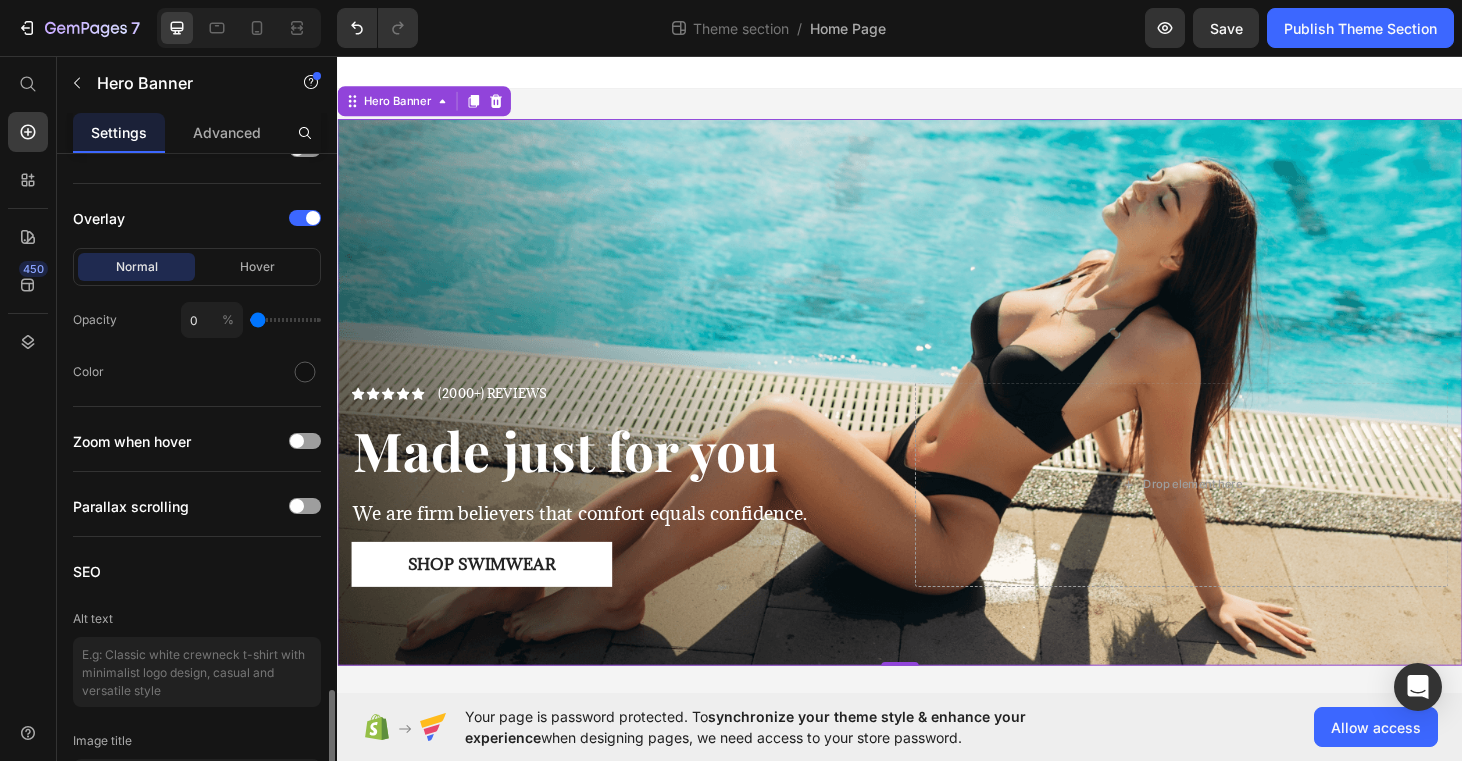 scroll, scrollTop: 1628, scrollLeft: 0, axis: vertical 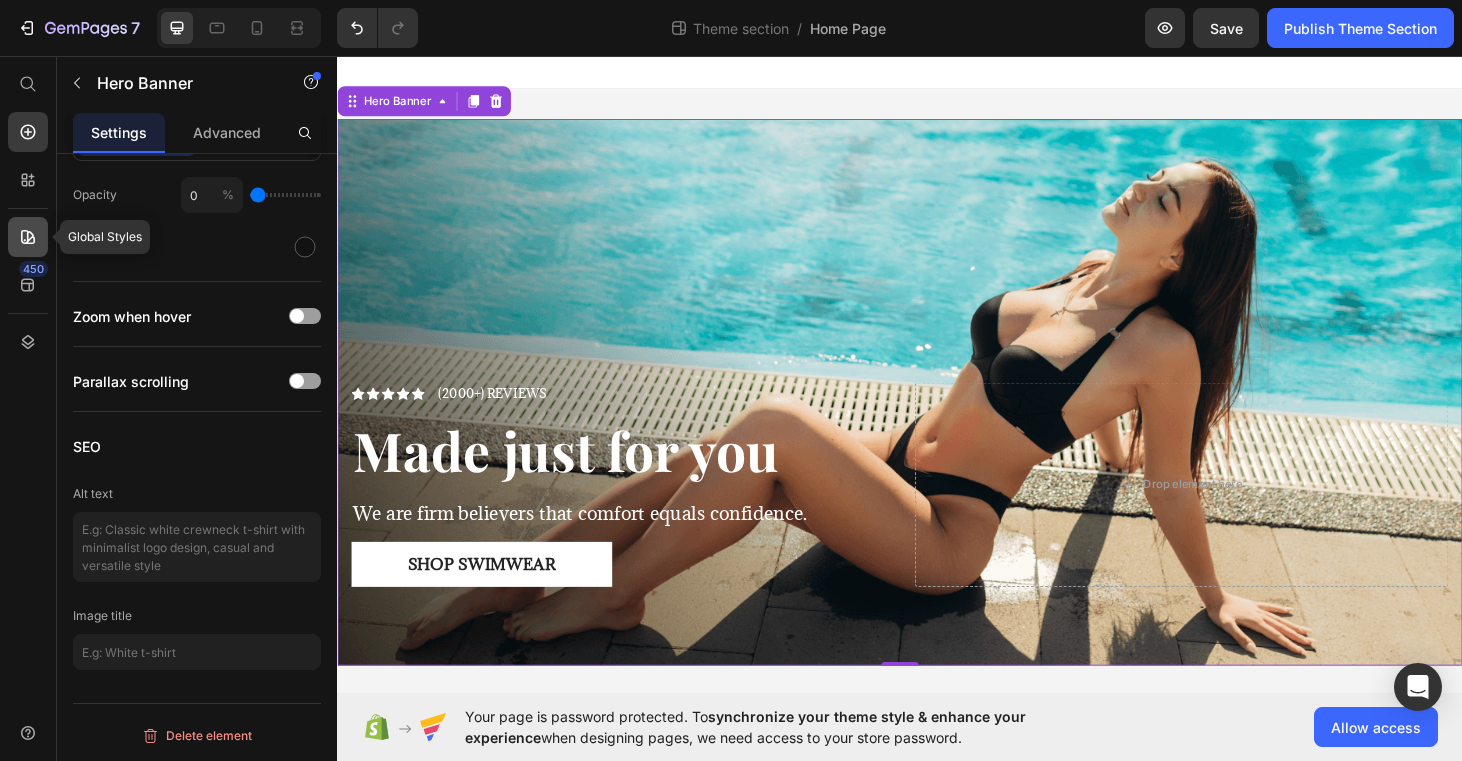 click 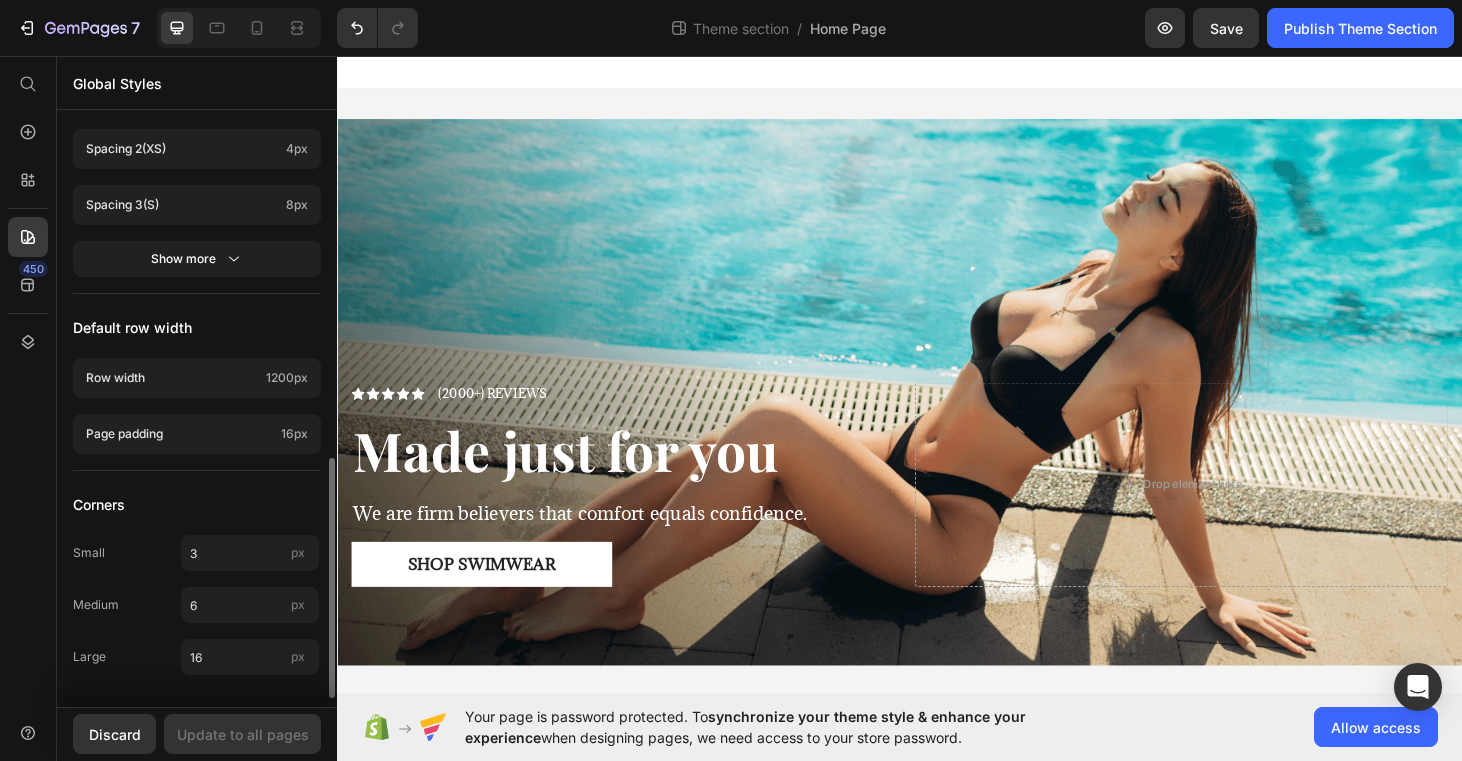 scroll, scrollTop: 0, scrollLeft: 0, axis: both 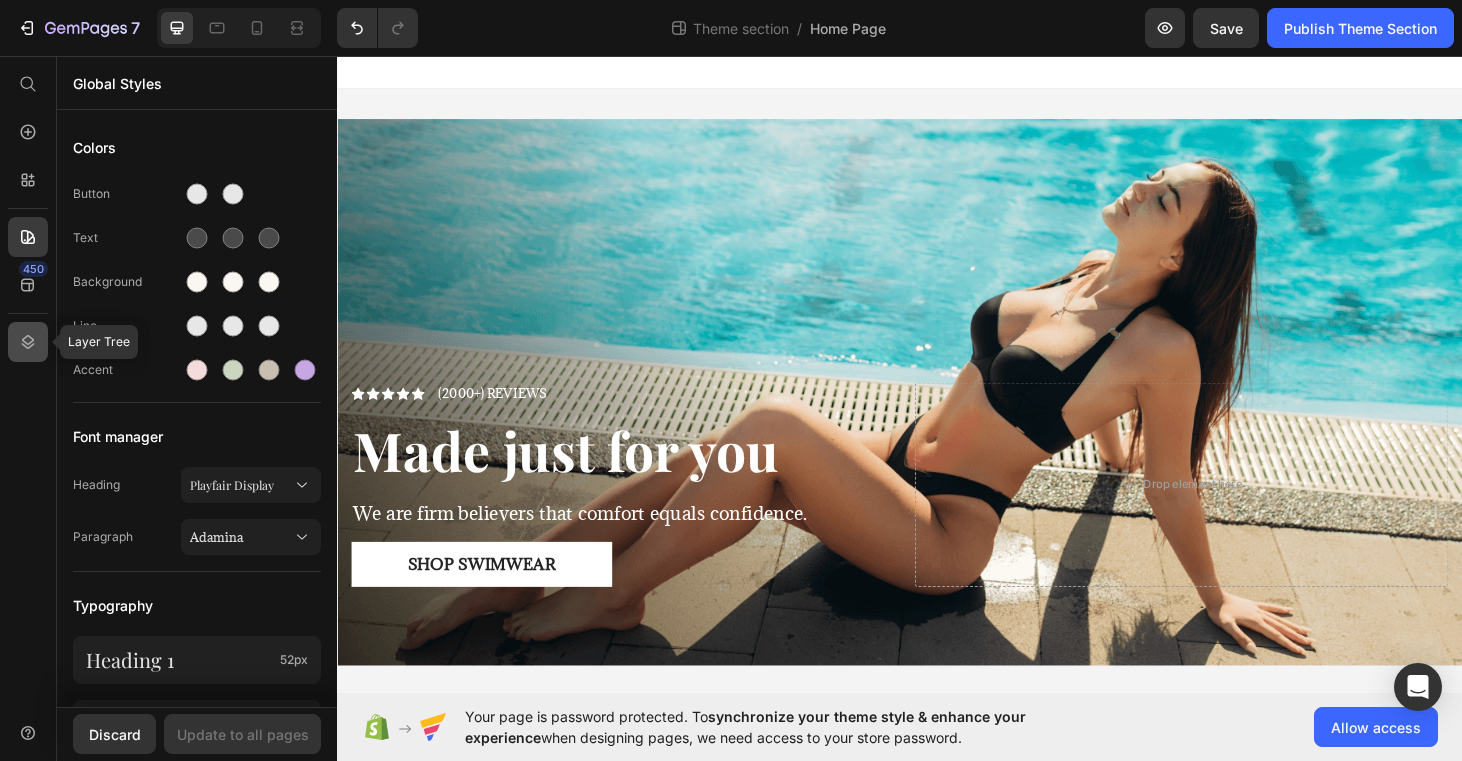 click 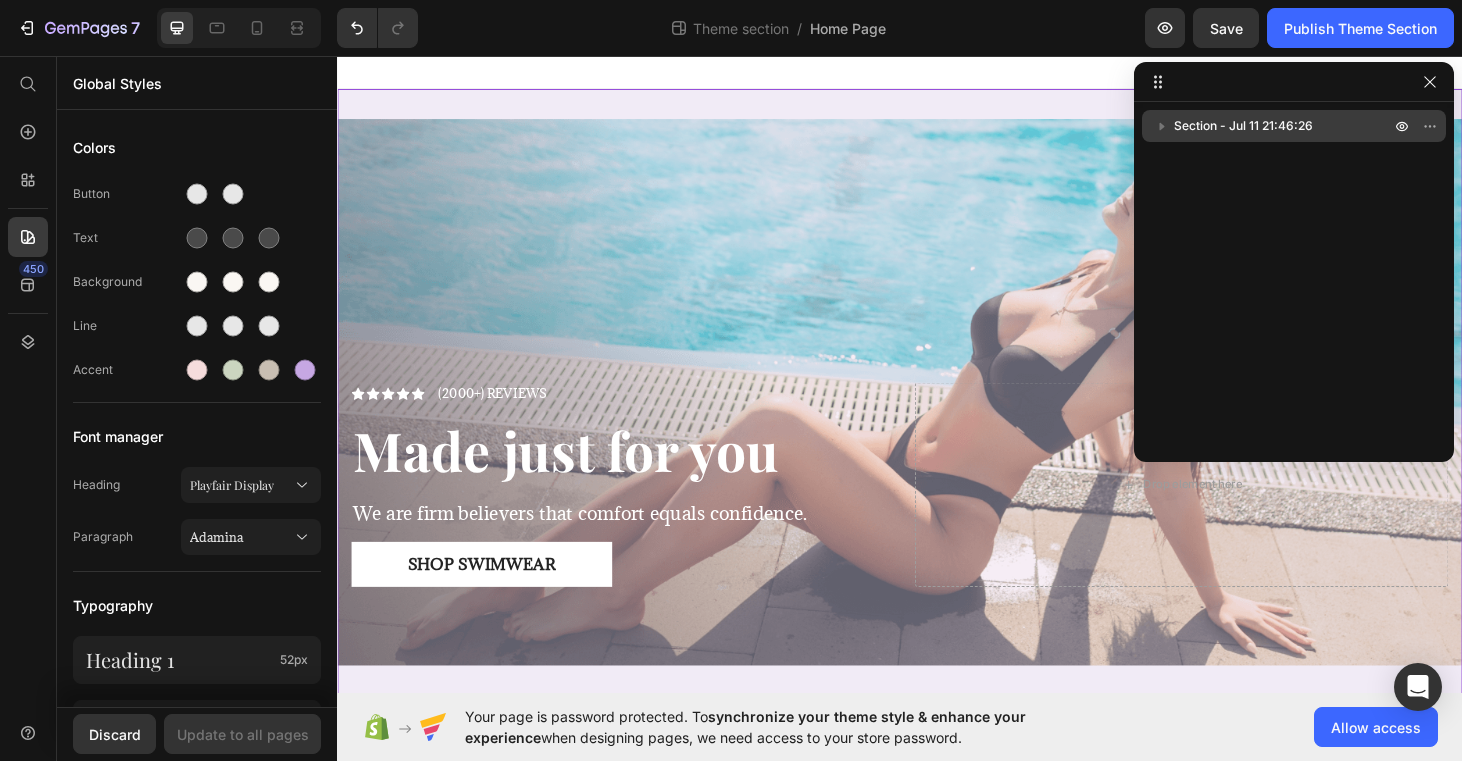 click on "Section - Jul 11 21:46:26" at bounding box center (1284, 126) 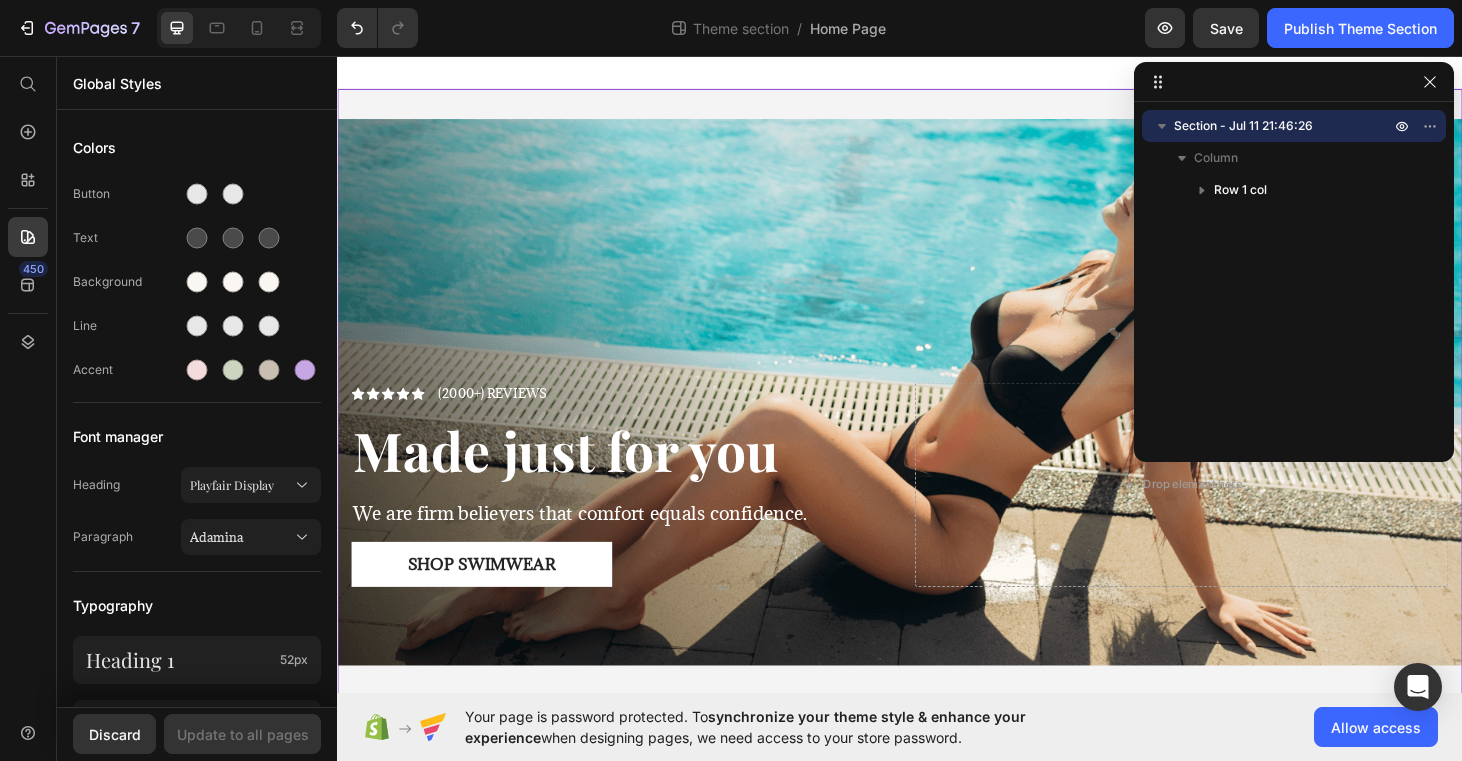 click 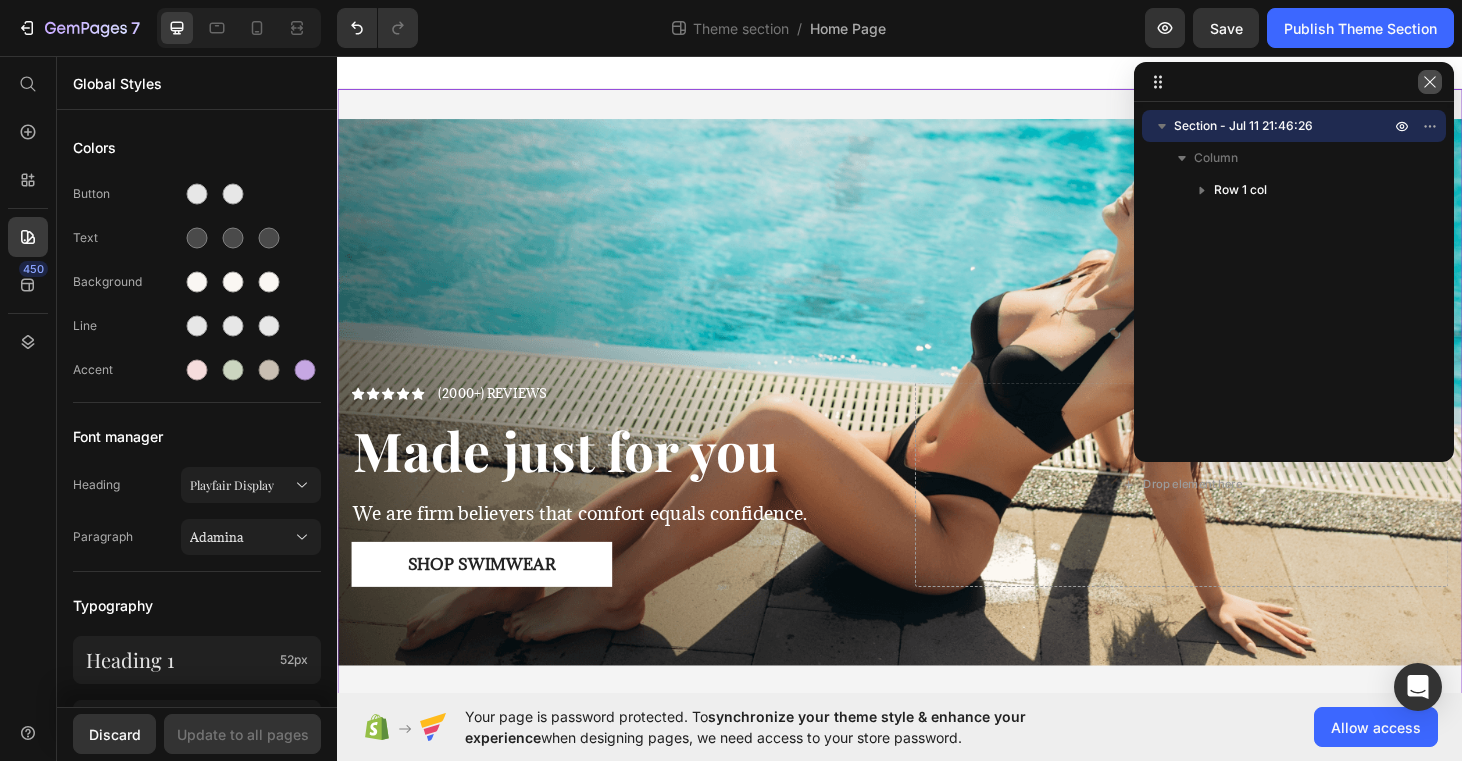 click at bounding box center [1430, 82] 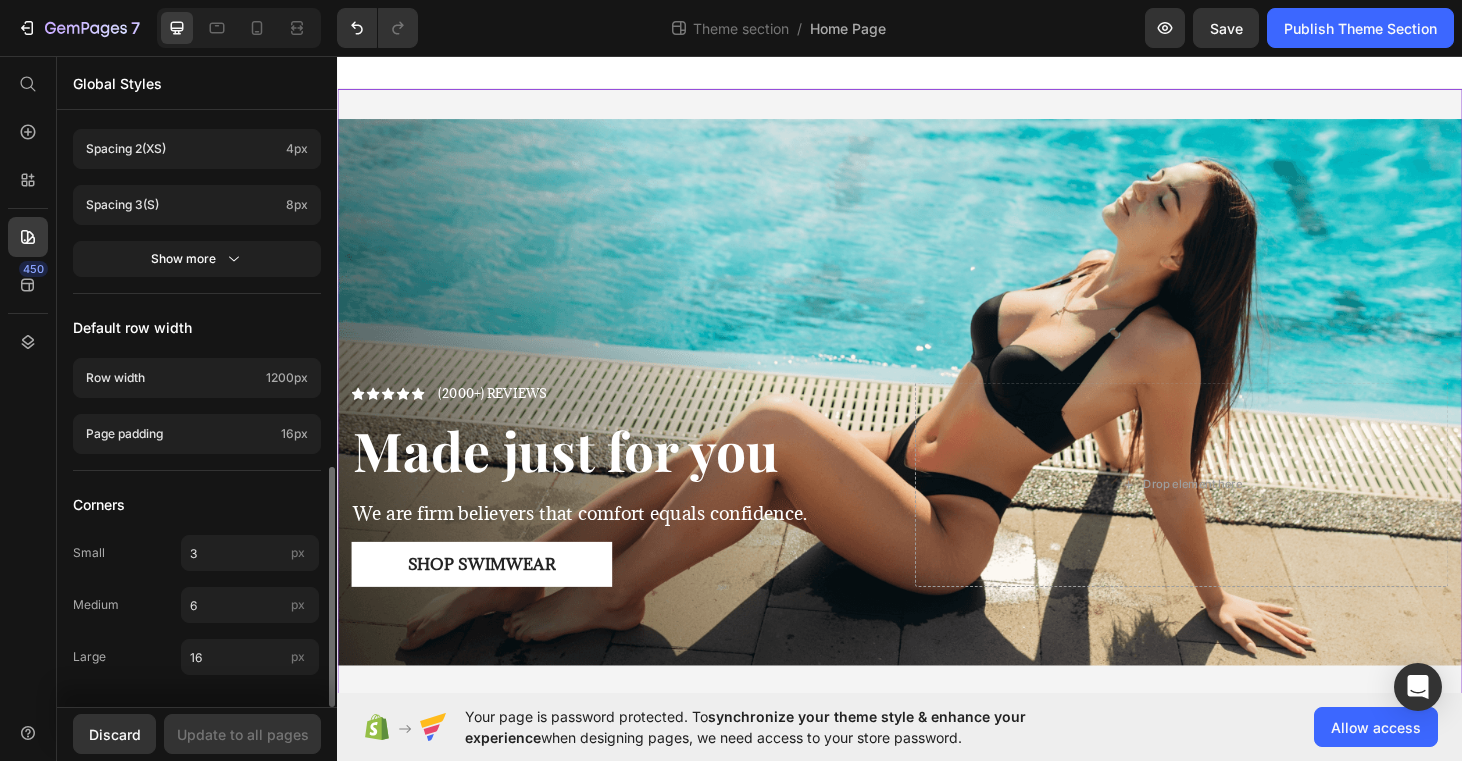 scroll, scrollTop: 0, scrollLeft: 0, axis: both 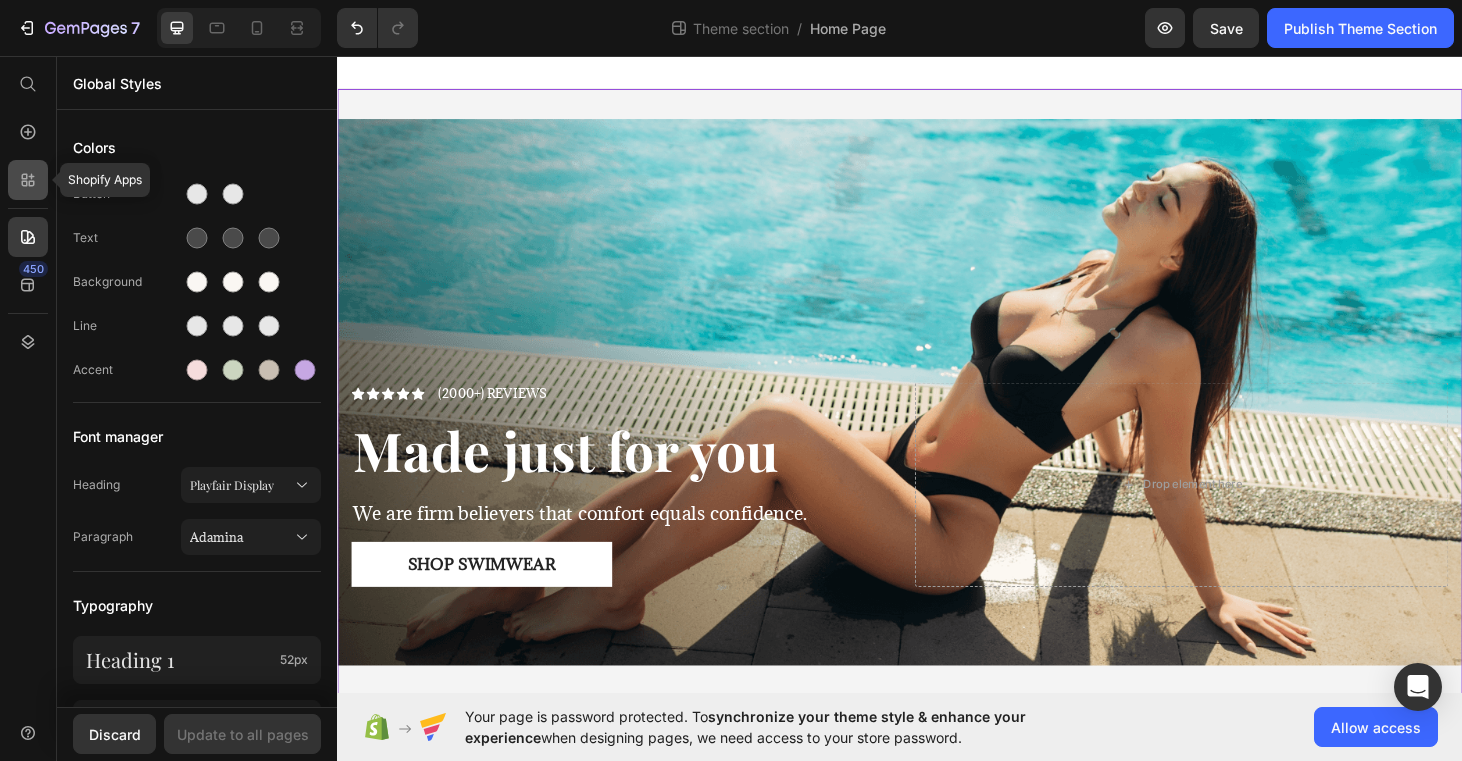 click 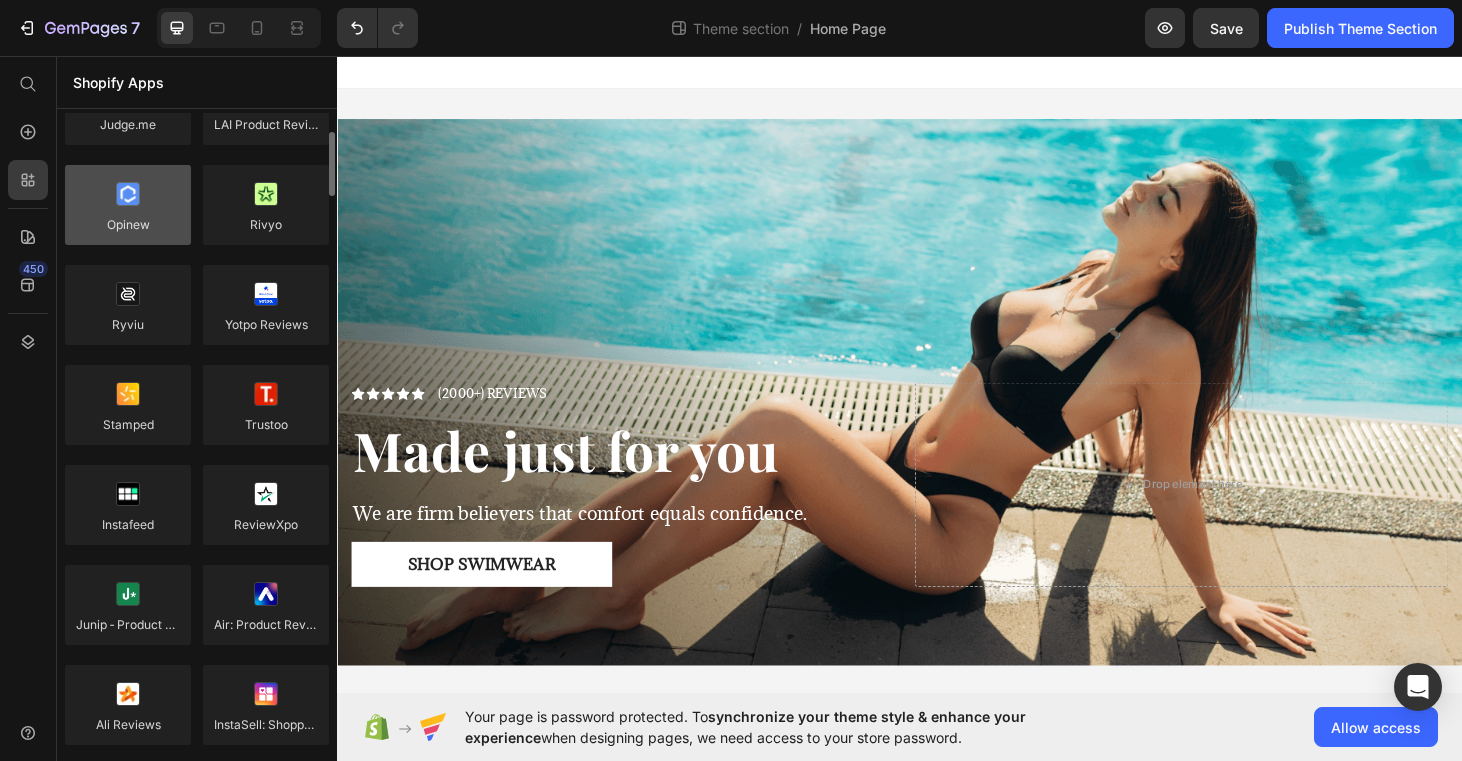 scroll, scrollTop: 0, scrollLeft: 0, axis: both 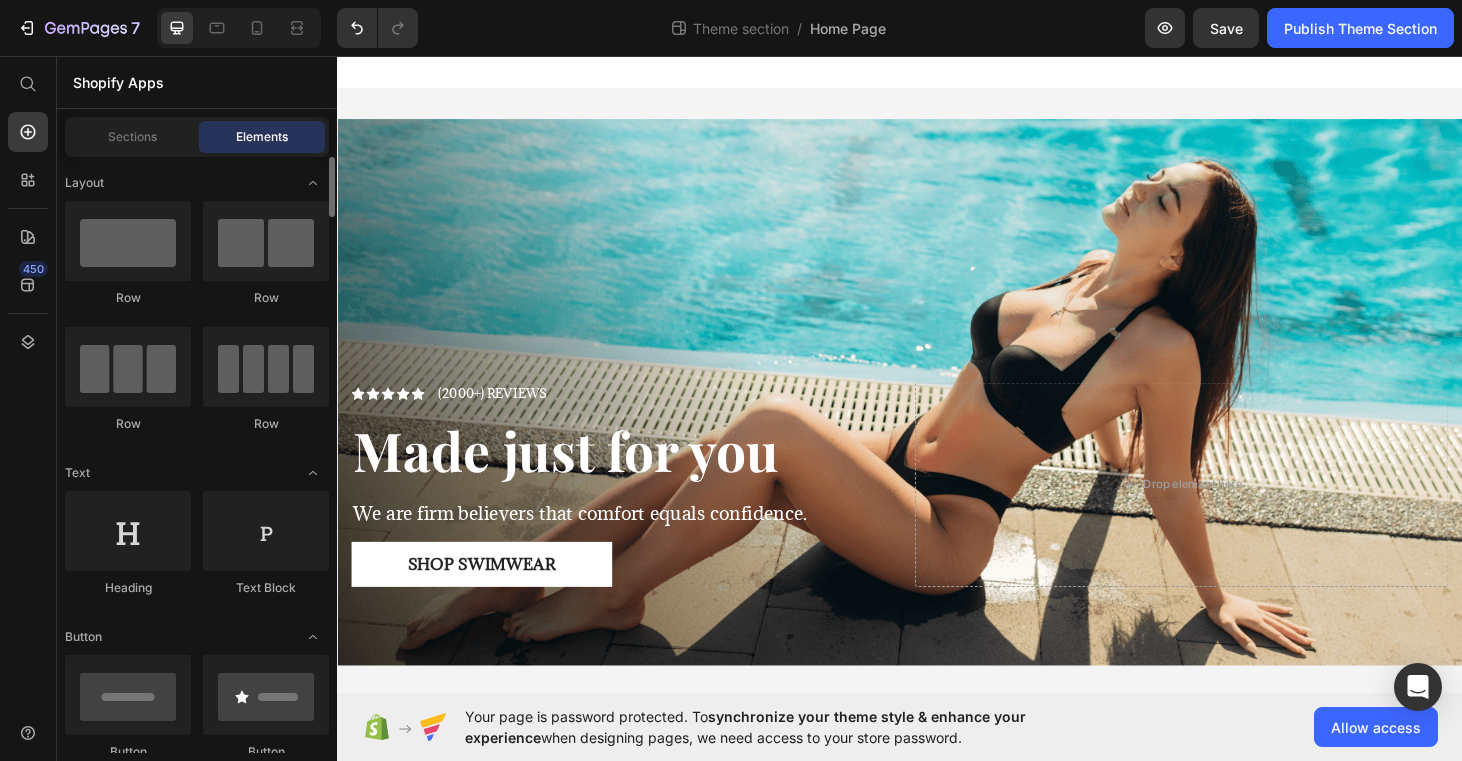 click at bounding box center (937, 70) 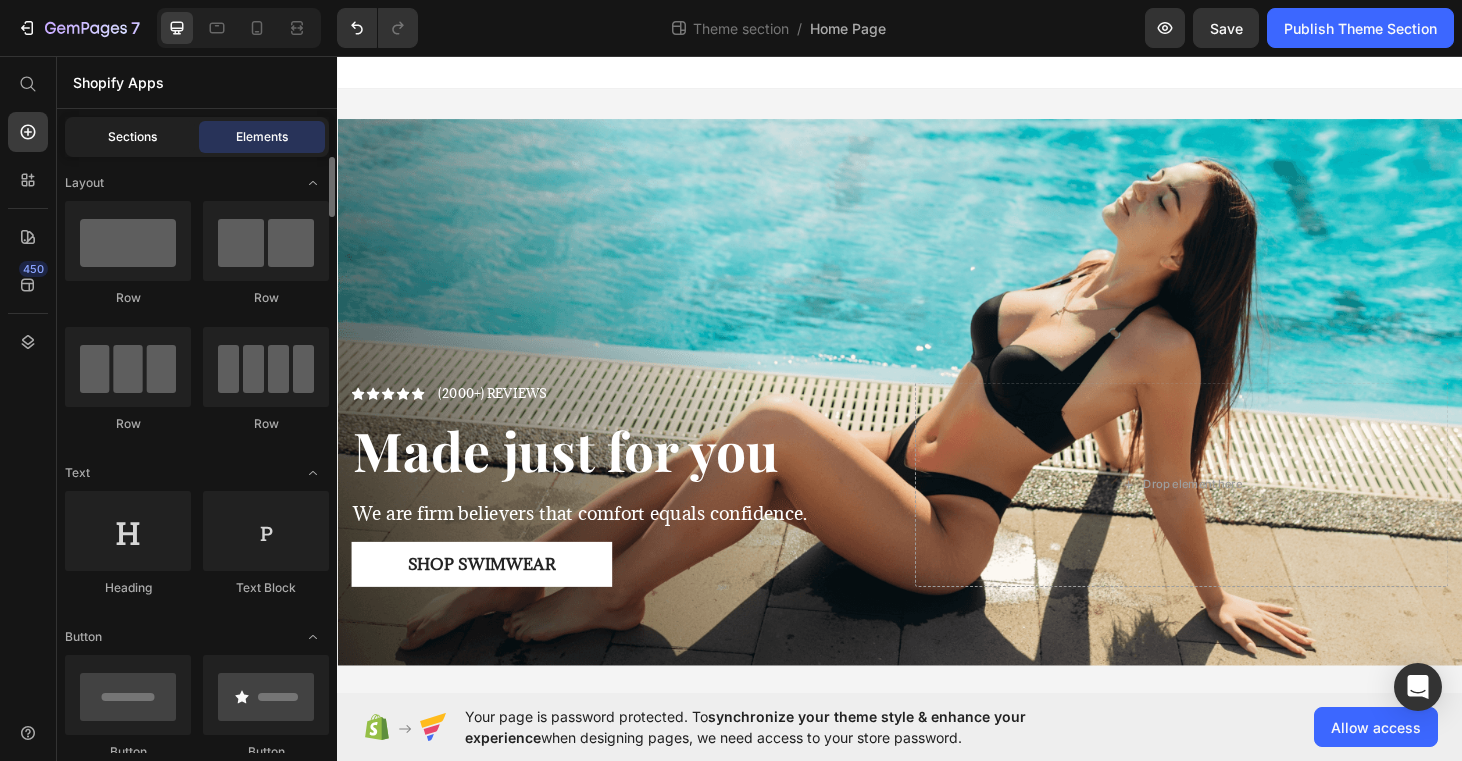 click on "Sections" at bounding box center (132, 137) 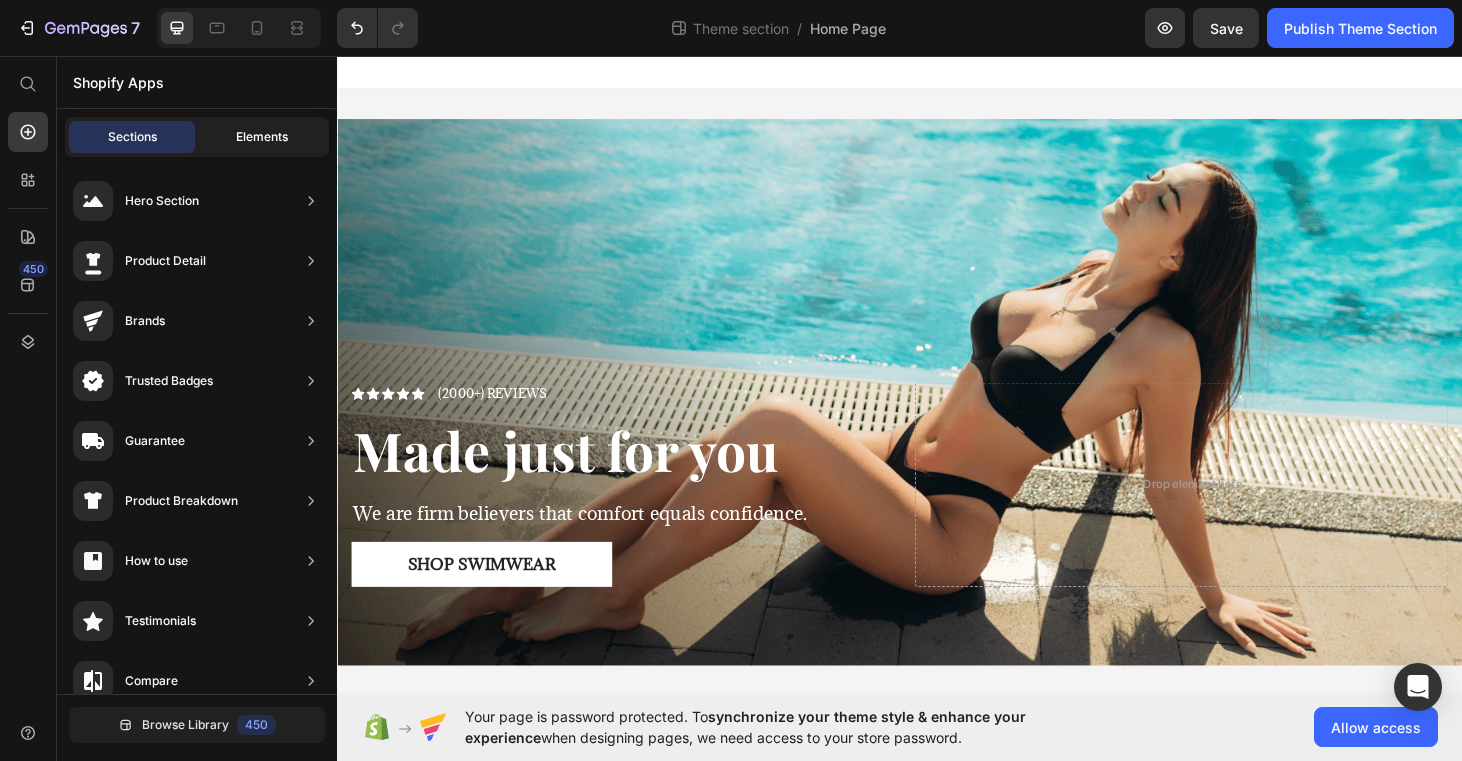 click on "Elements" at bounding box center (262, 137) 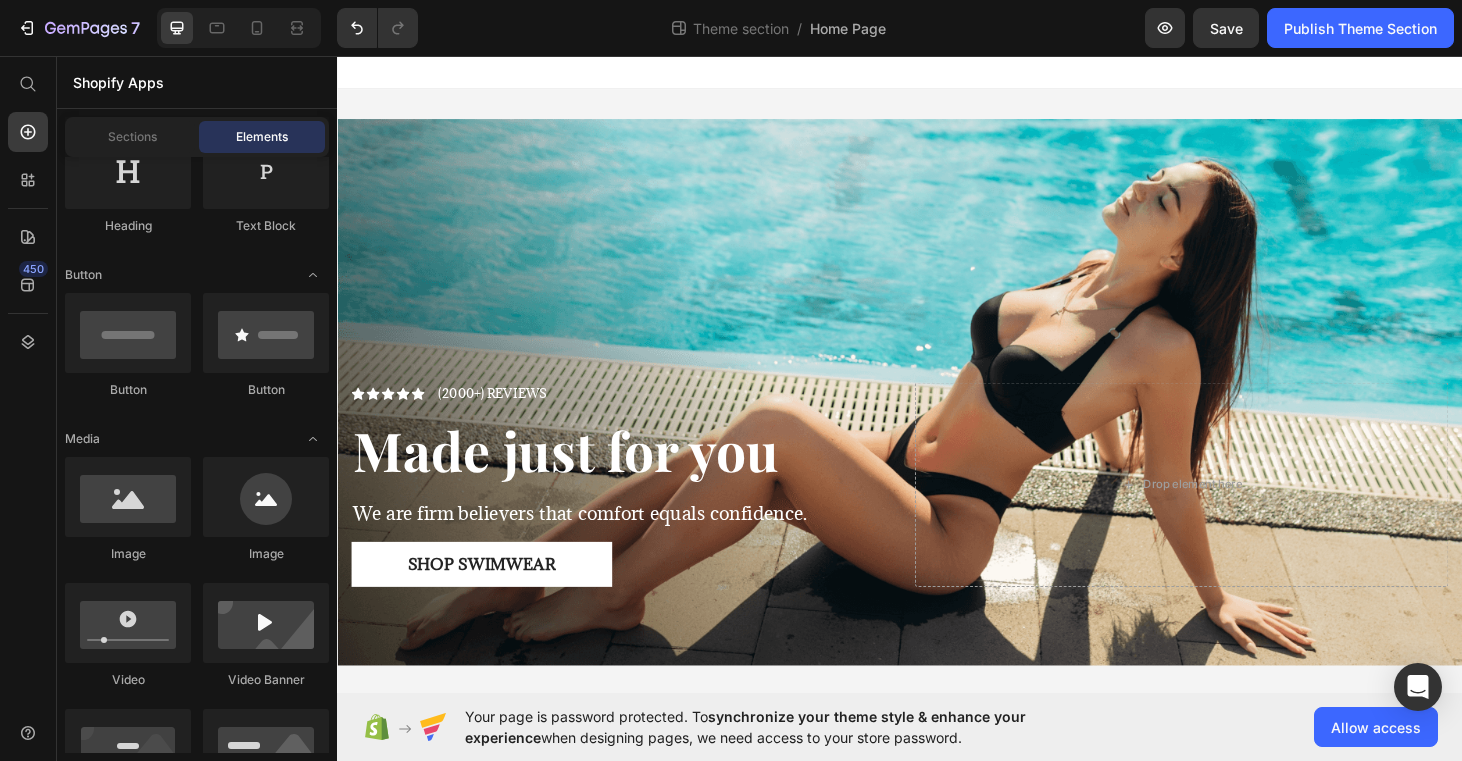 scroll, scrollTop: 0, scrollLeft: 0, axis: both 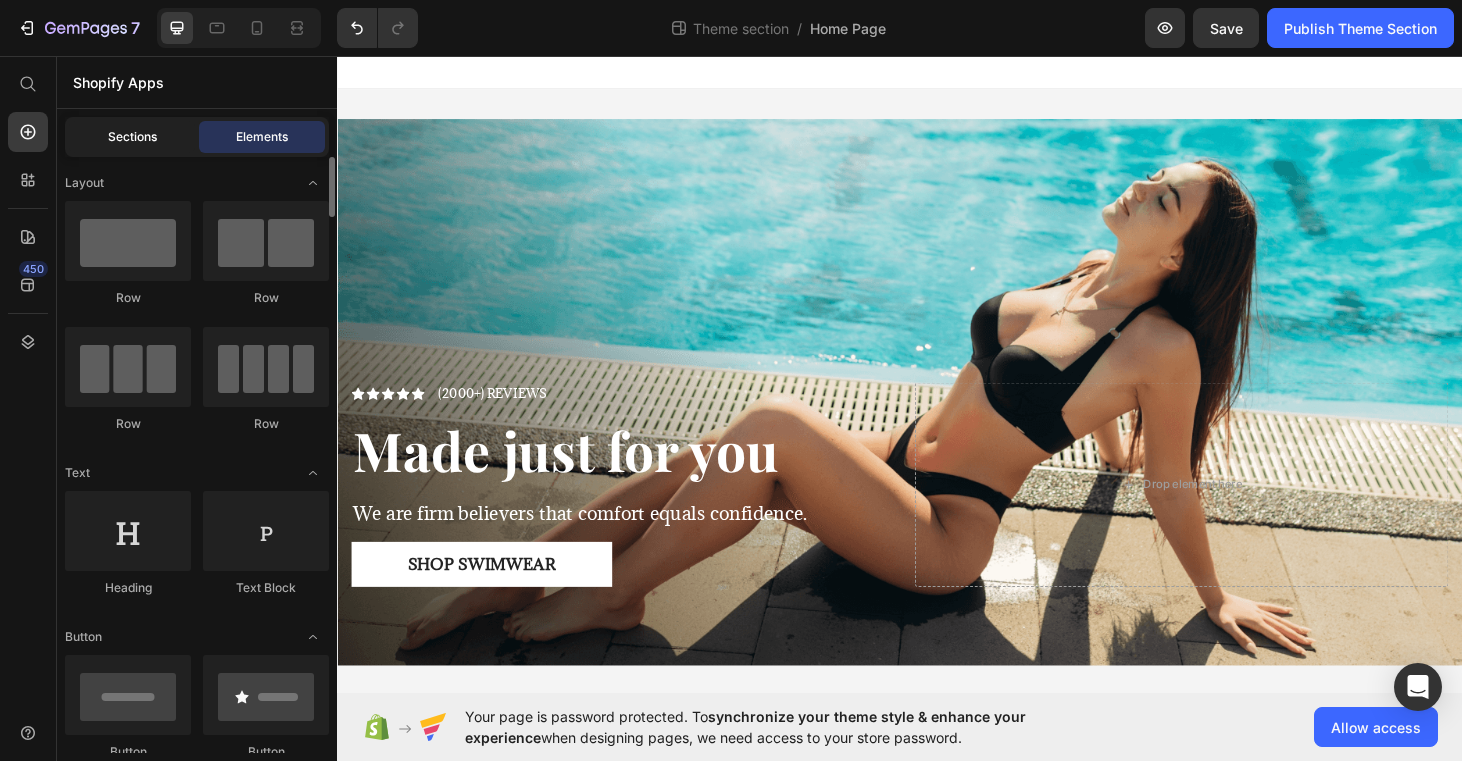 click on "Sections" at bounding box center [132, 137] 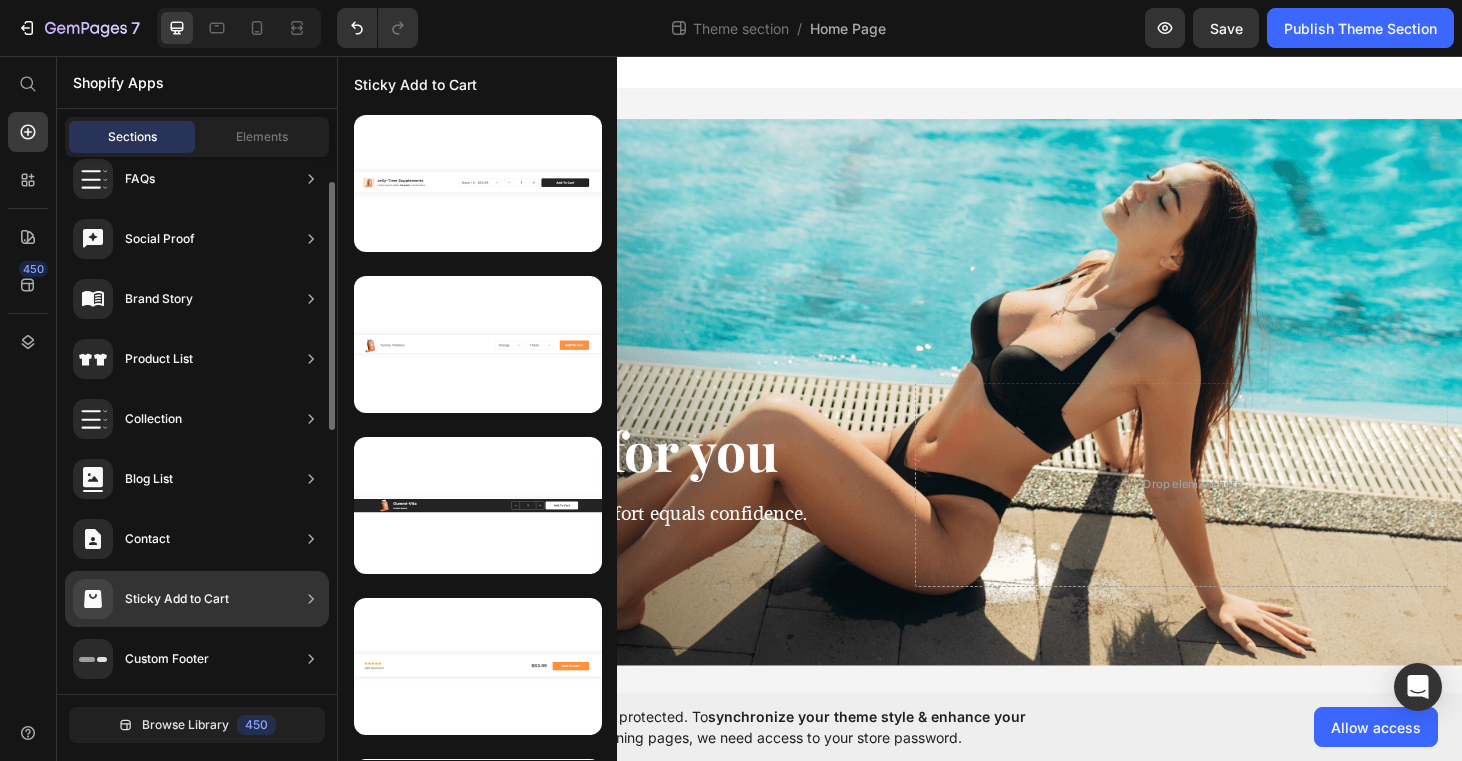 scroll, scrollTop: 0, scrollLeft: 0, axis: both 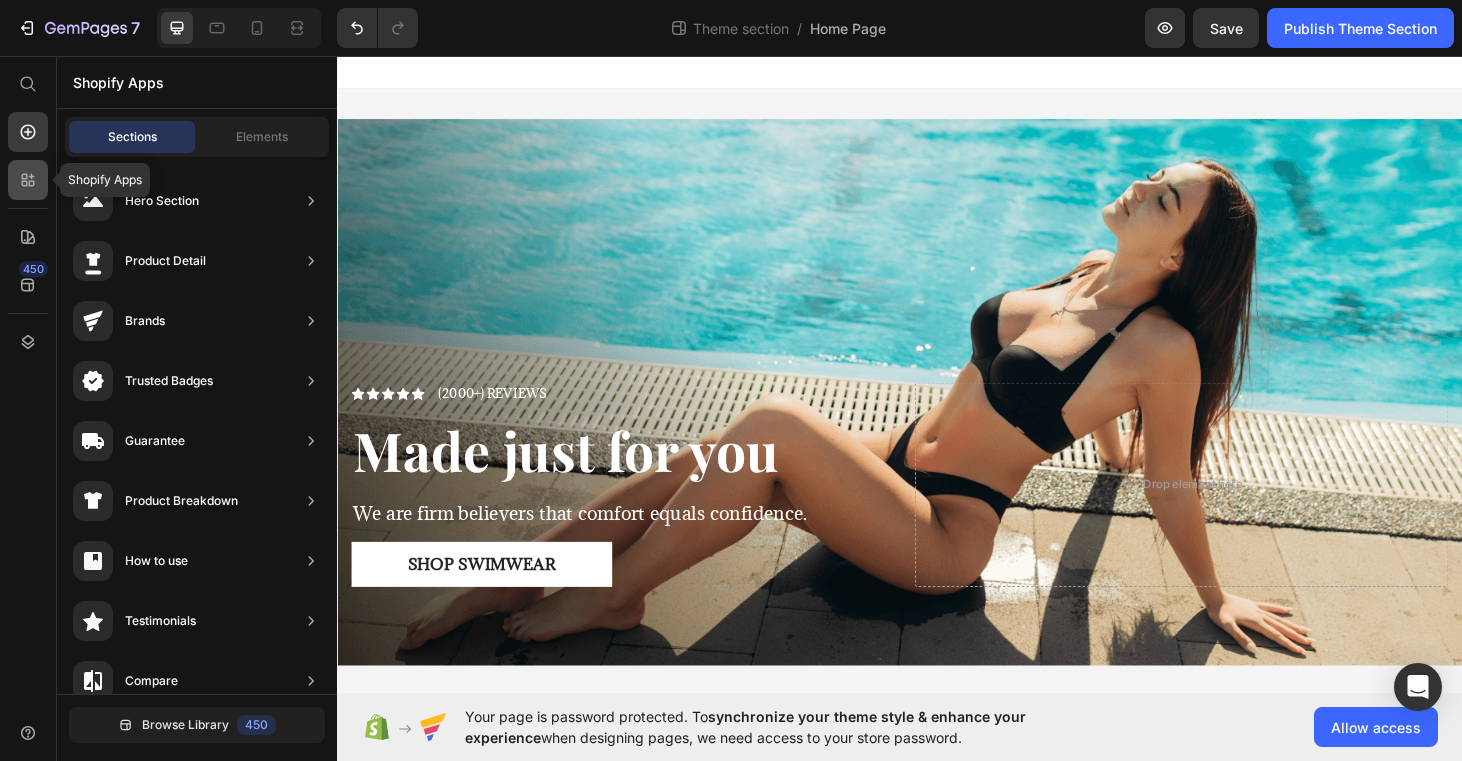 click 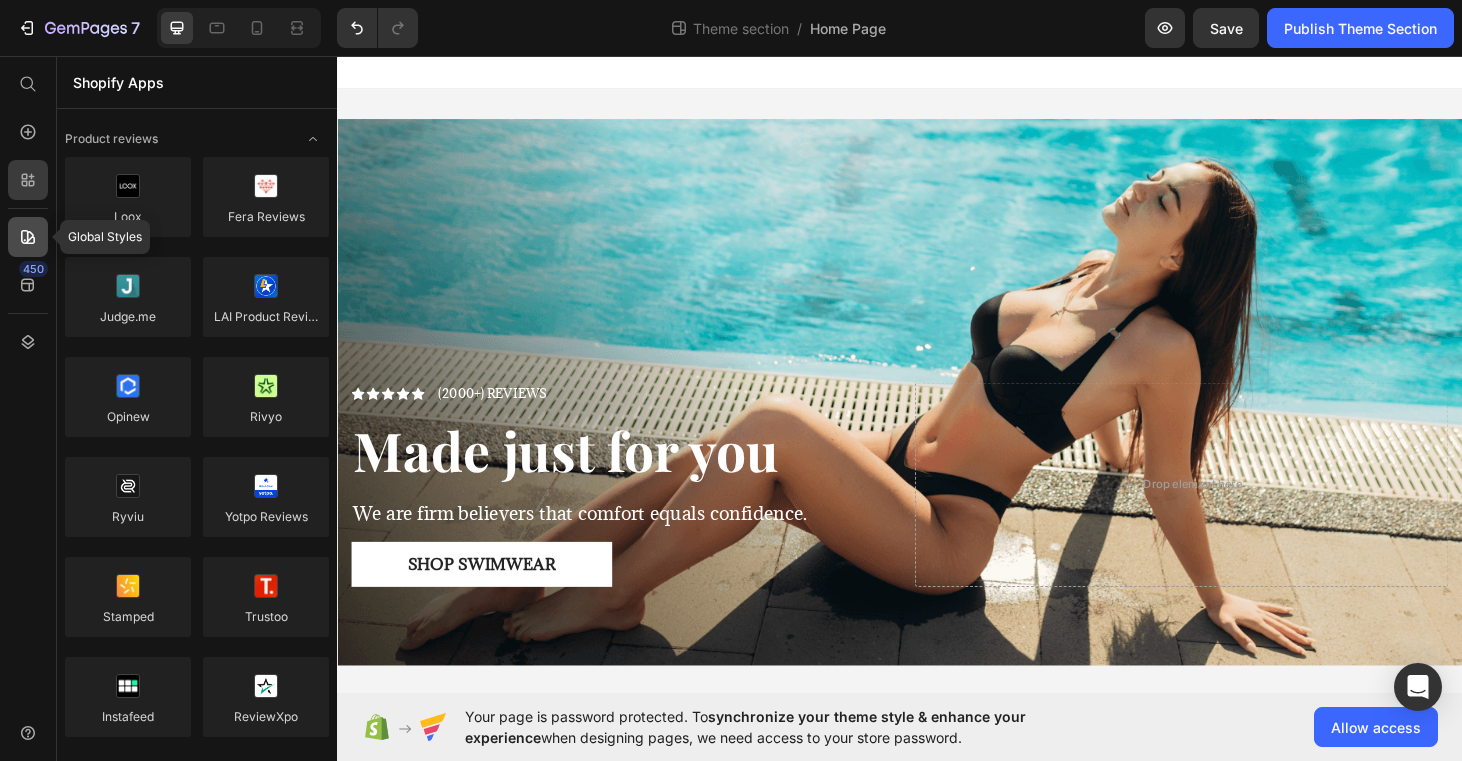 click 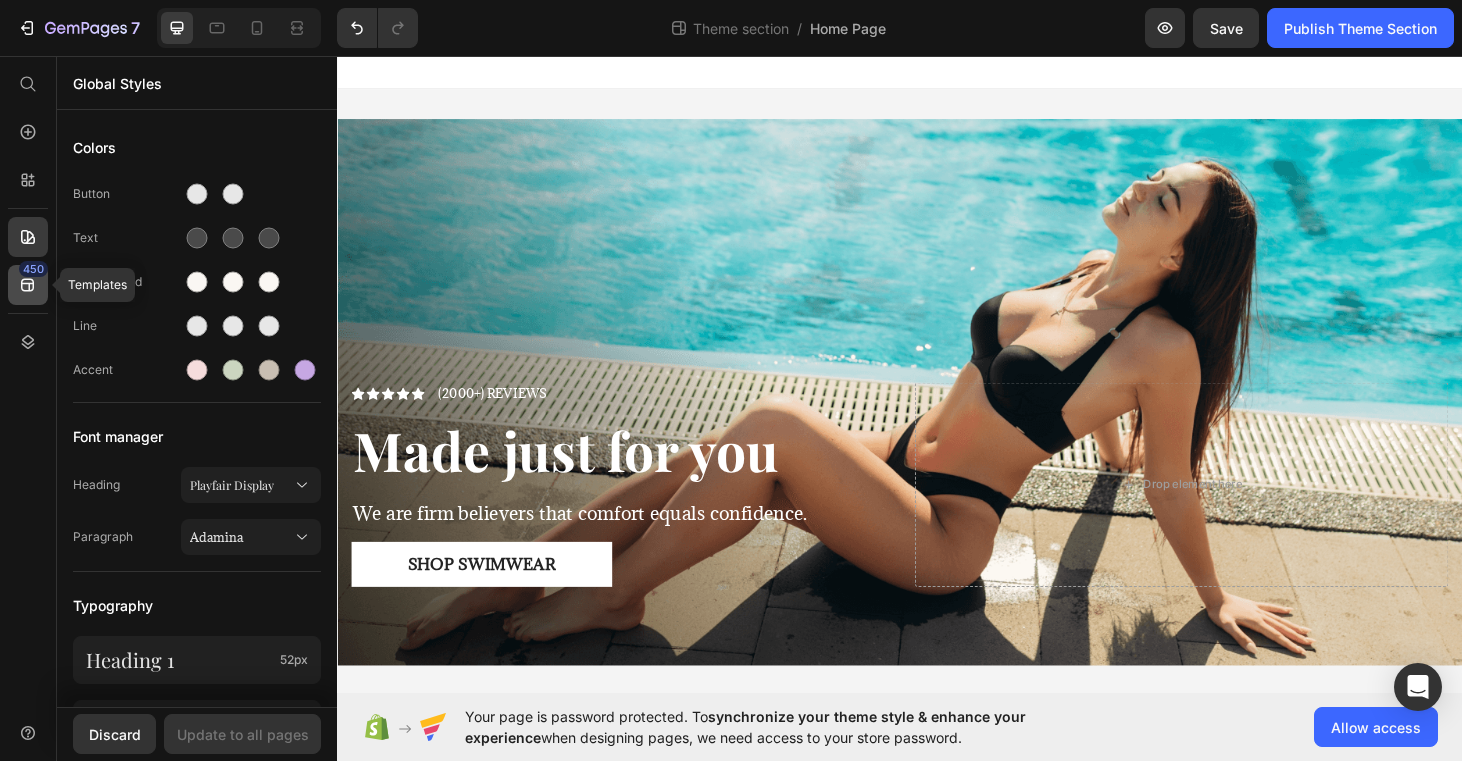 click 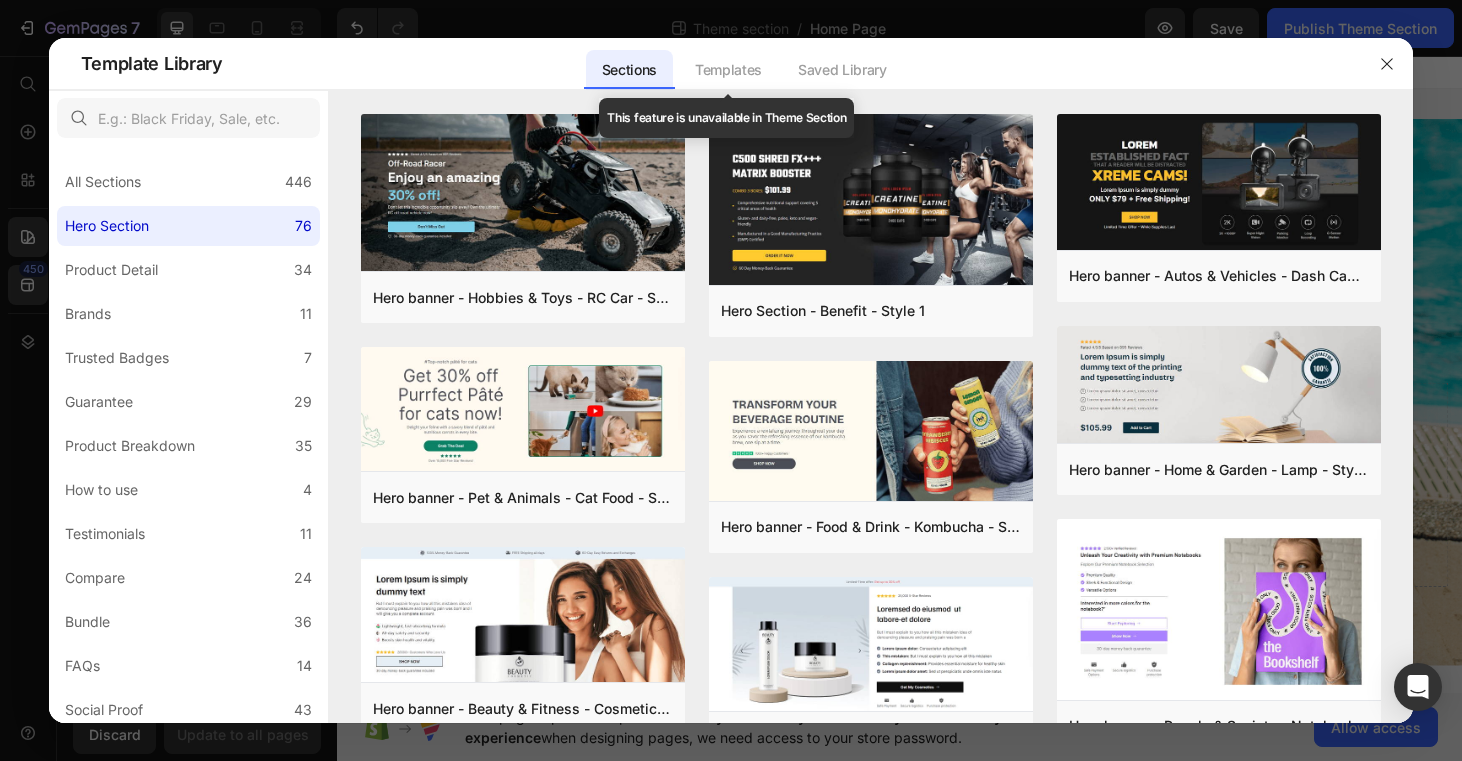 click on "Templates" 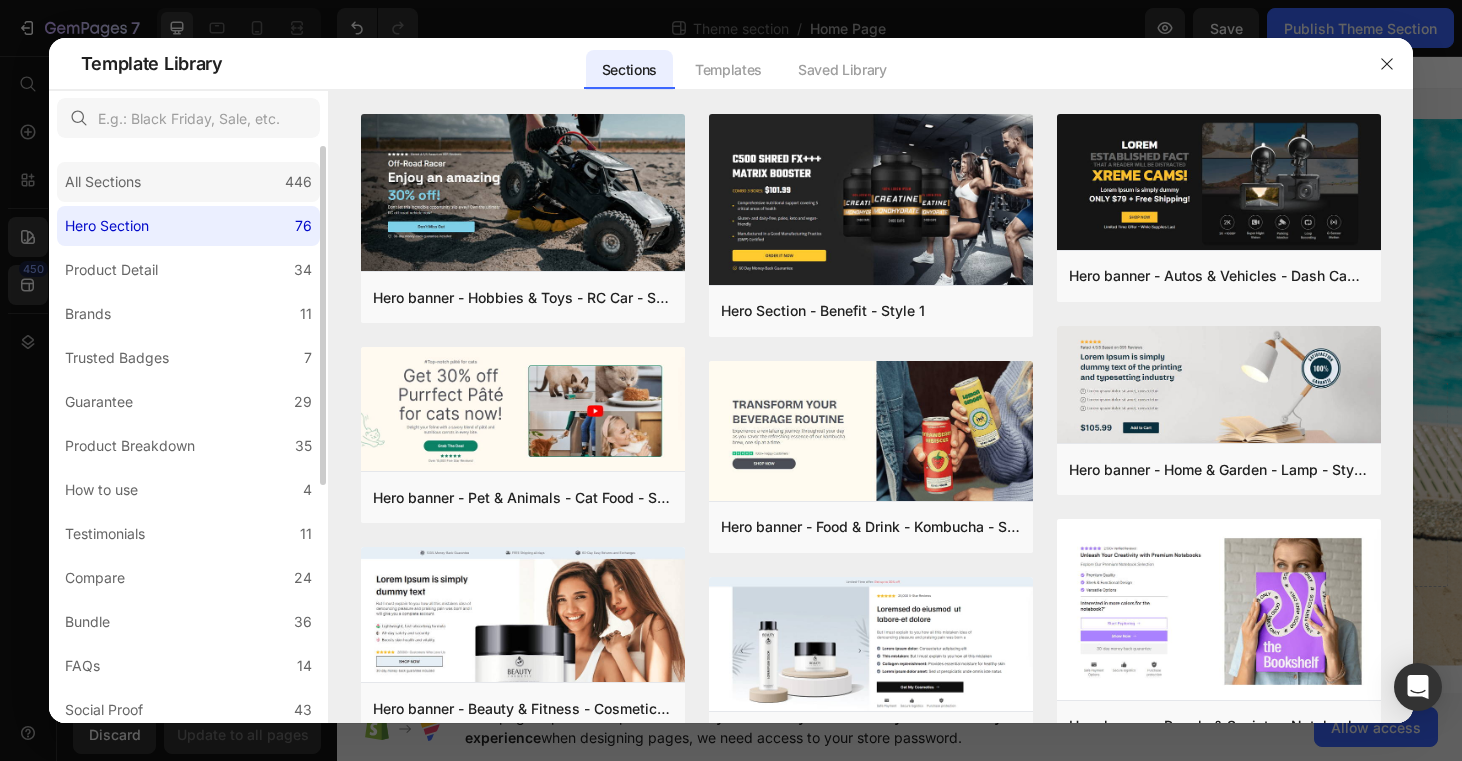 click on "All Sections 446" 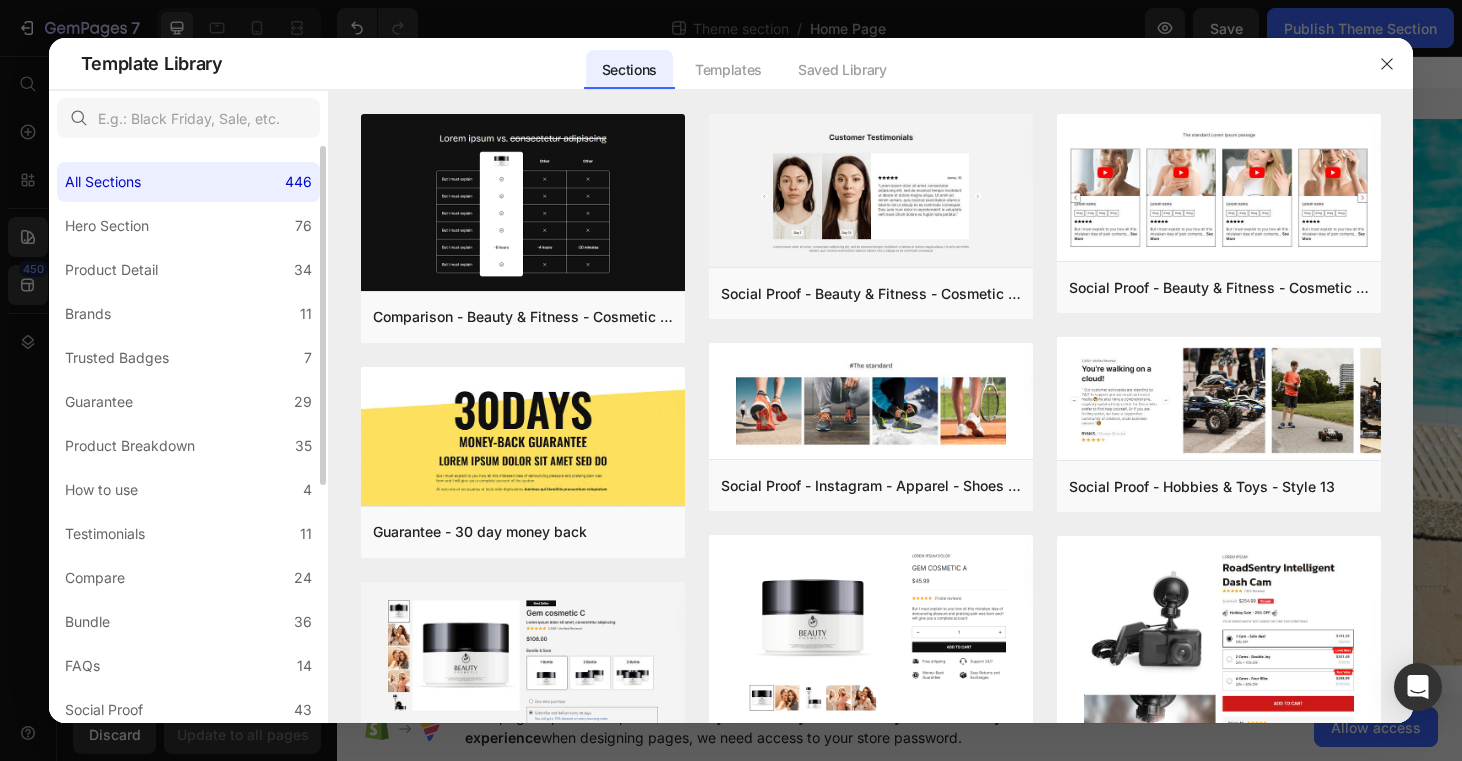 click on "All Sections 446 Hero Section 76 Product Detail 34 Brands 11 Trusted Badges 7 Guarantee 29 Product Breakdown 35 How to use 4 Testimonials 11 Compare 24 Bundle 36 FAQs 14 Social Proof 43 Brand Story 19 Product List 22 Collection 19 Blog List 3 Contact 10 Sticky Add to Cart 11 Custom Footer 15 Mobile Focused 27 Announcement Bar 7" at bounding box center [188, 636] 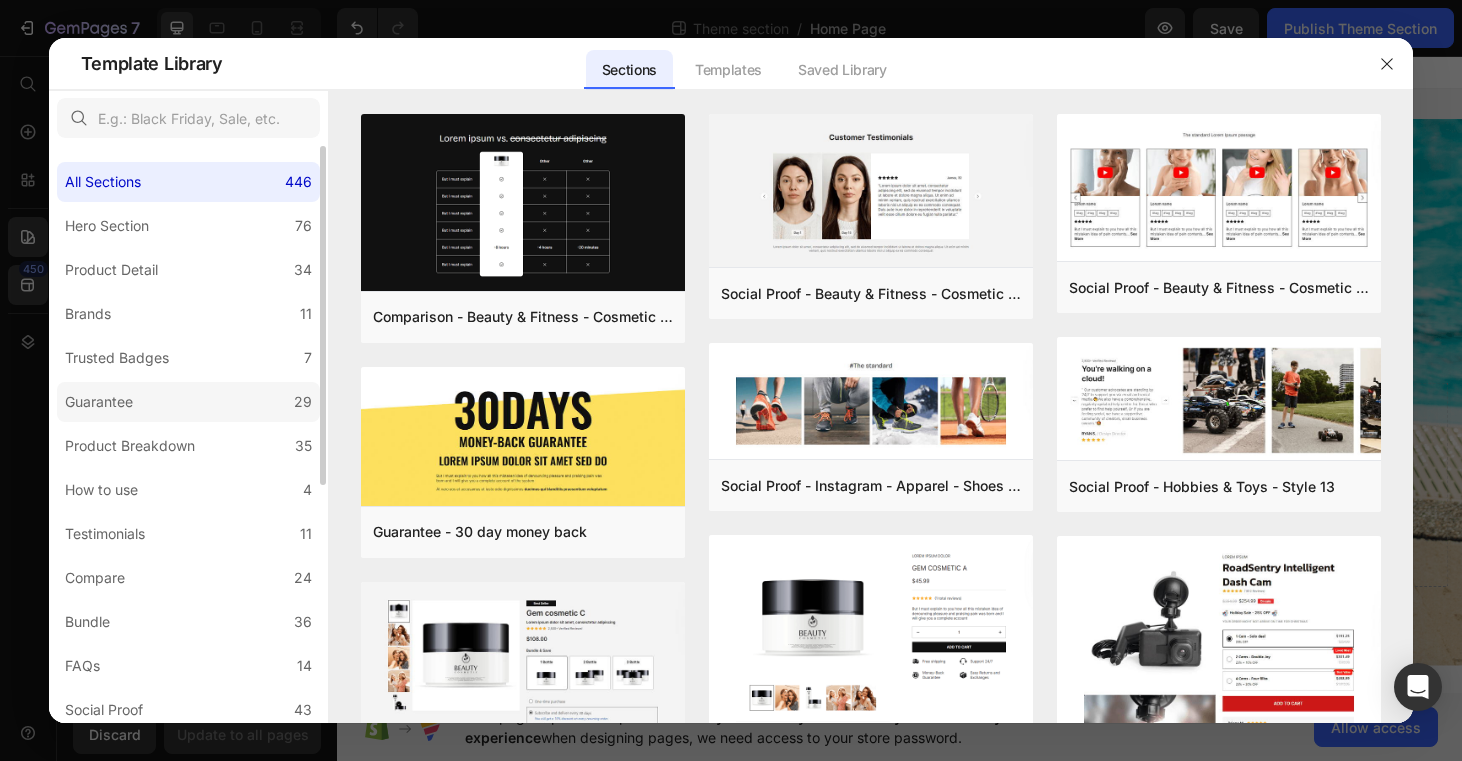 click on "Guarantee 29" 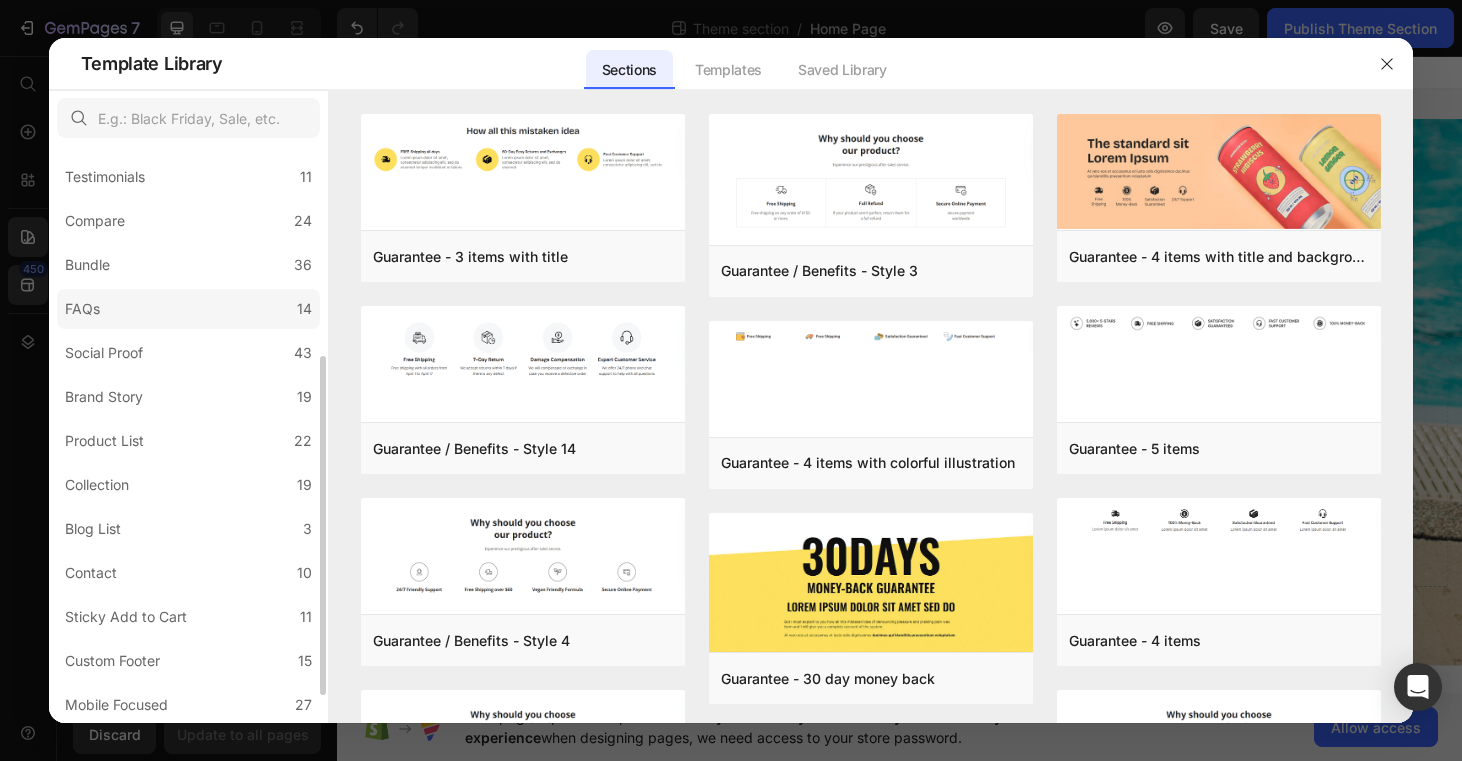 scroll, scrollTop: 403, scrollLeft: 0, axis: vertical 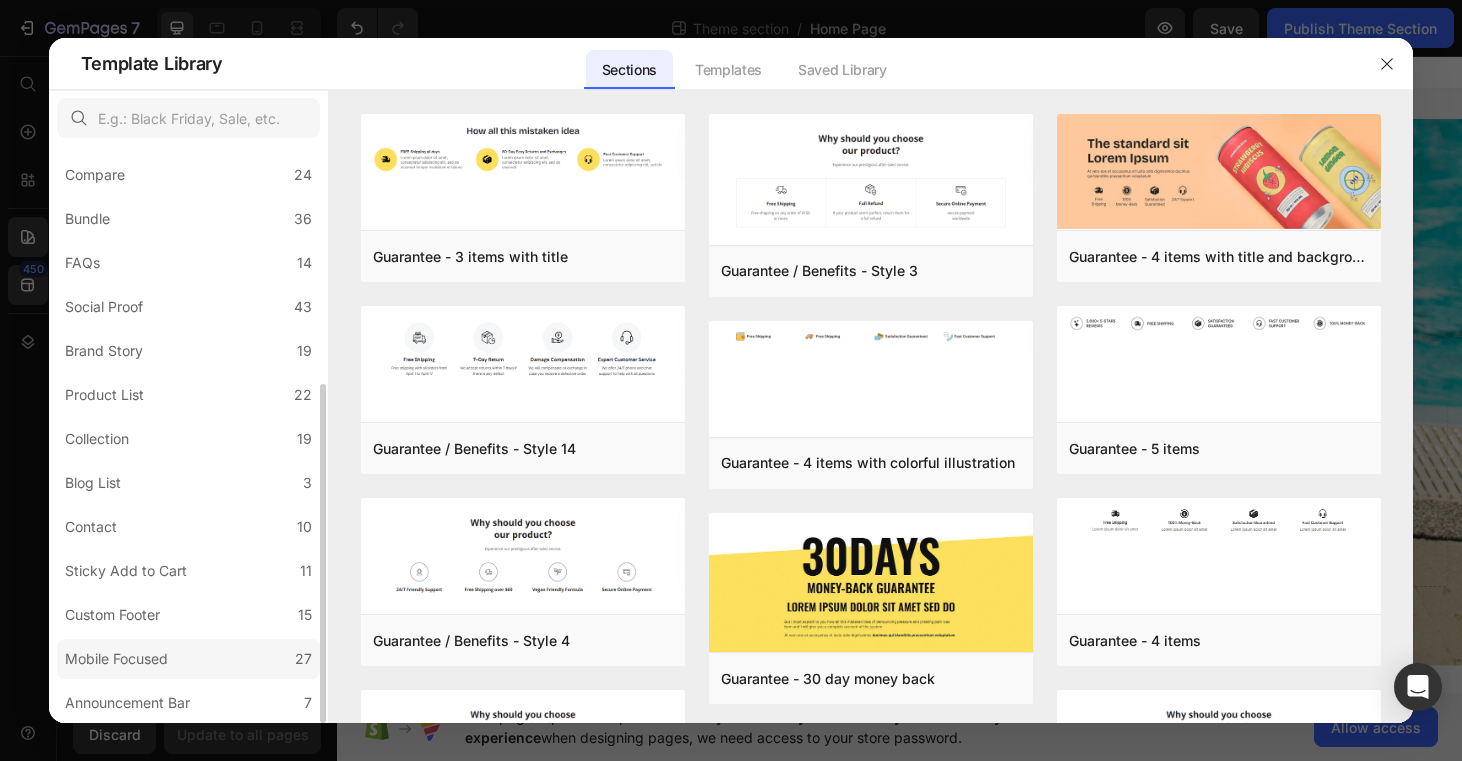 click on "Mobile Focused 27" 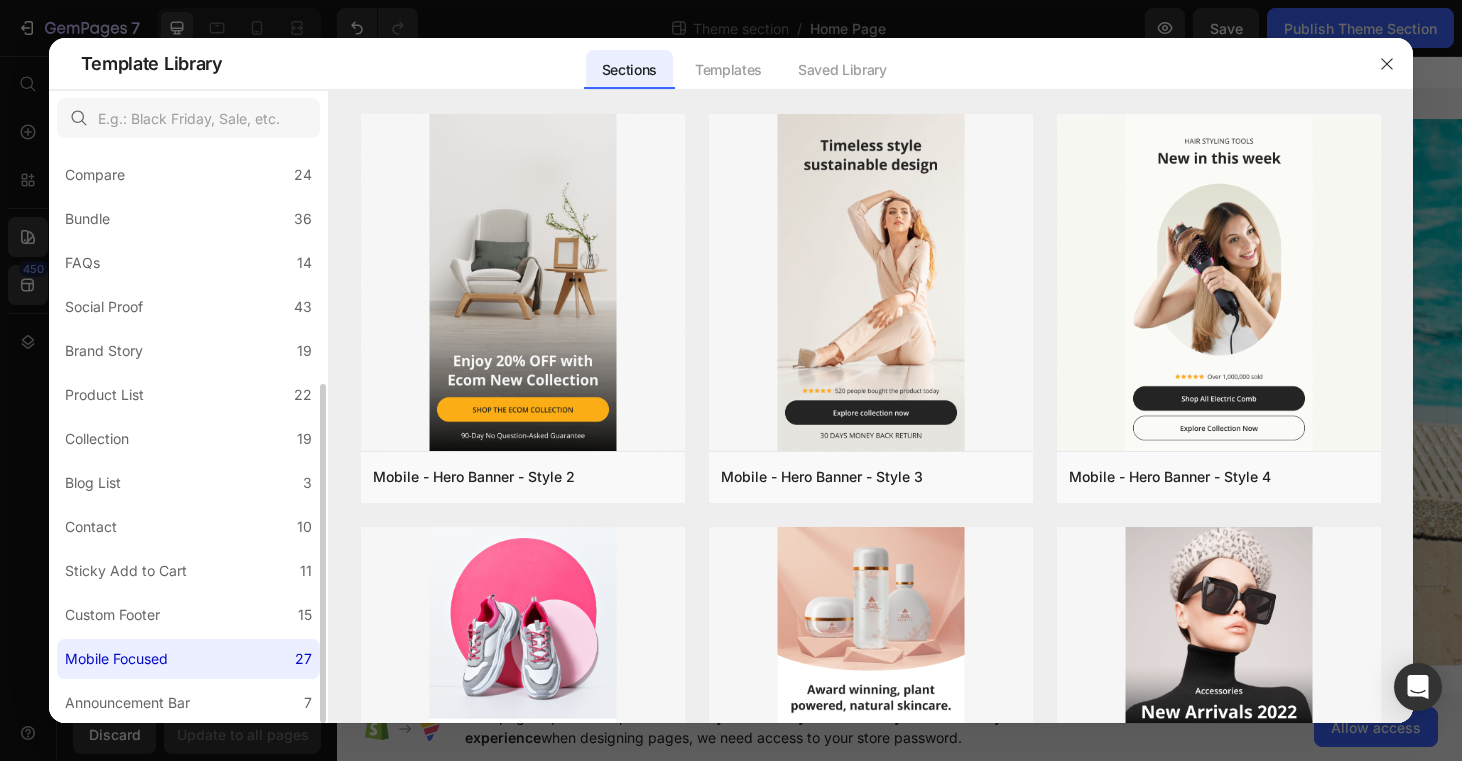 scroll, scrollTop: 0, scrollLeft: 0, axis: both 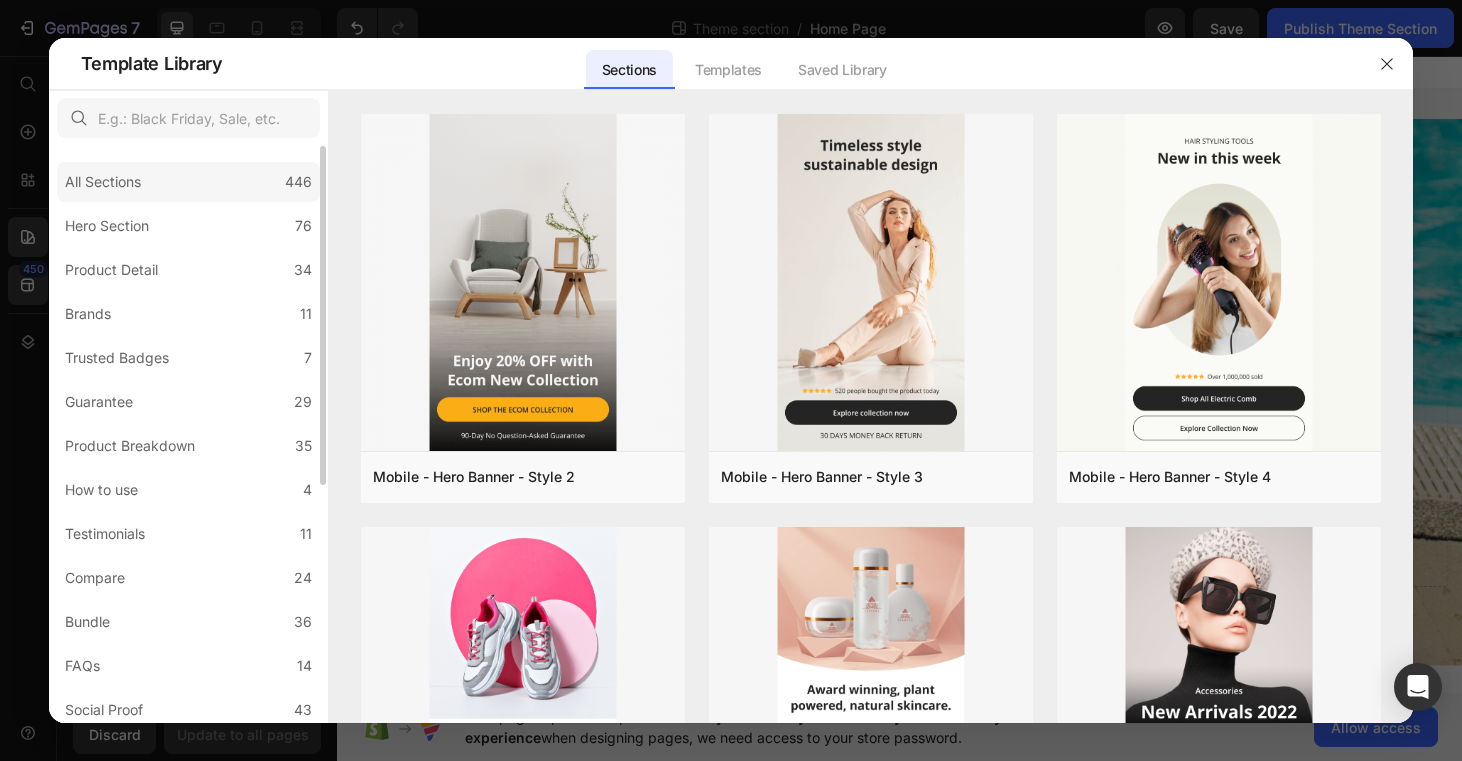 click on "All Sections 446" 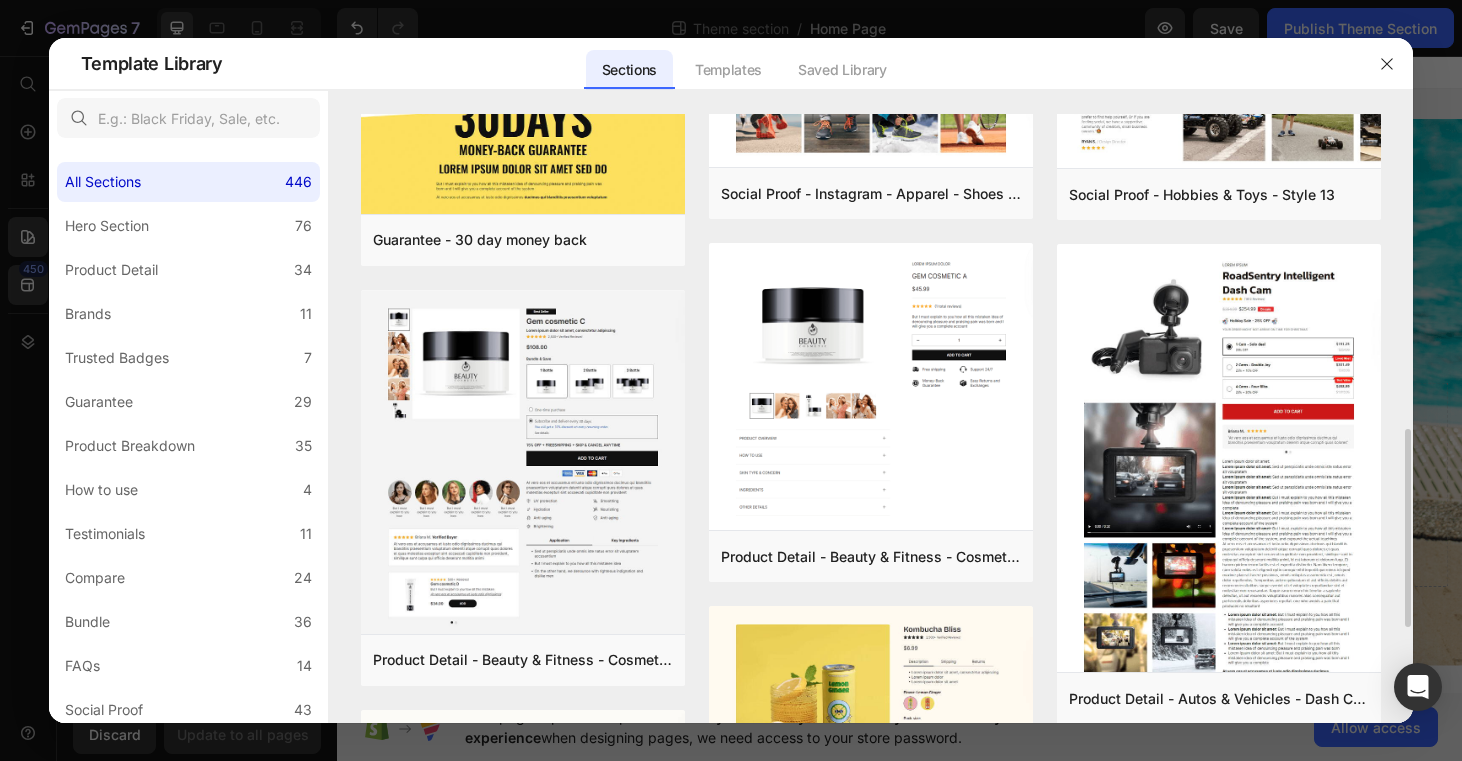 scroll, scrollTop: 0, scrollLeft: 0, axis: both 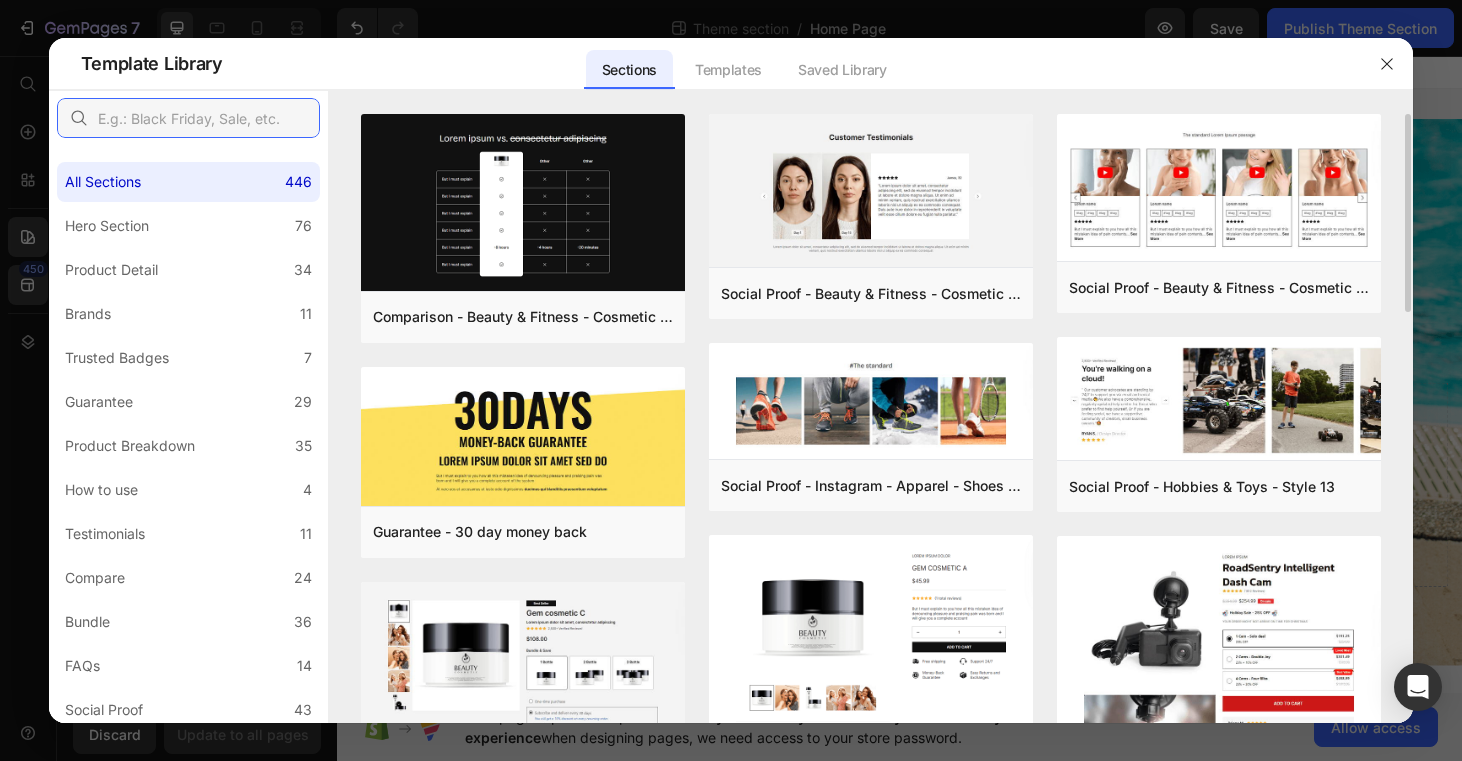 click at bounding box center [188, 118] 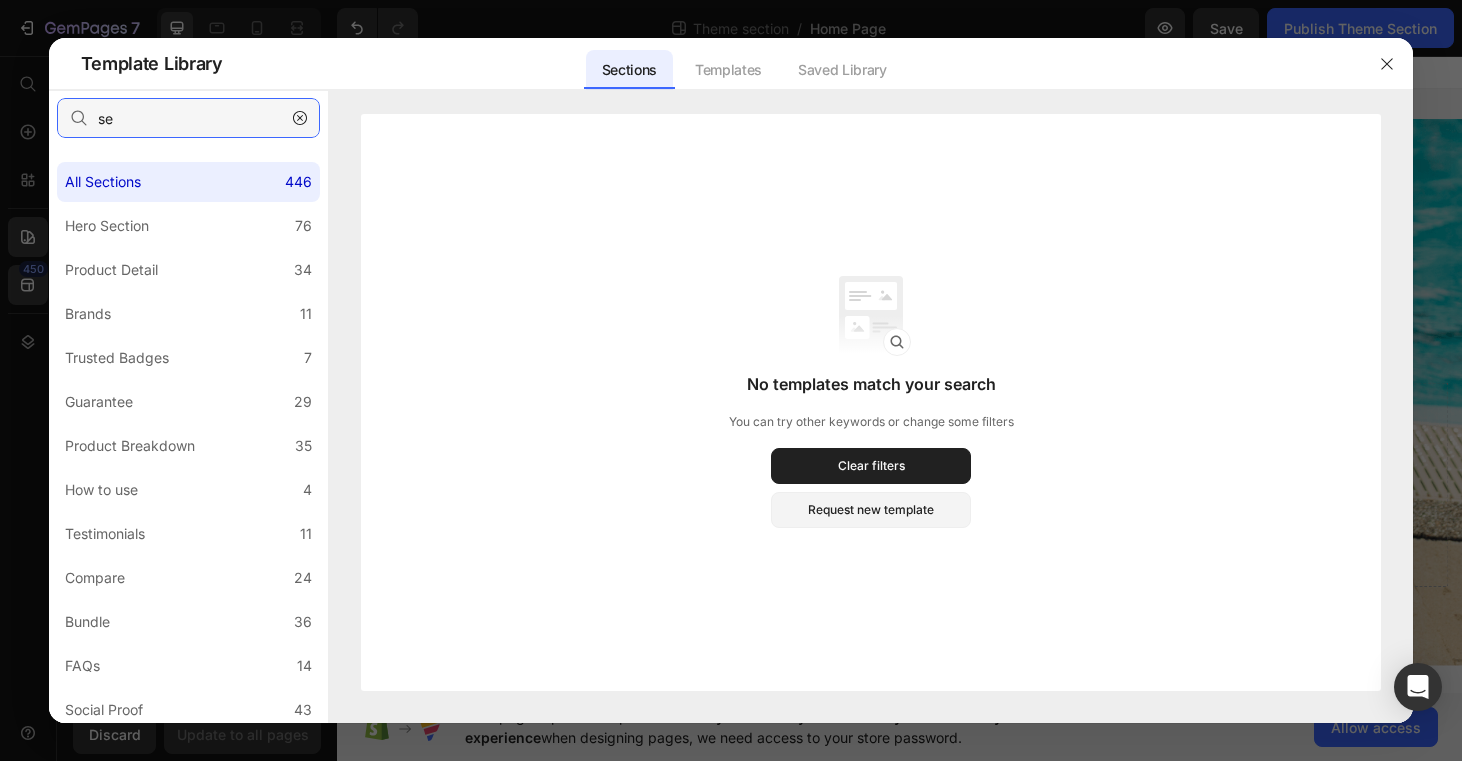 type on "s" 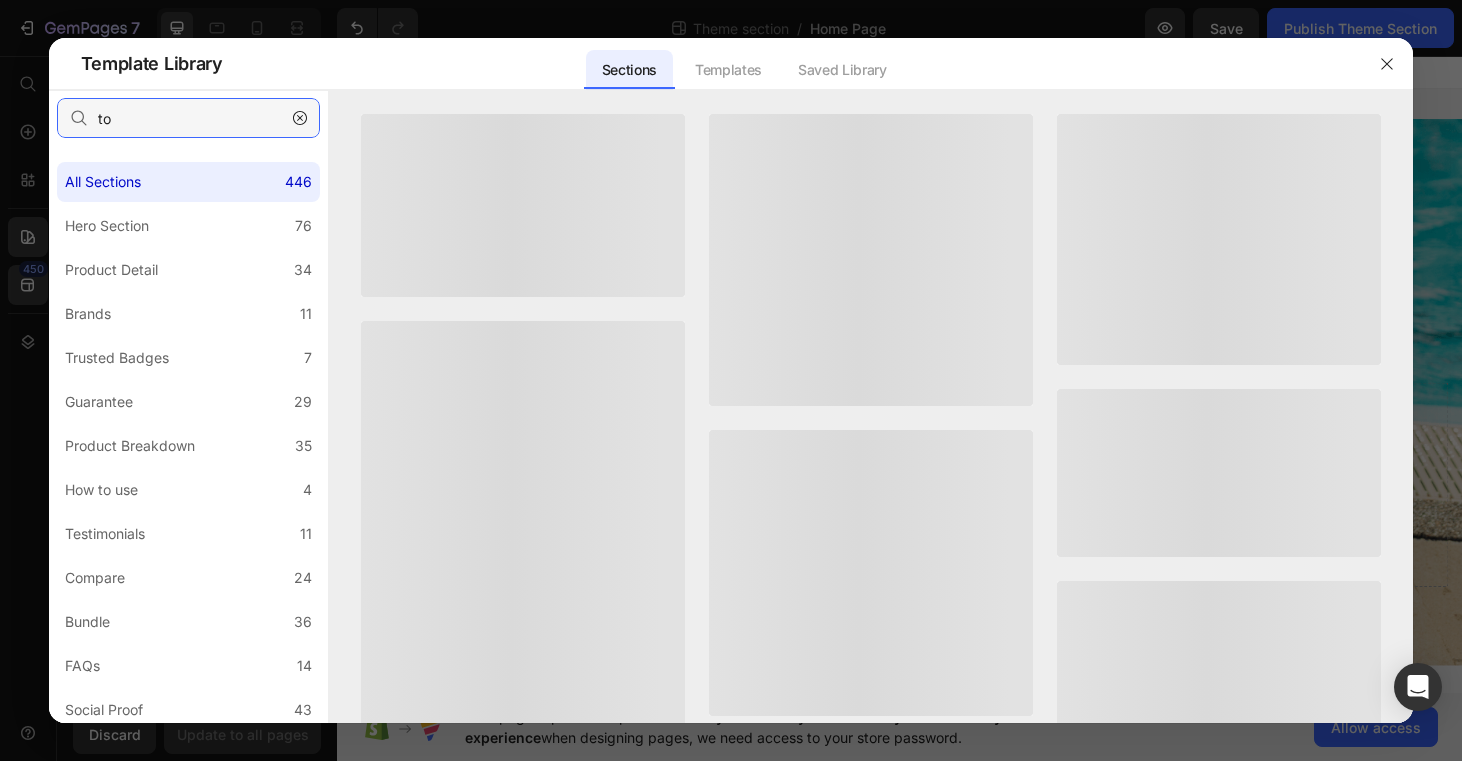 type on "t" 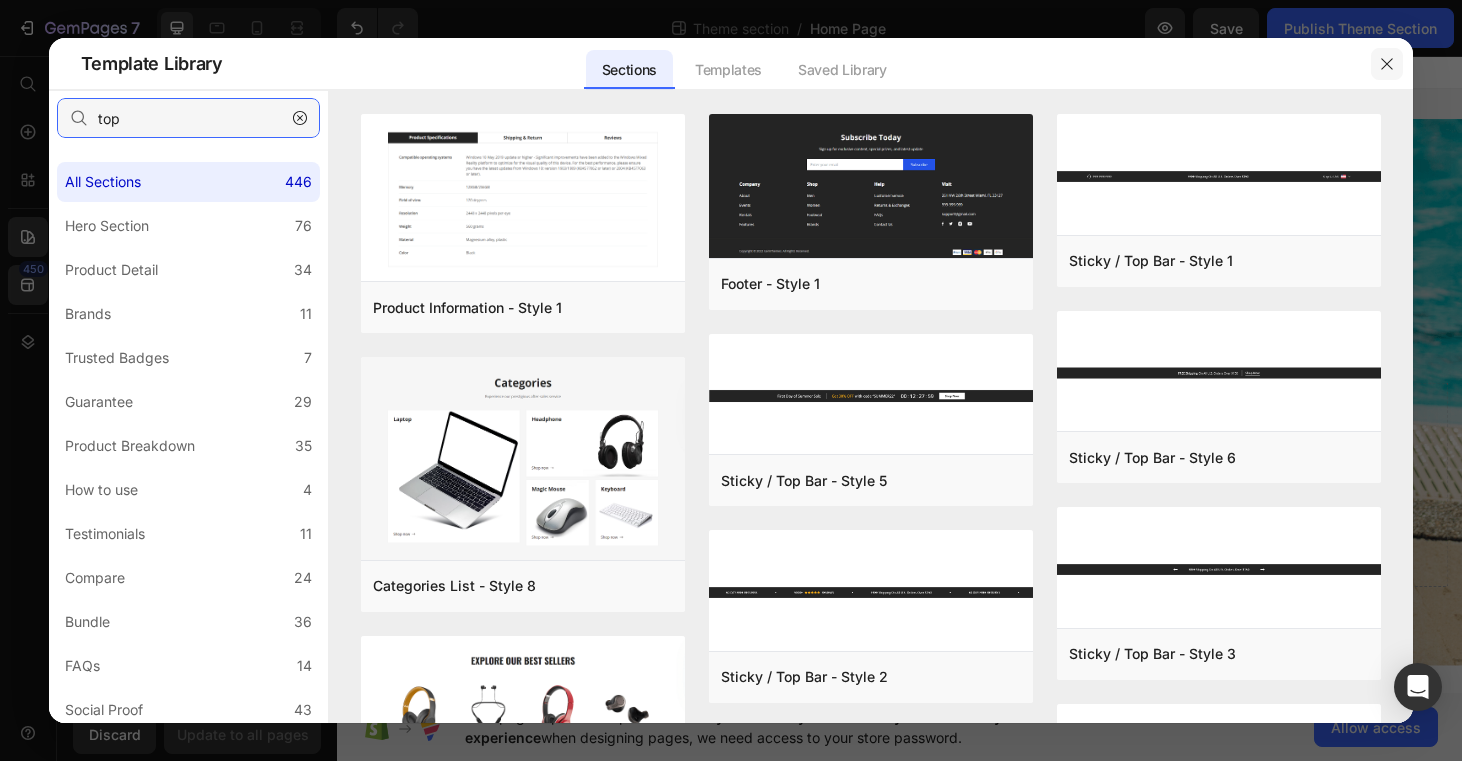 type on "top" 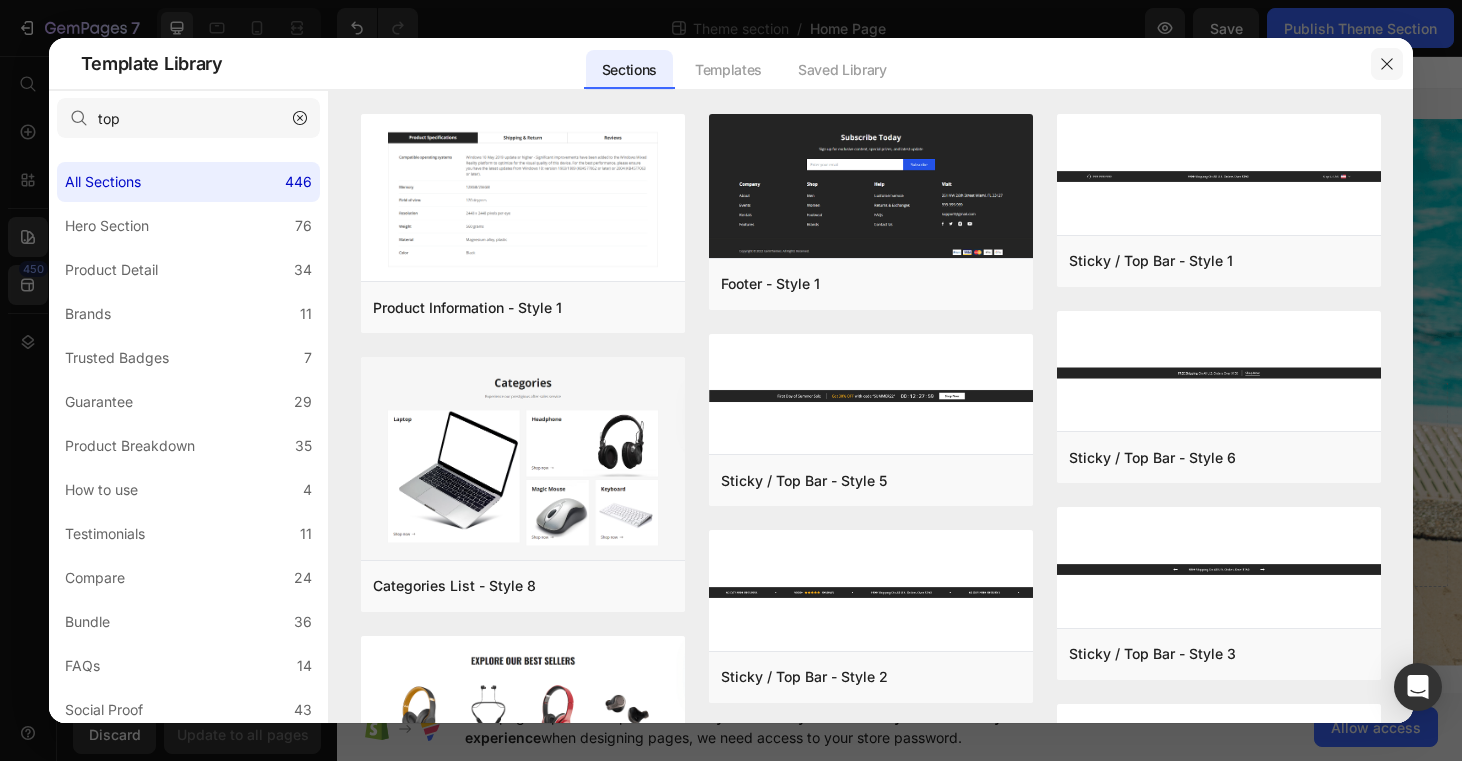 click 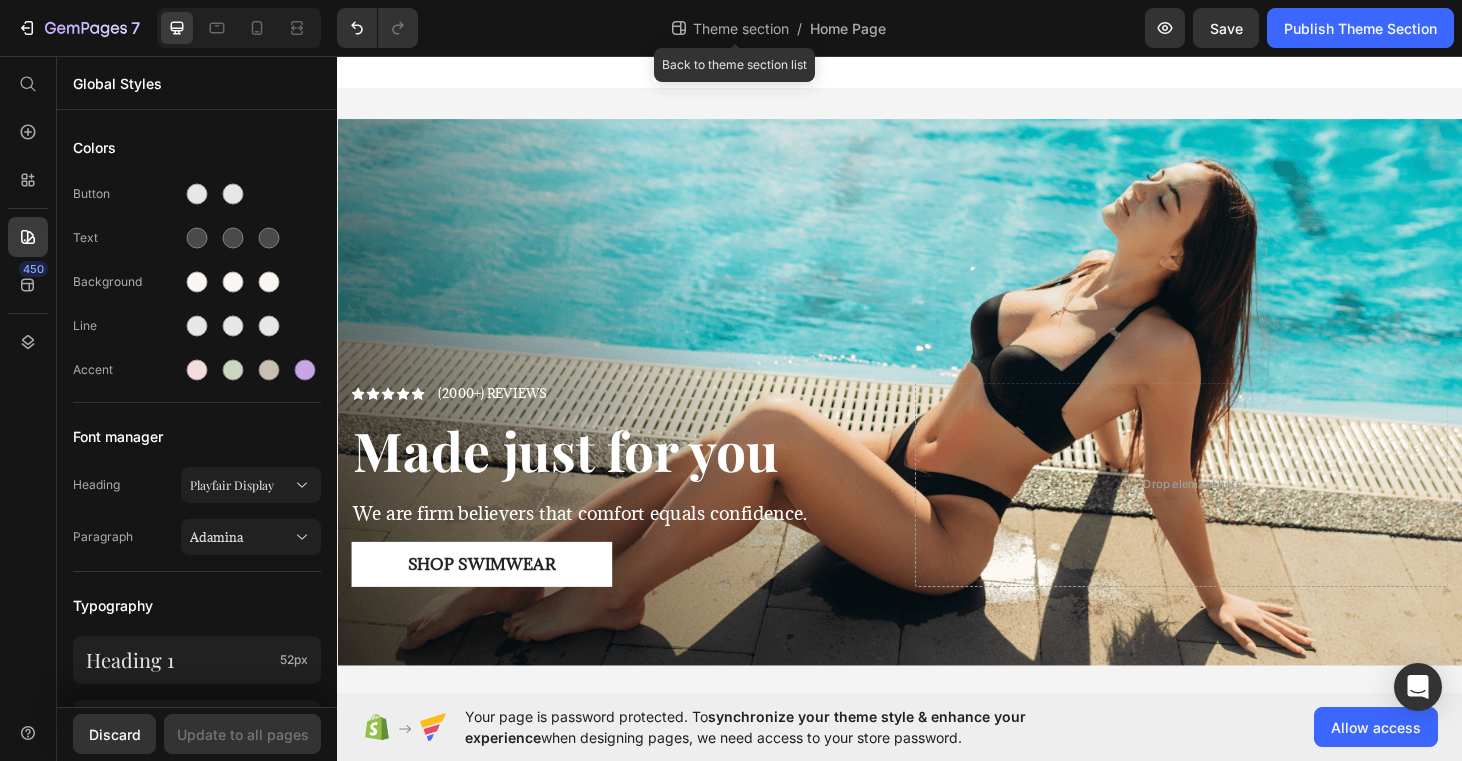 click on "Theme section" at bounding box center (741, 28) 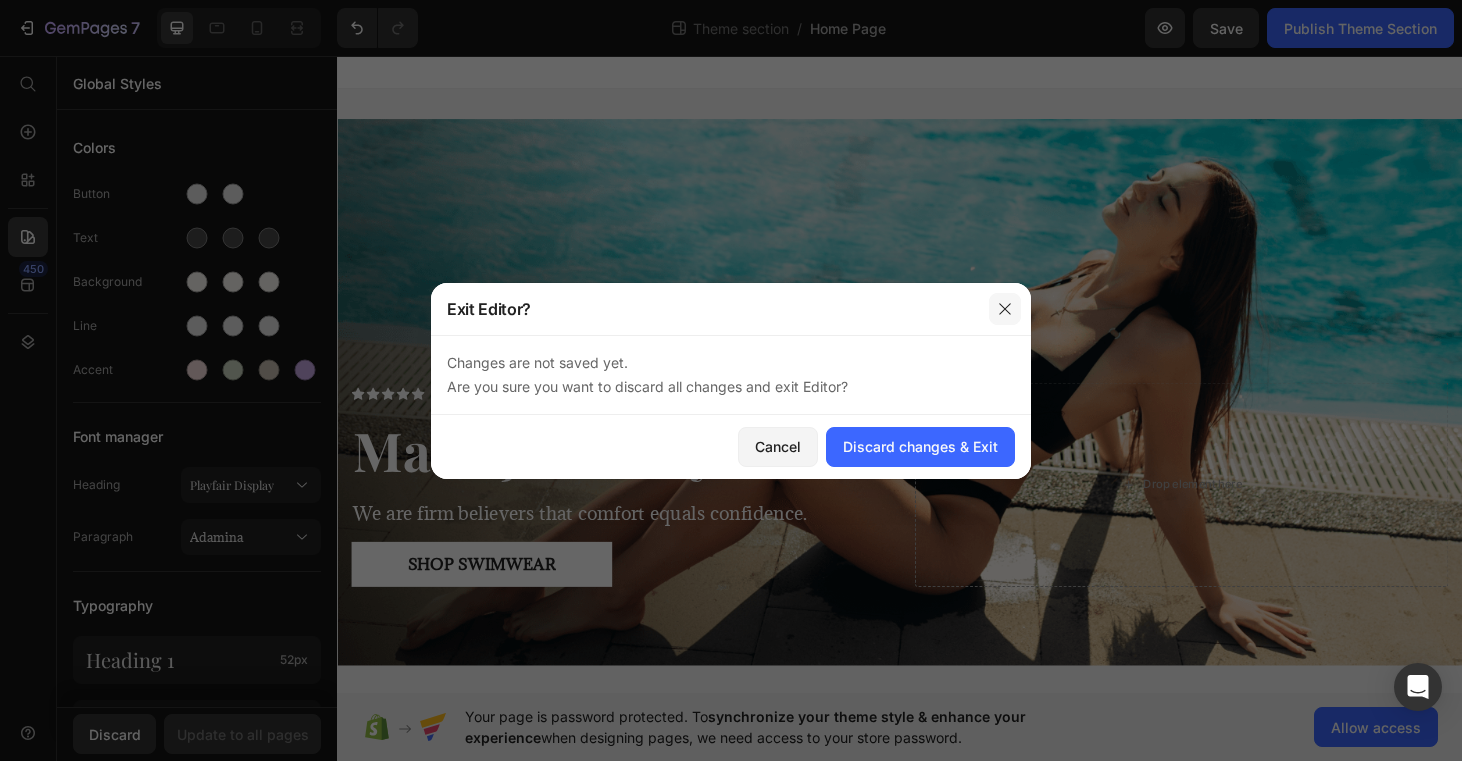 drag, startPoint x: 1003, startPoint y: 319, endPoint x: 723, endPoint y: 260, distance: 286.14856 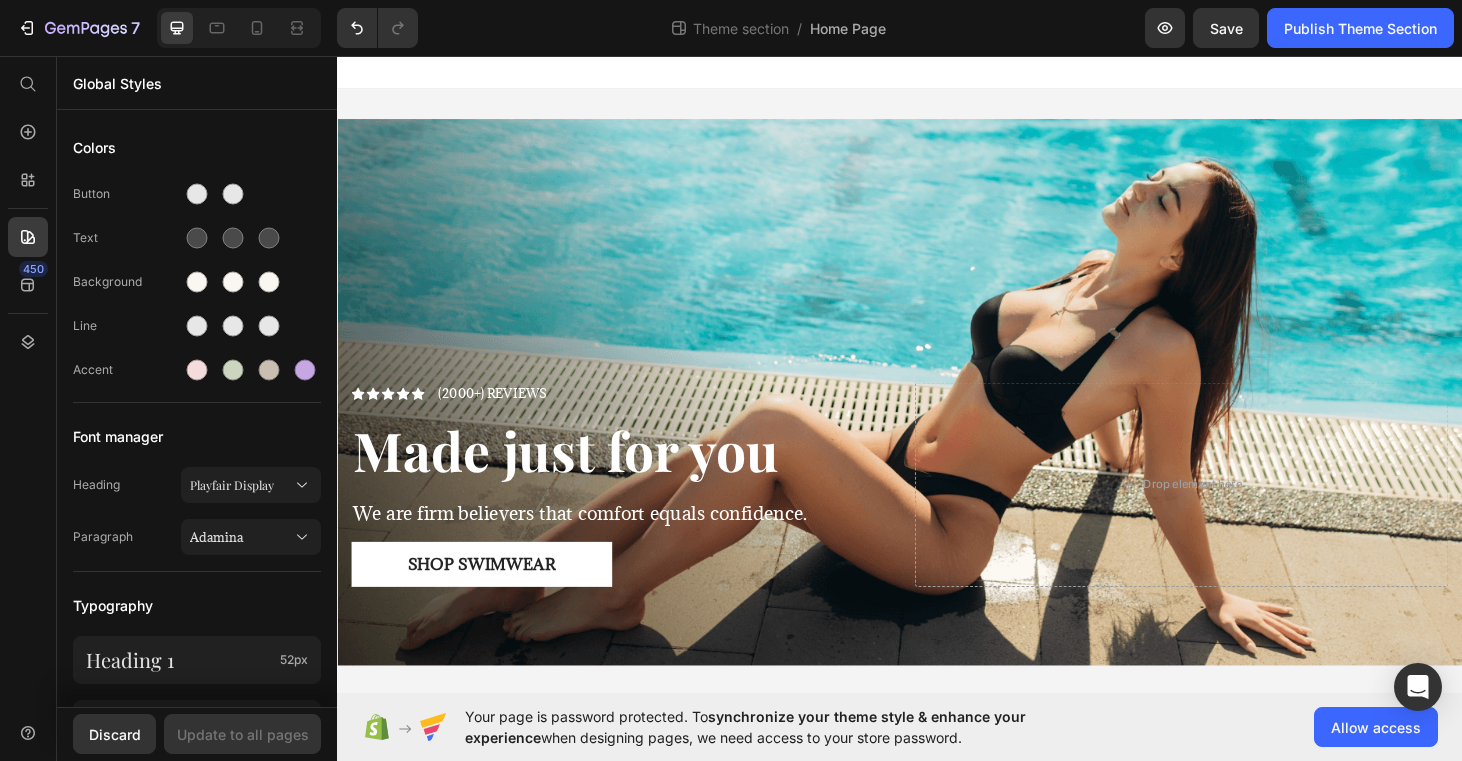 click on "7  Theme section  /  Home Page Preview  Save   Publish Theme Section" 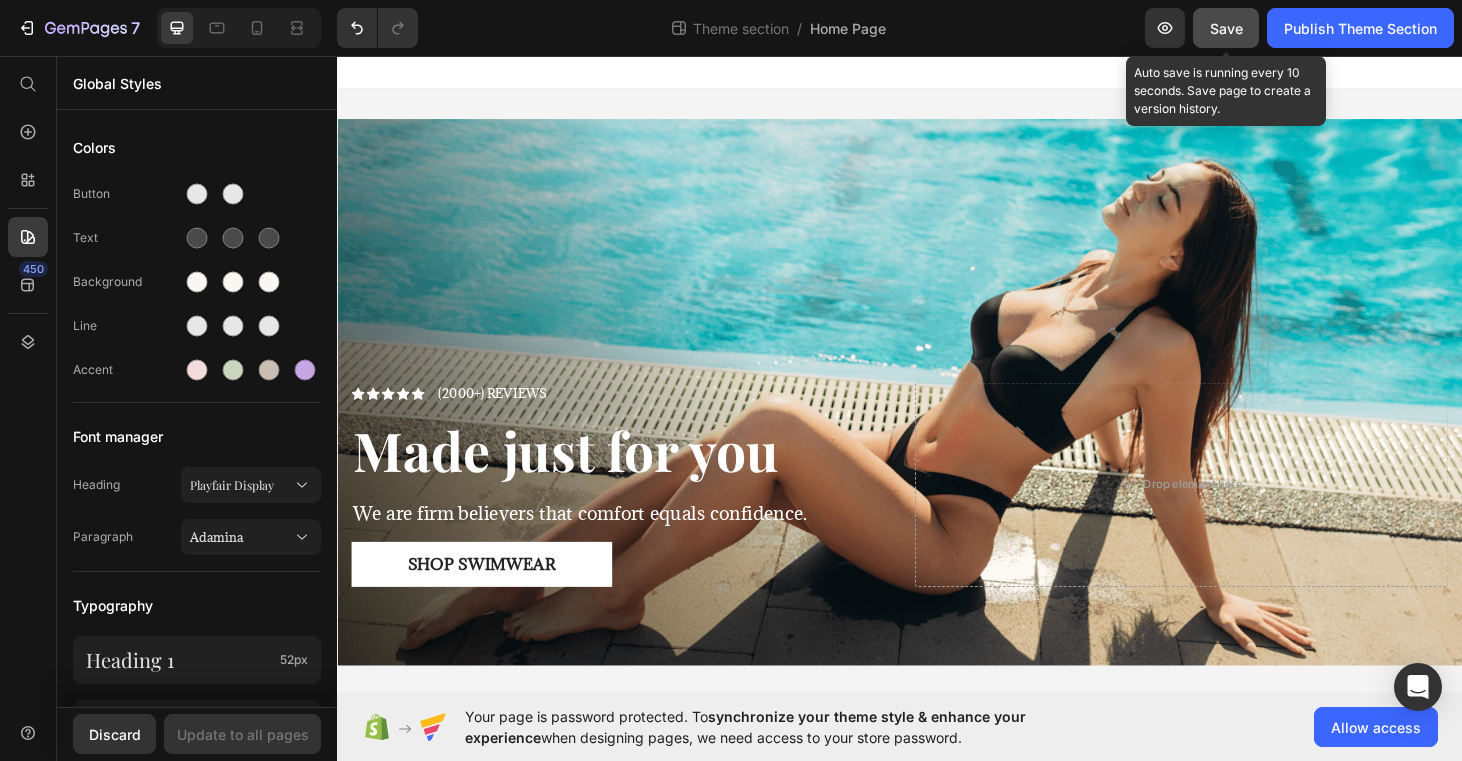 click on "Save" at bounding box center [1226, 28] 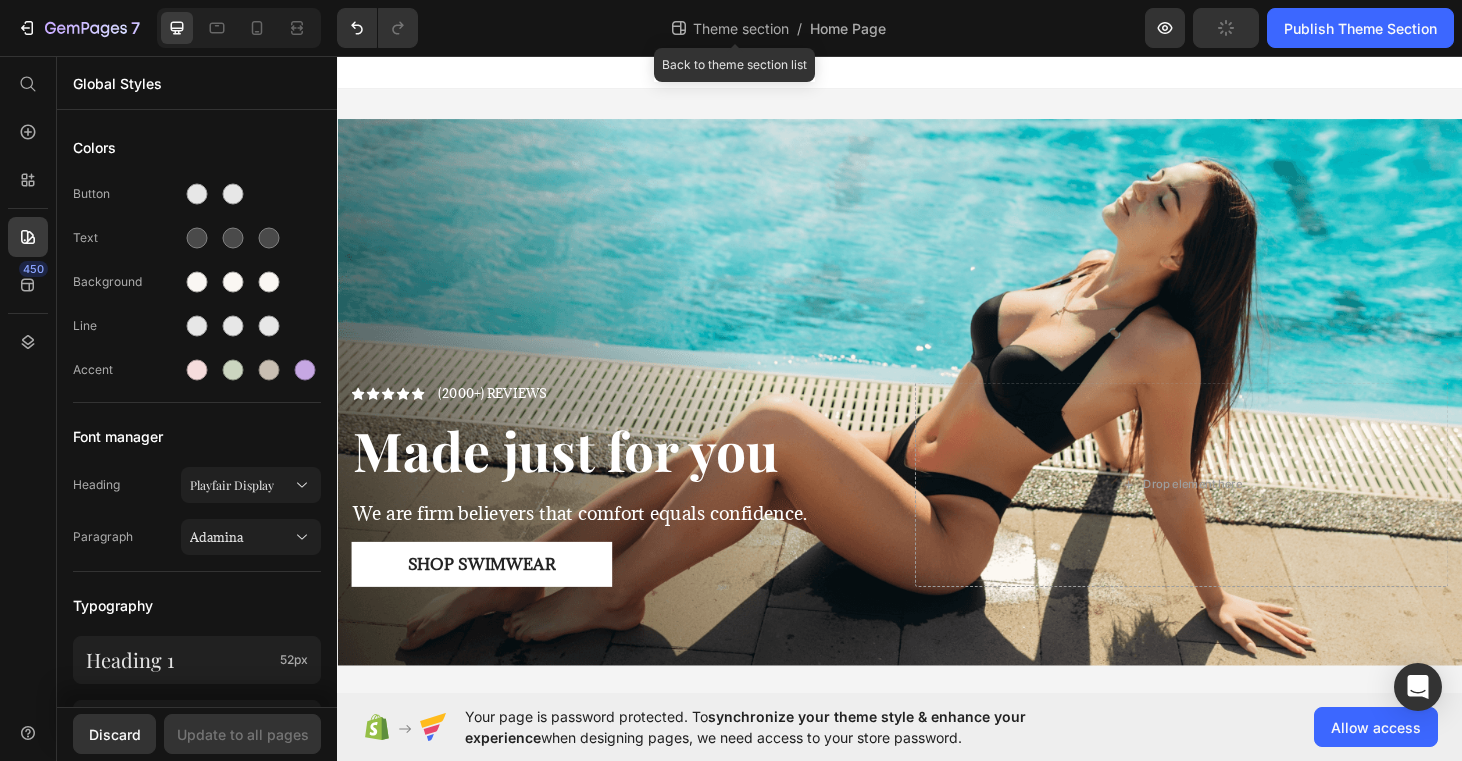 click on "Theme section" at bounding box center [741, 28] 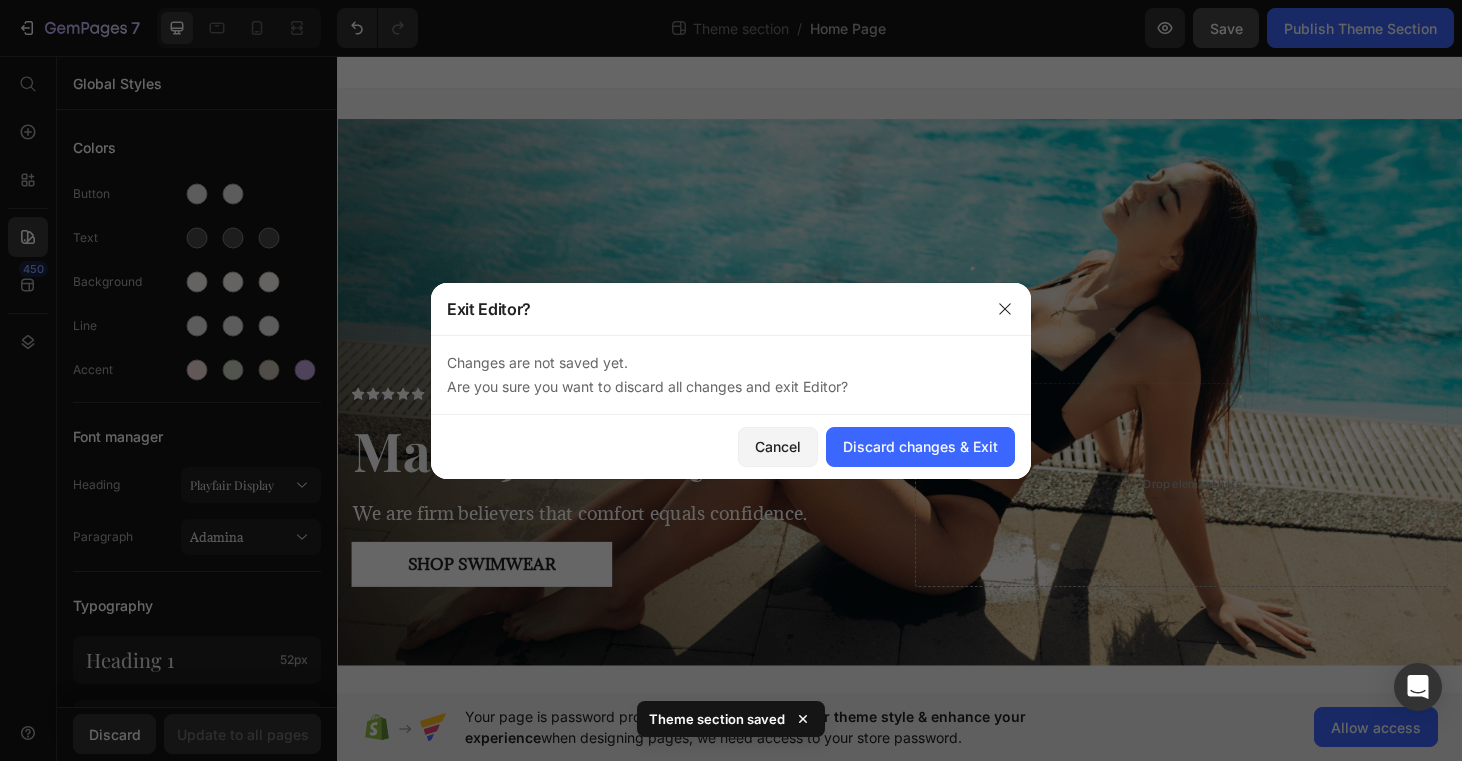 click 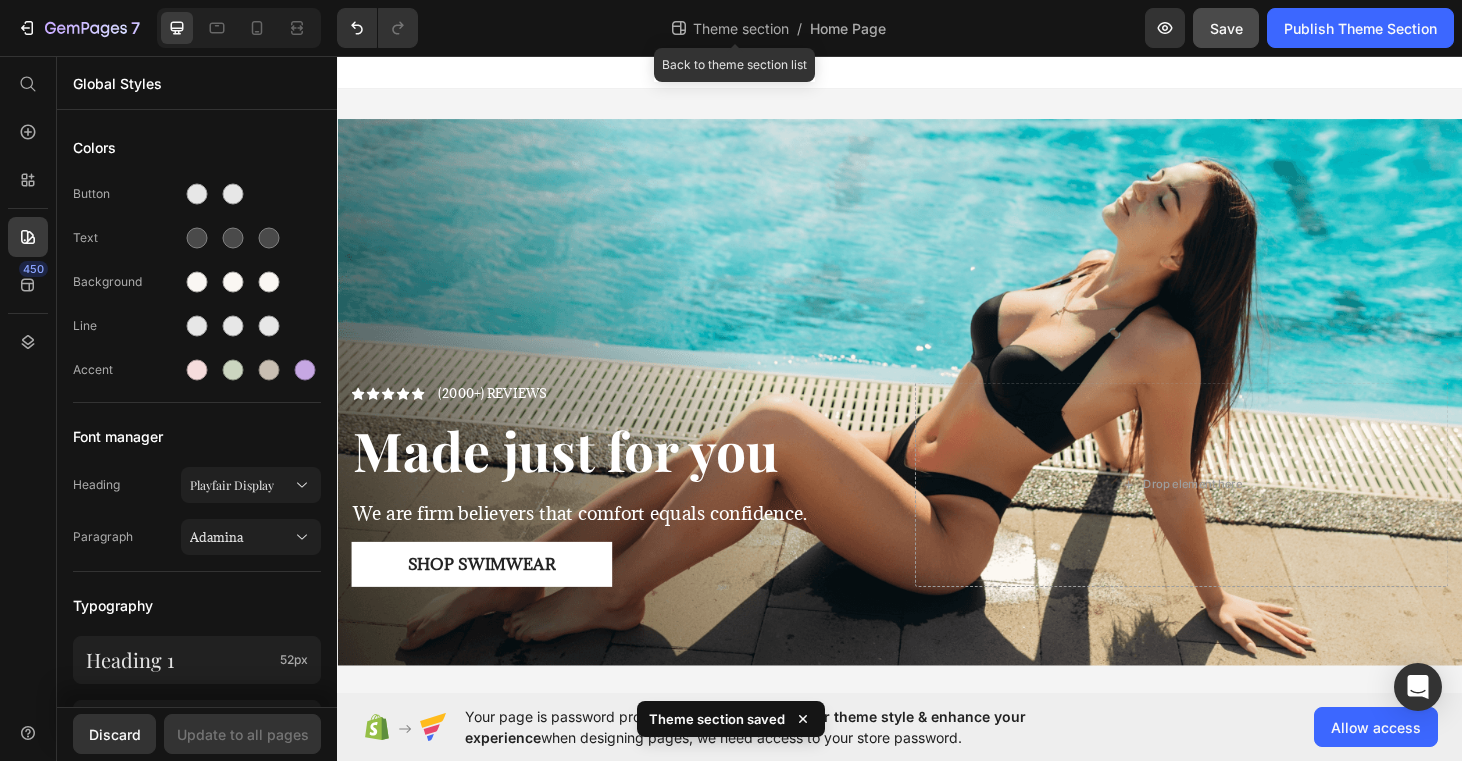 click on "Theme section" at bounding box center (741, 28) 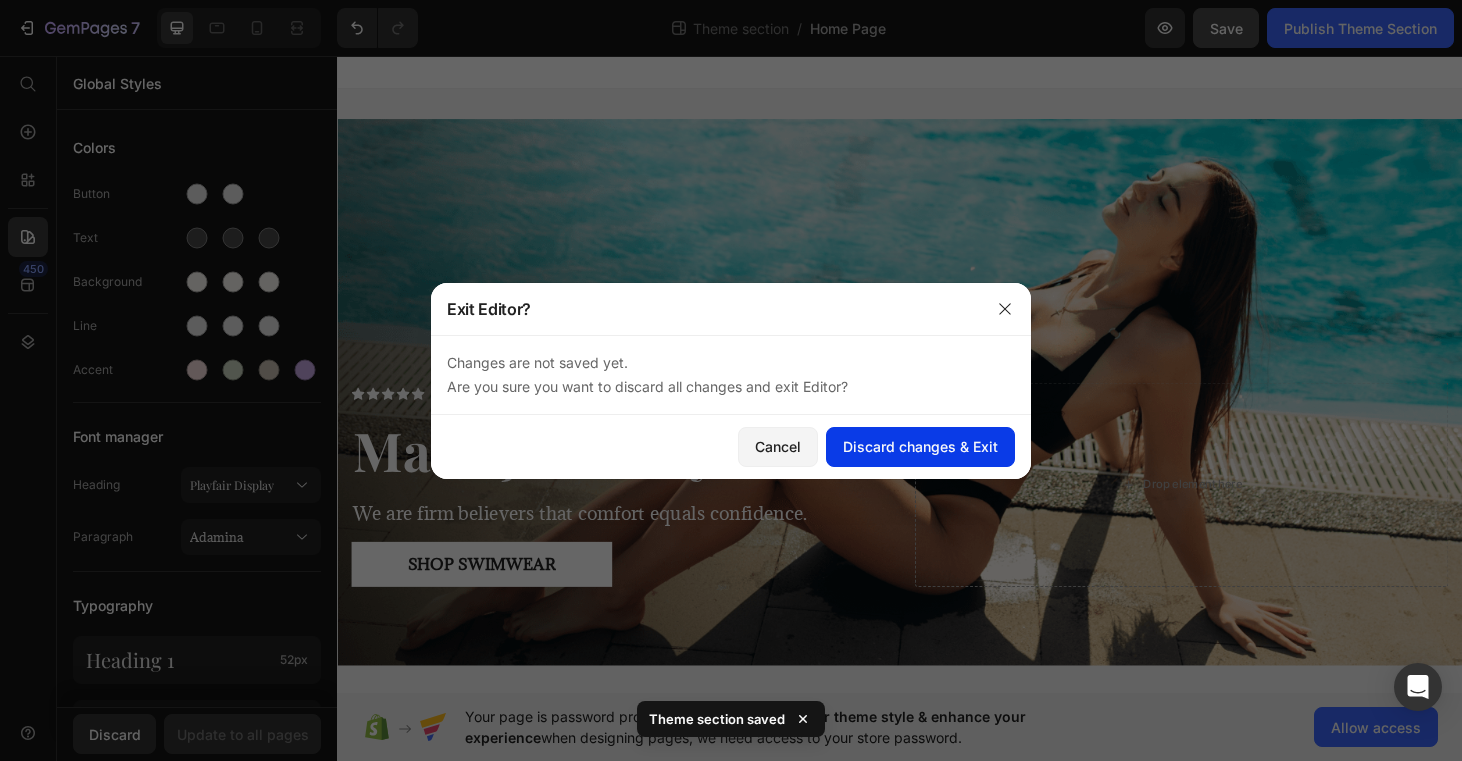 click on "Discard changes & Exit" at bounding box center (920, 446) 